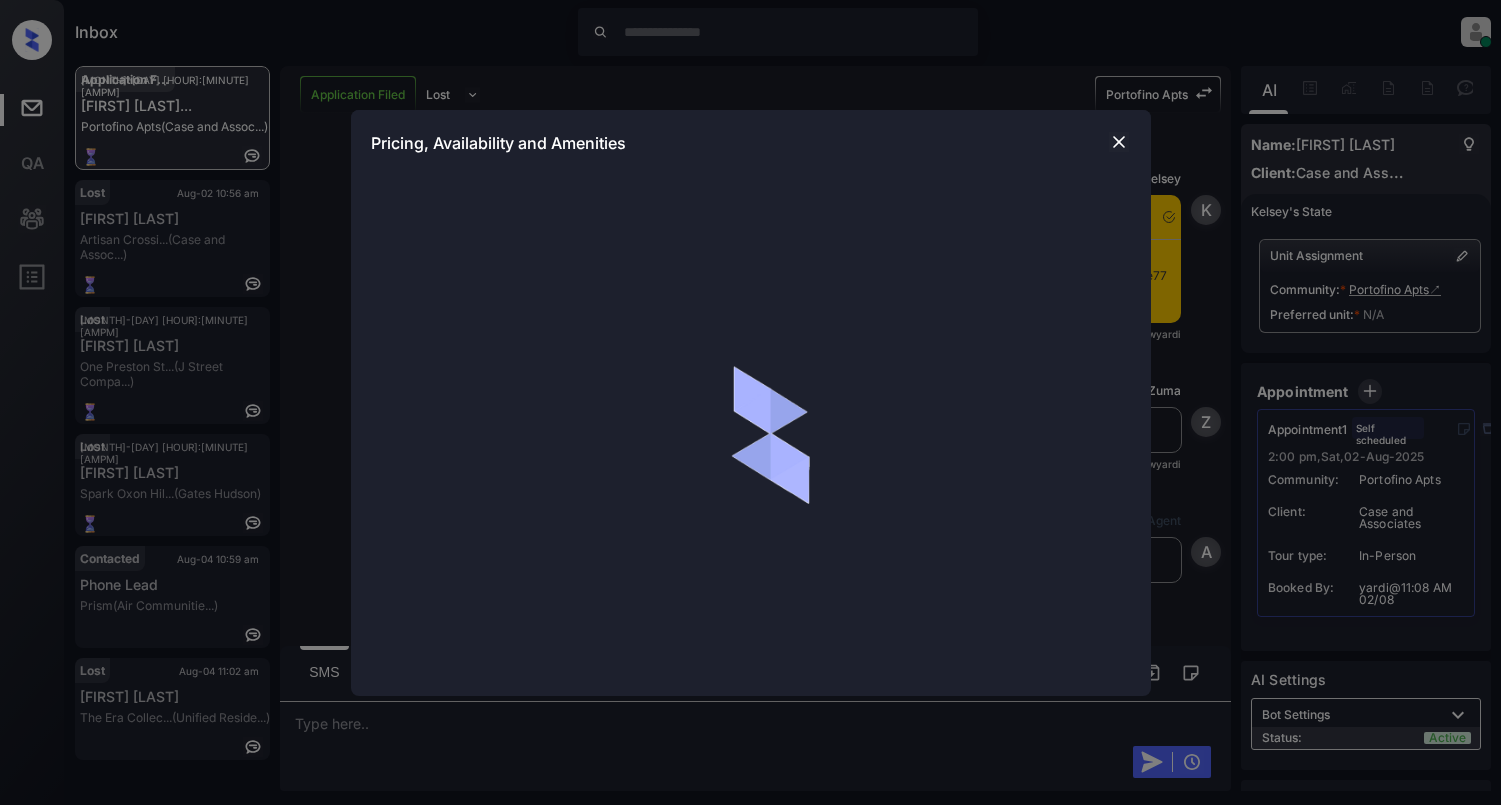 scroll, scrollTop: 0, scrollLeft: 0, axis: both 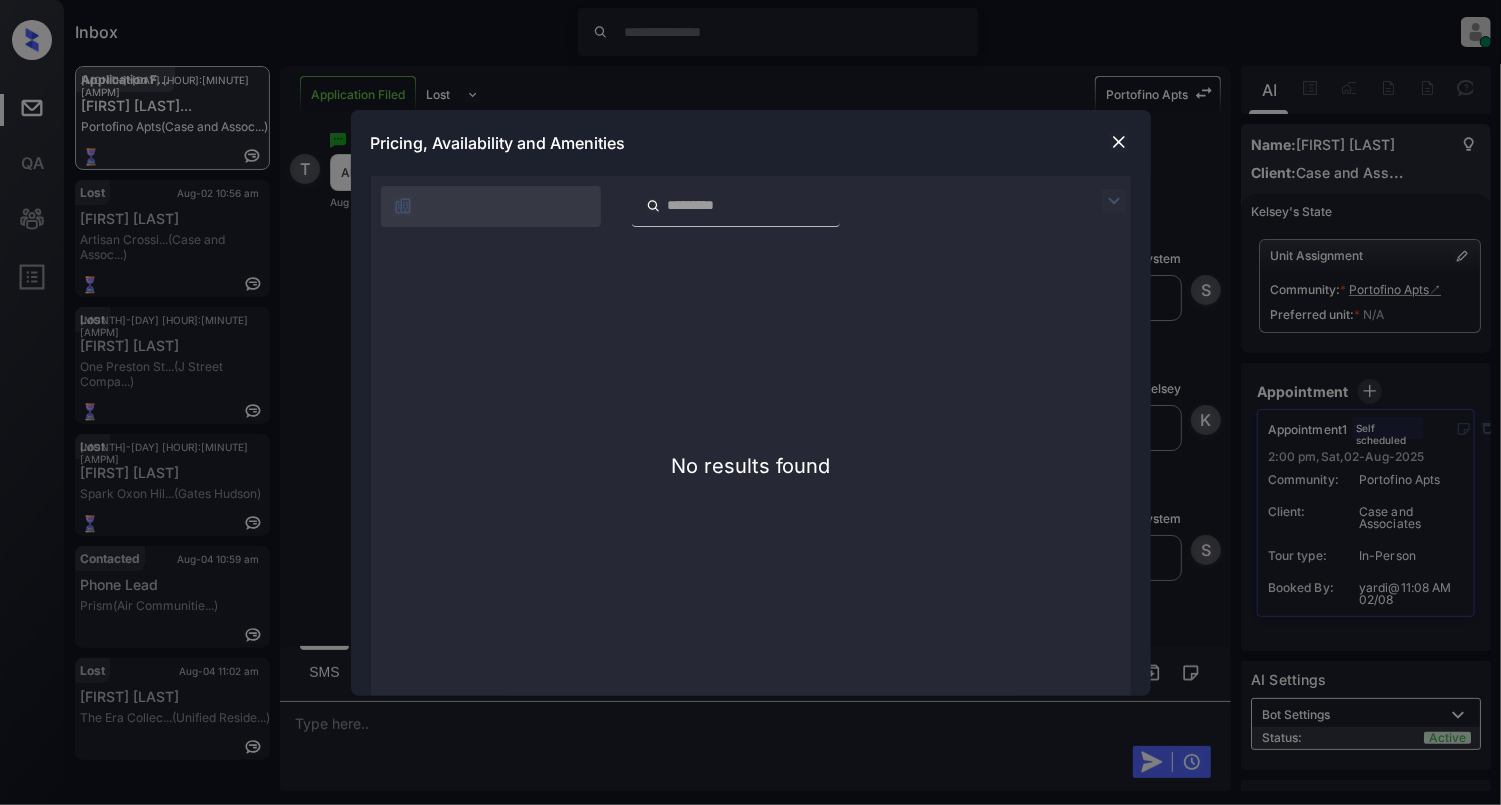 click at bounding box center (1119, 142) 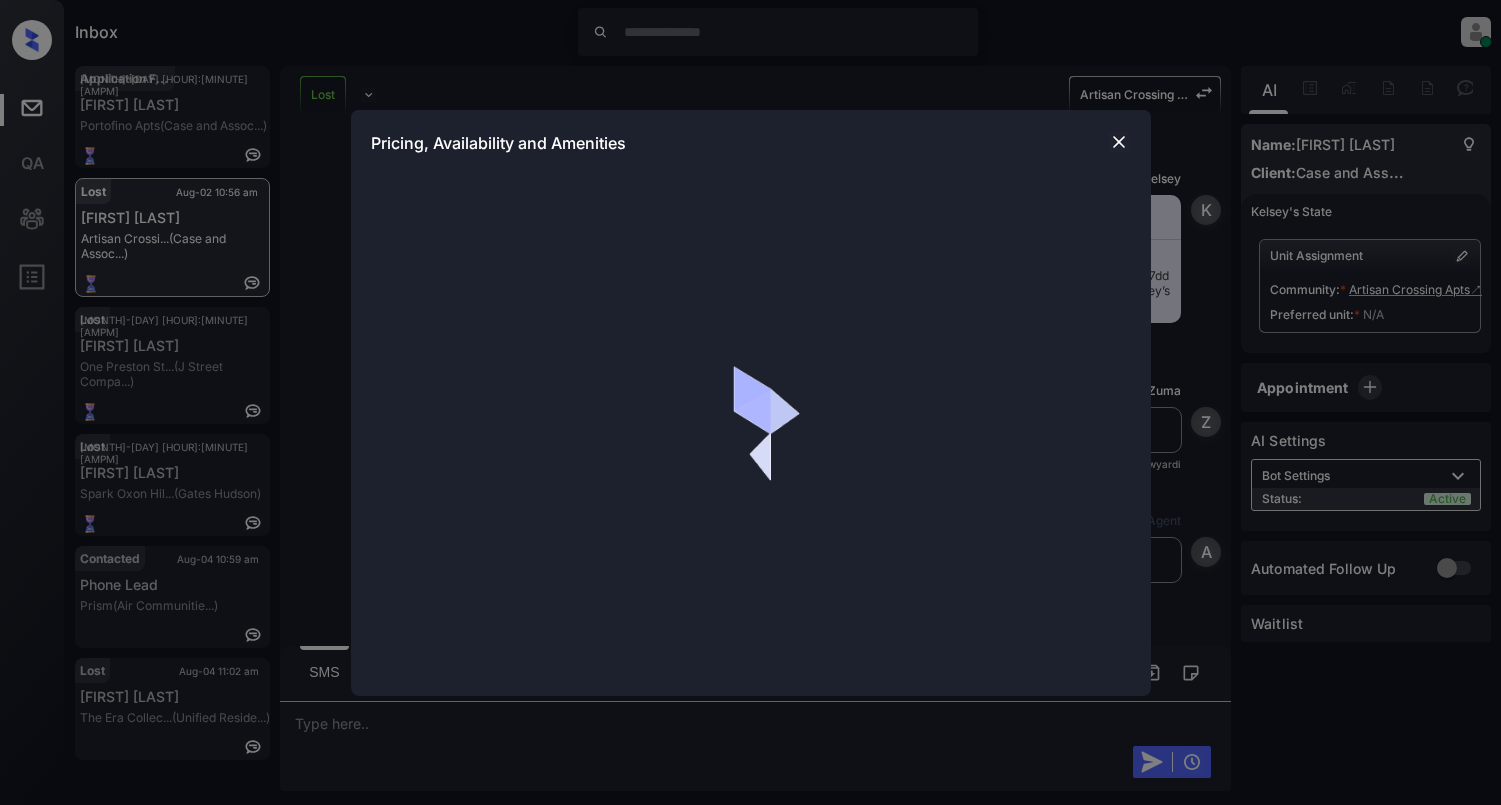 scroll, scrollTop: 0, scrollLeft: 0, axis: both 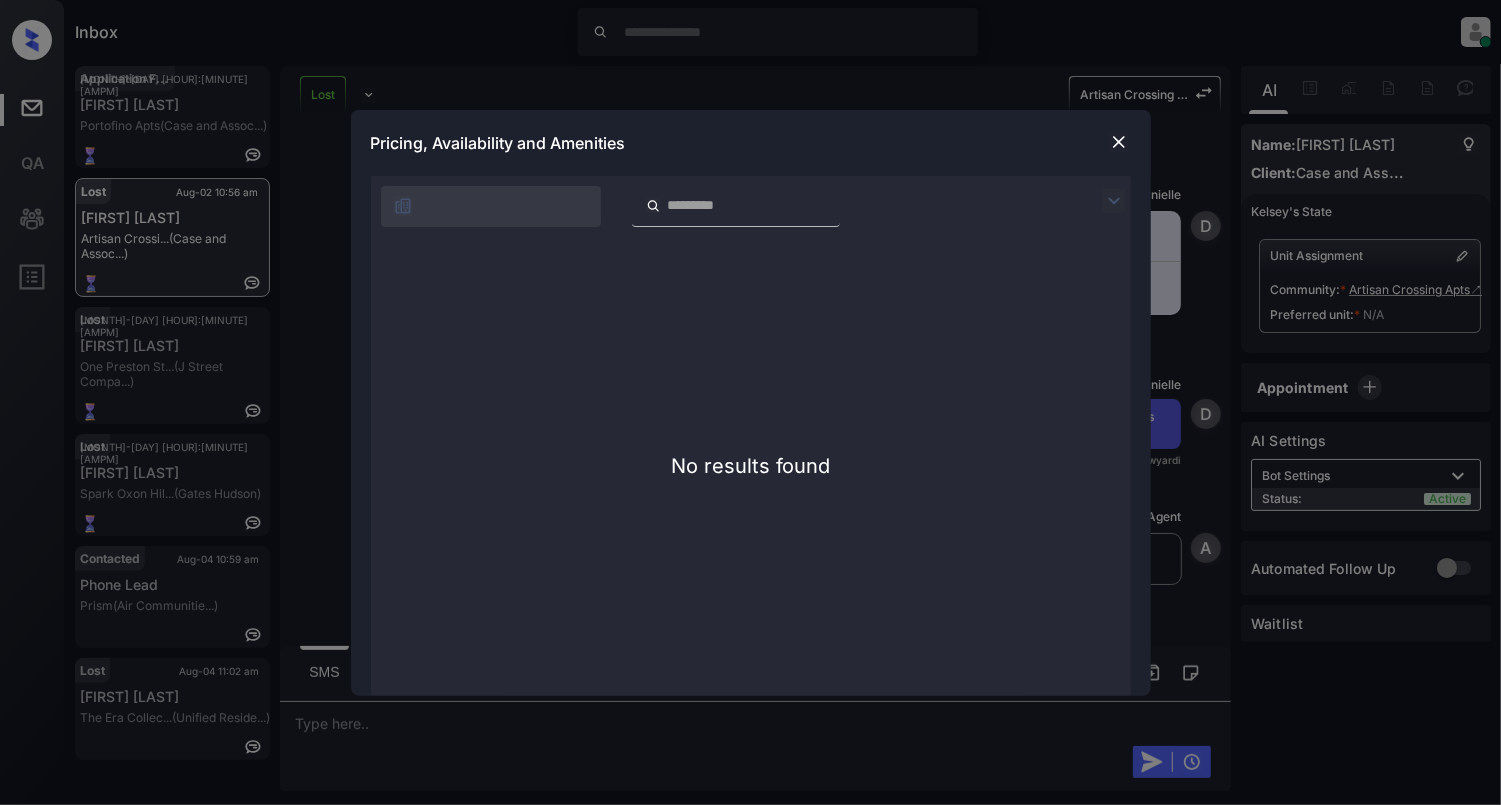 click at bounding box center [1119, 142] 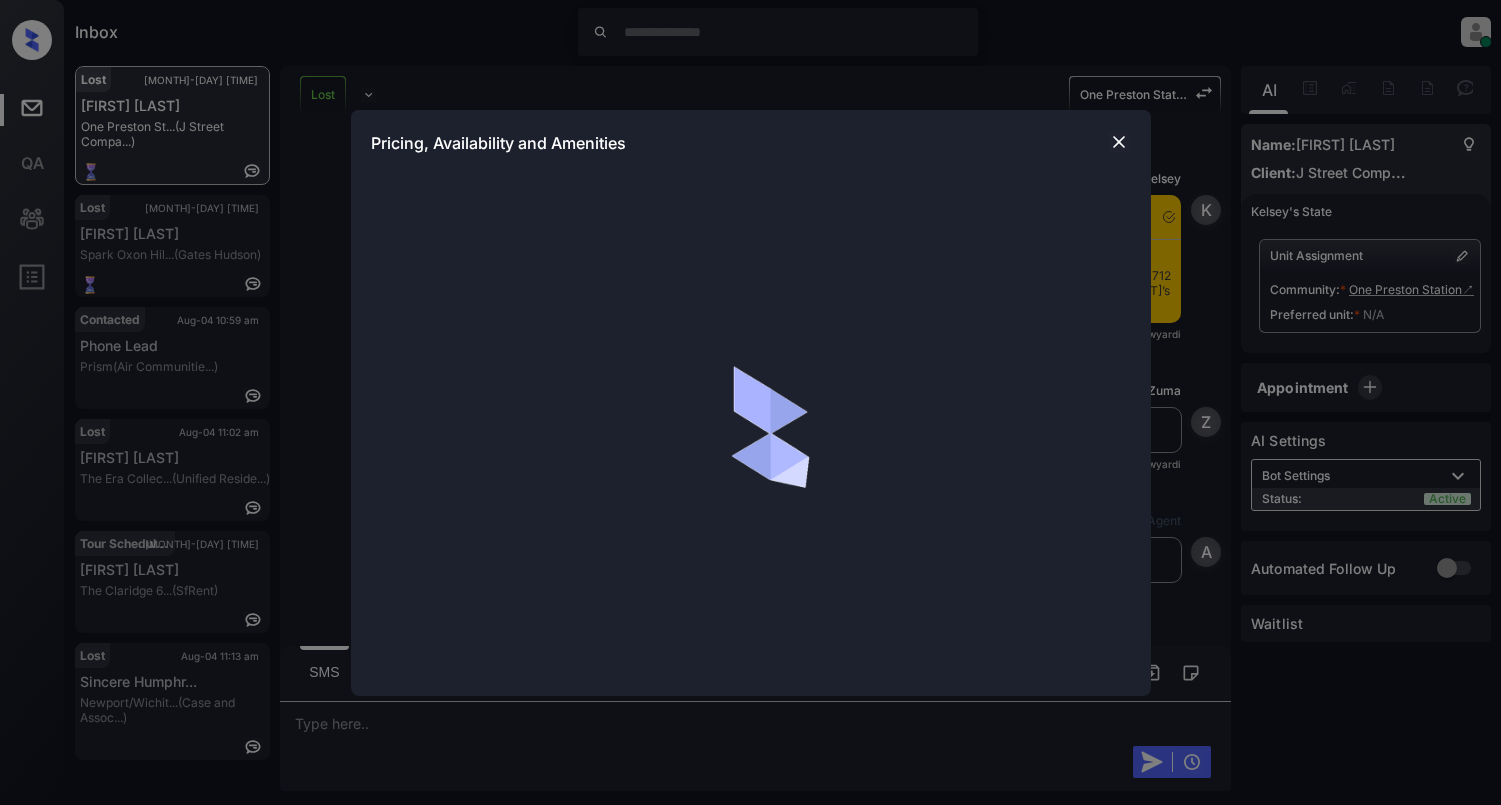 scroll, scrollTop: 0, scrollLeft: 0, axis: both 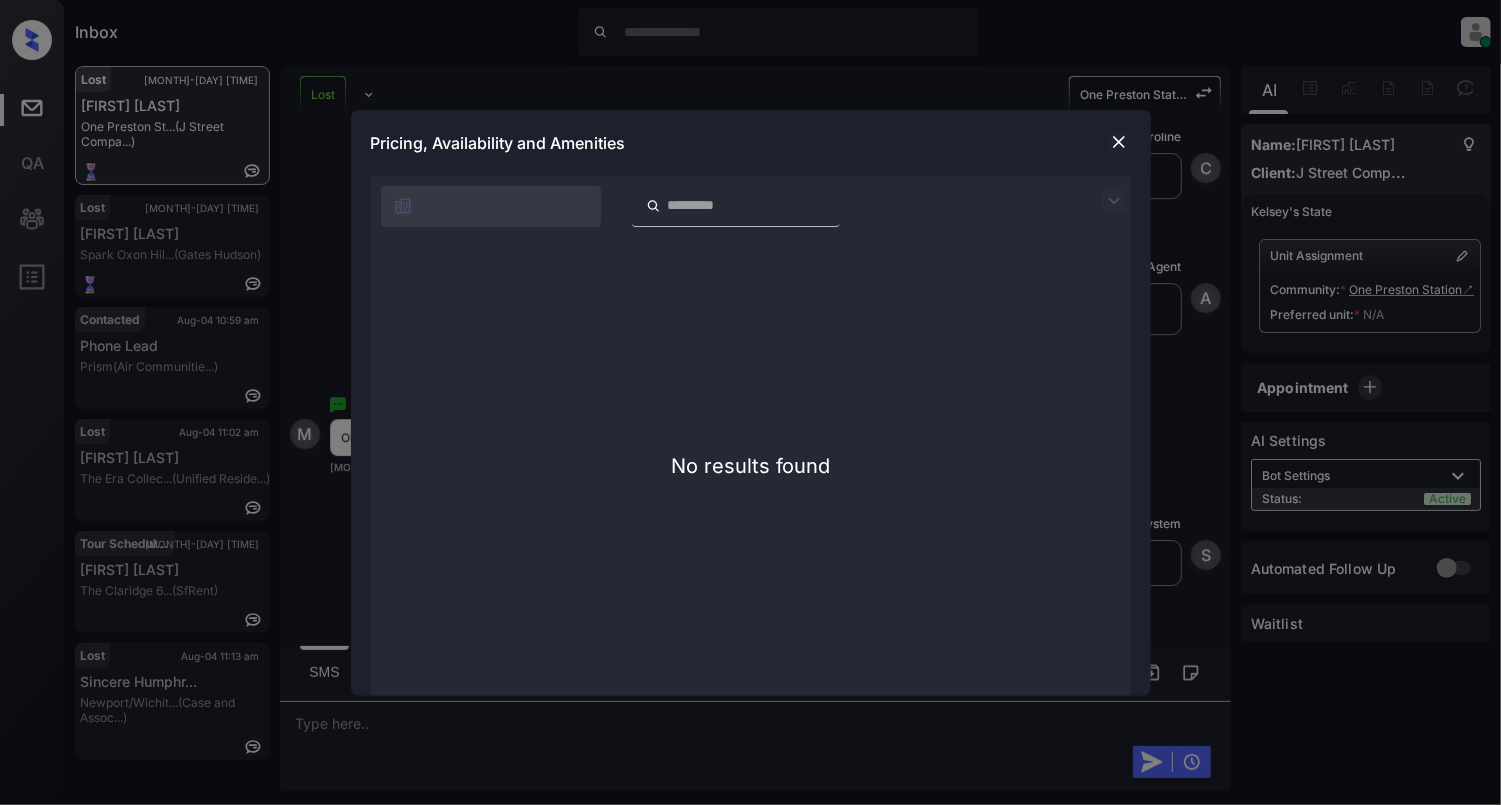 click at bounding box center [1119, 142] 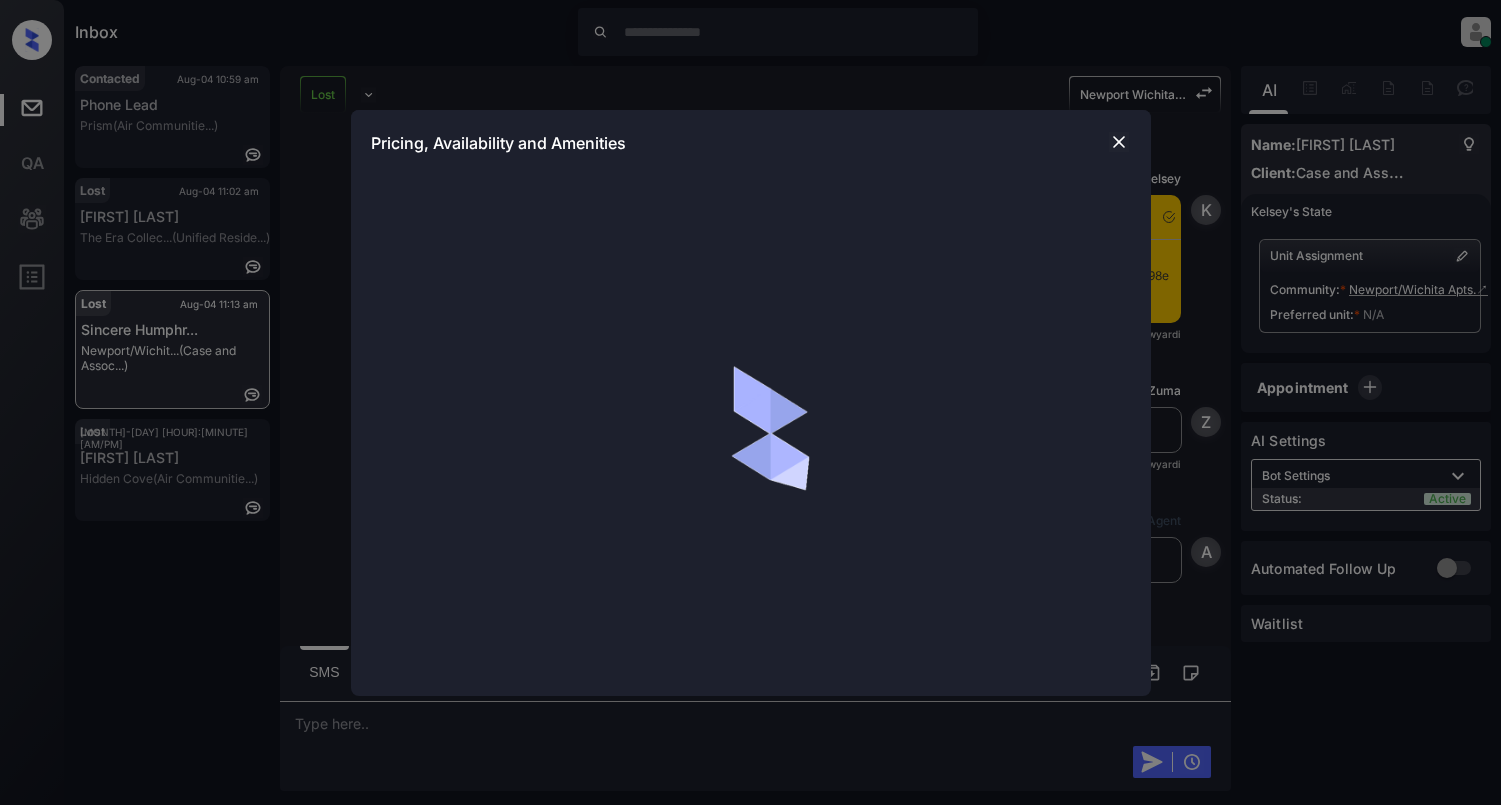 scroll, scrollTop: 0, scrollLeft: 0, axis: both 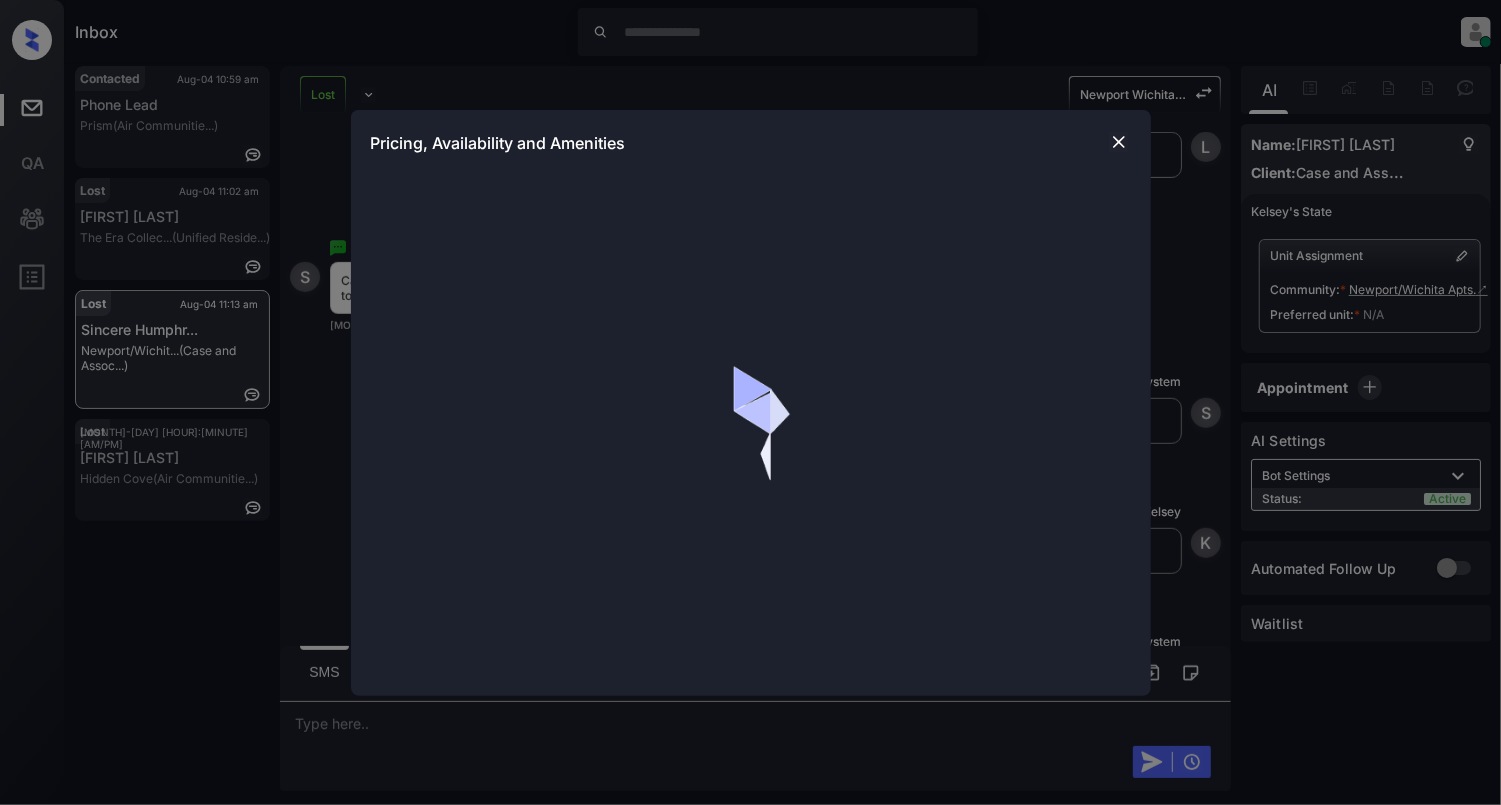 click at bounding box center (1119, 142) 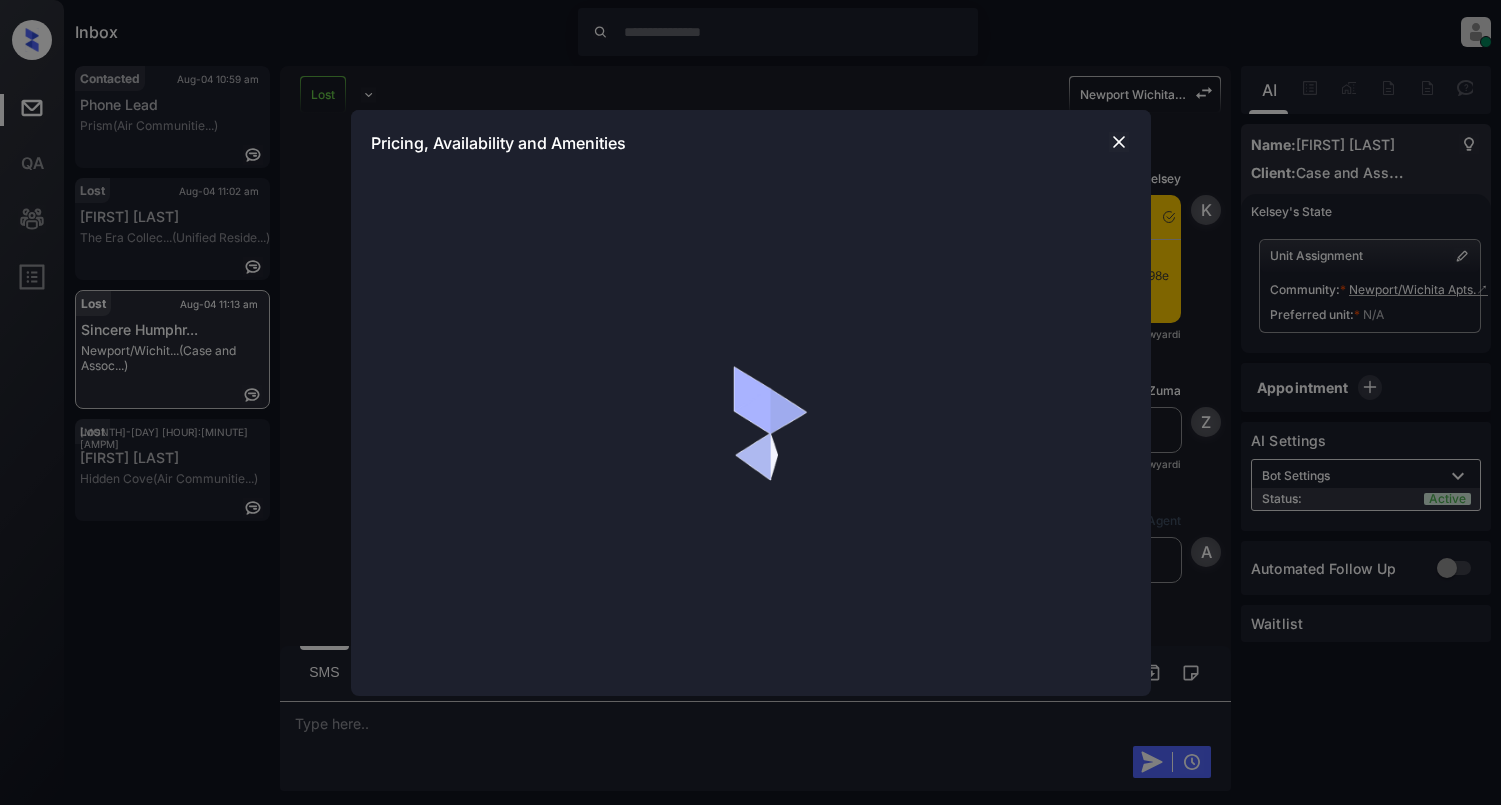 scroll, scrollTop: 0, scrollLeft: 0, axis: both 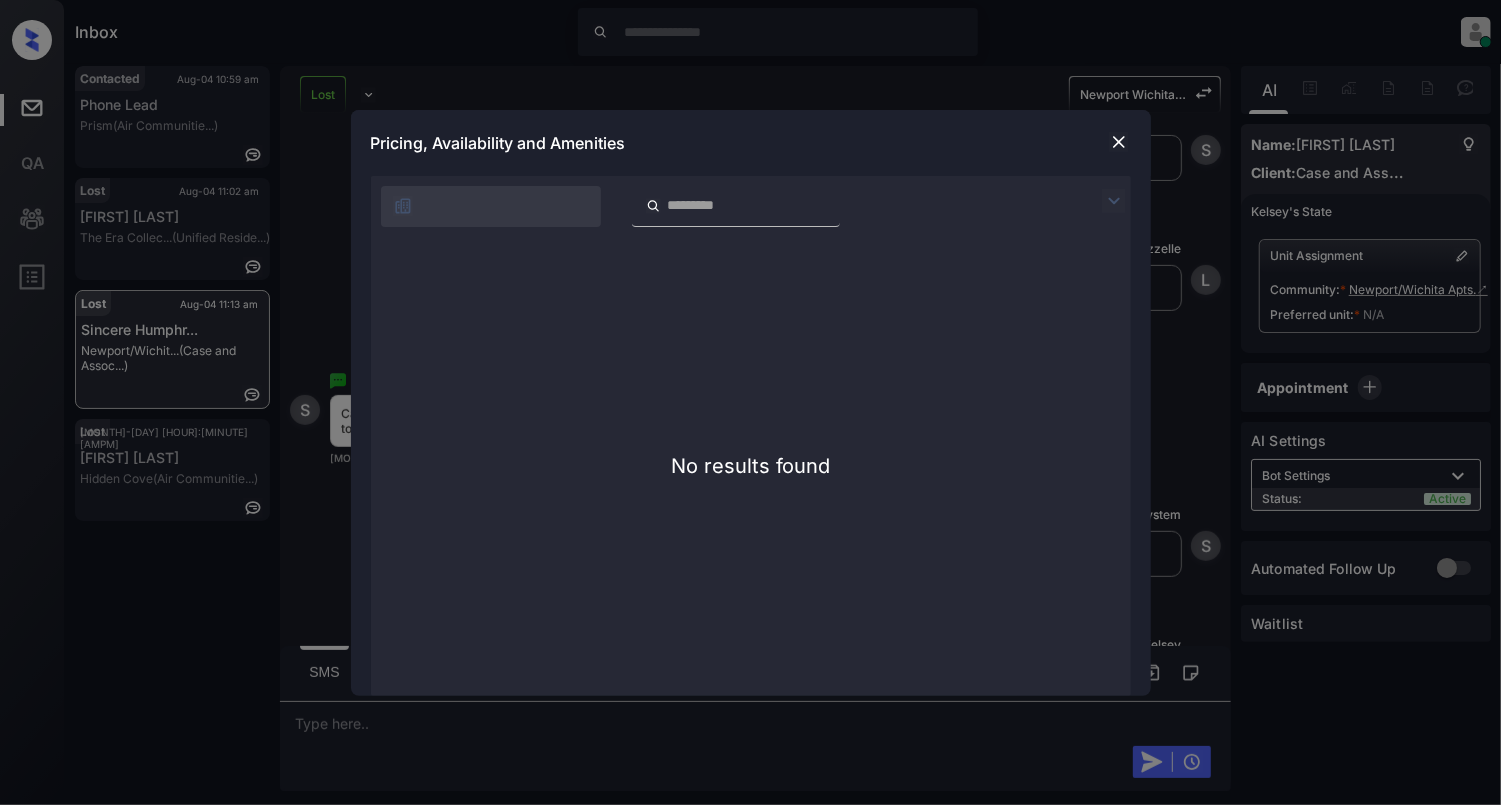 click at bounding box center (1119, 142) 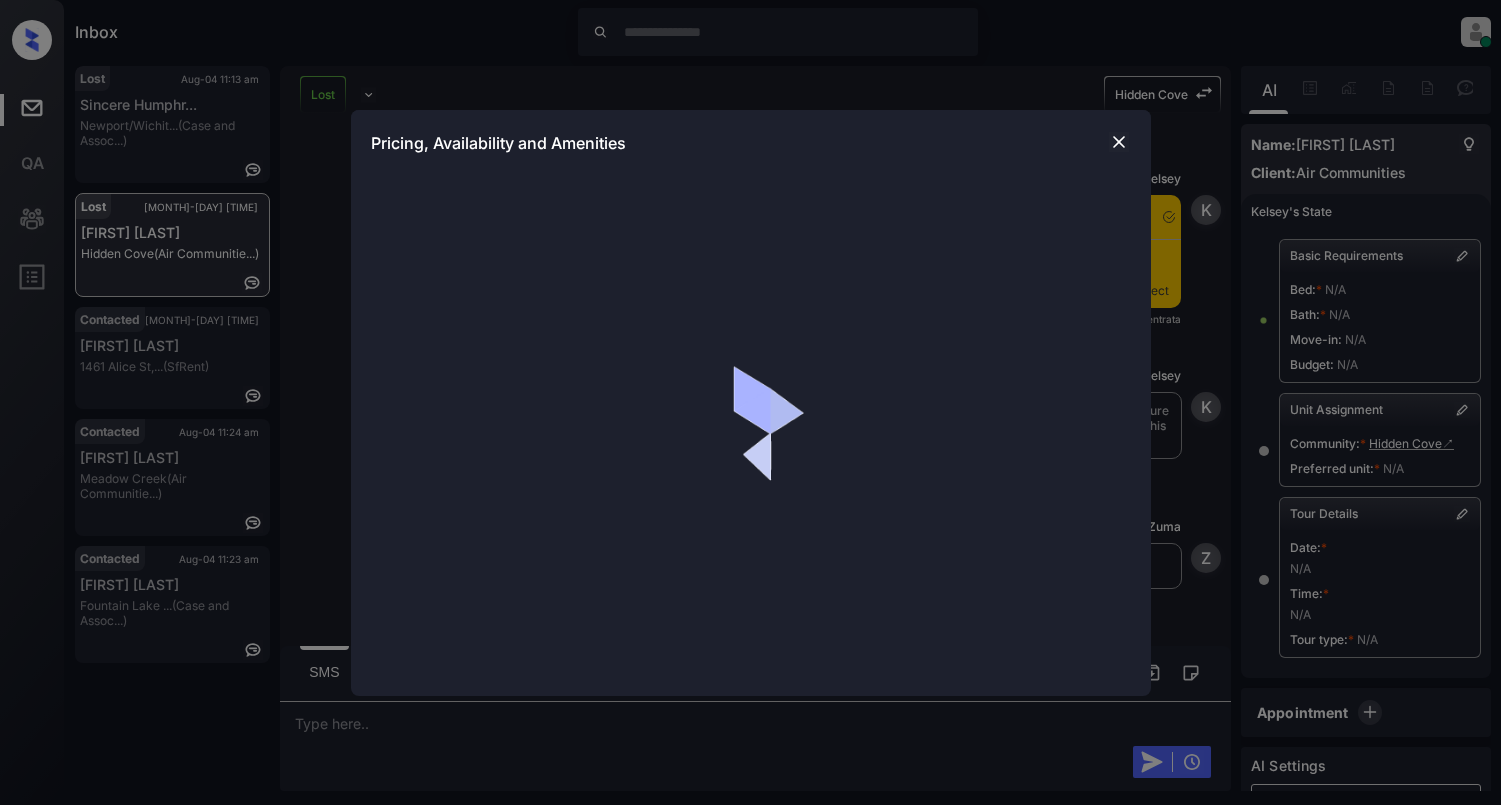scroll, scrollTop: 0, scrollLeft: 0, axis: both 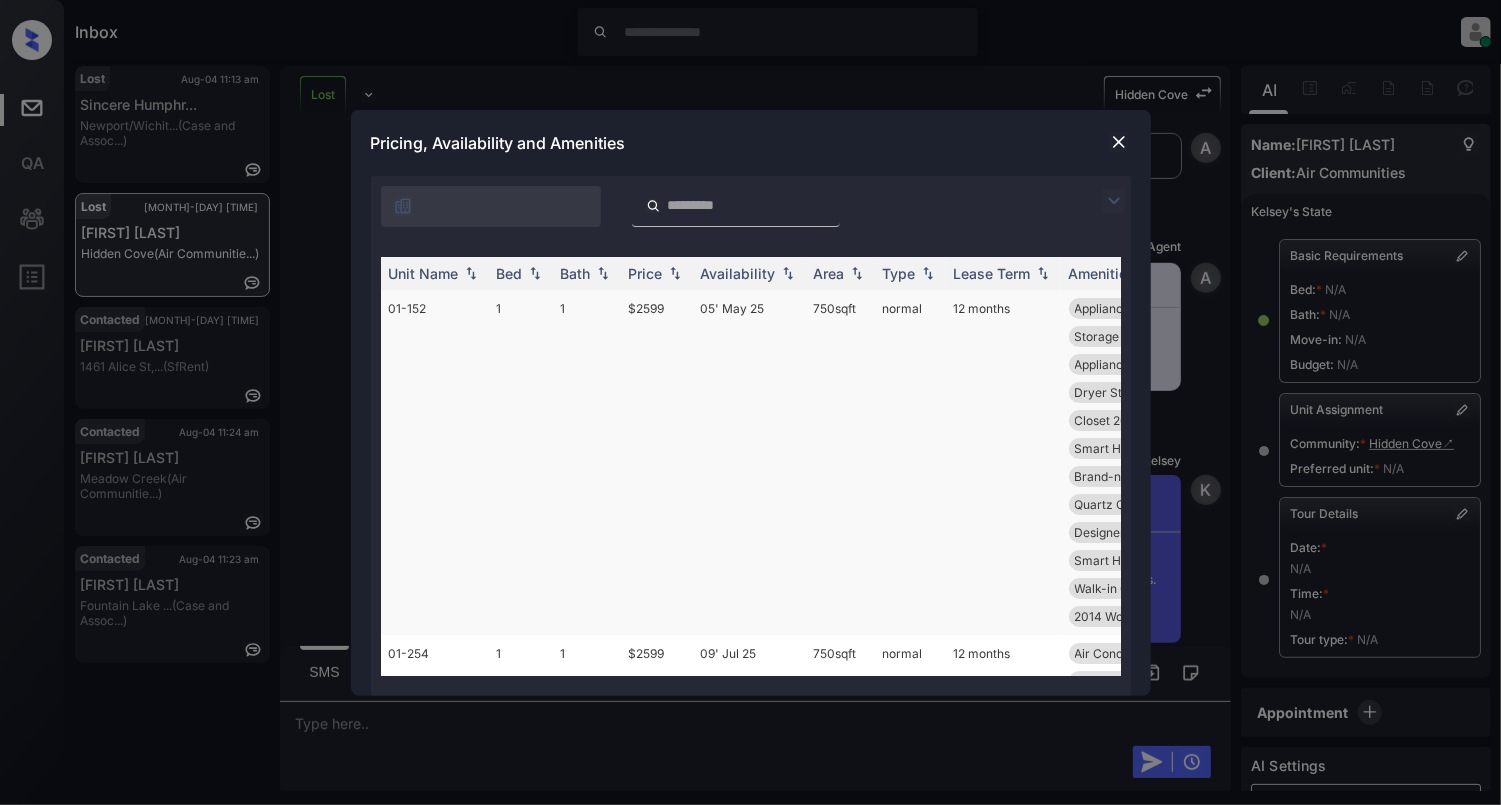 click on "01-152" at bounding box center (435, 462) 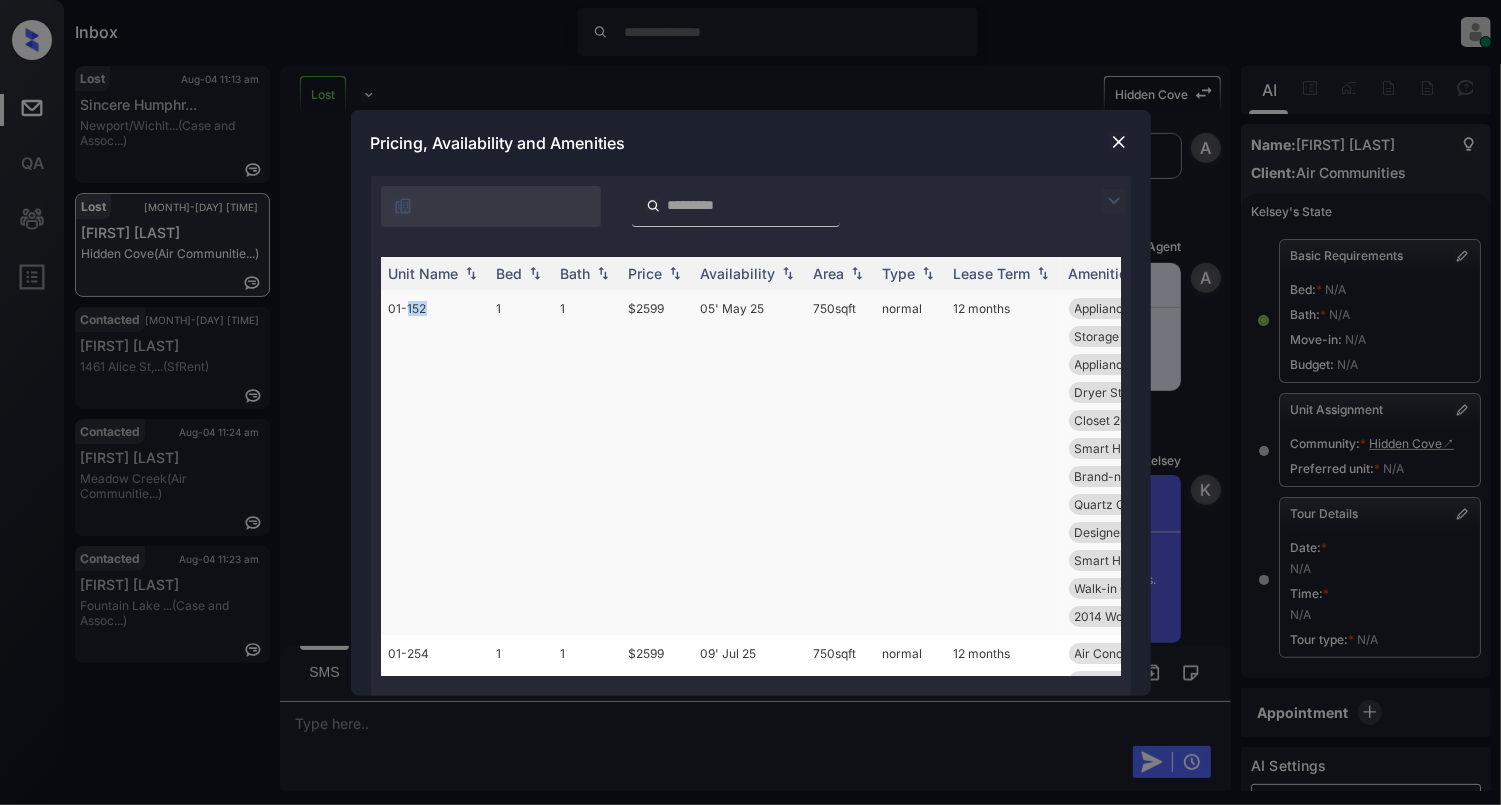 click on "01-152" at bounding box center (435, 462) 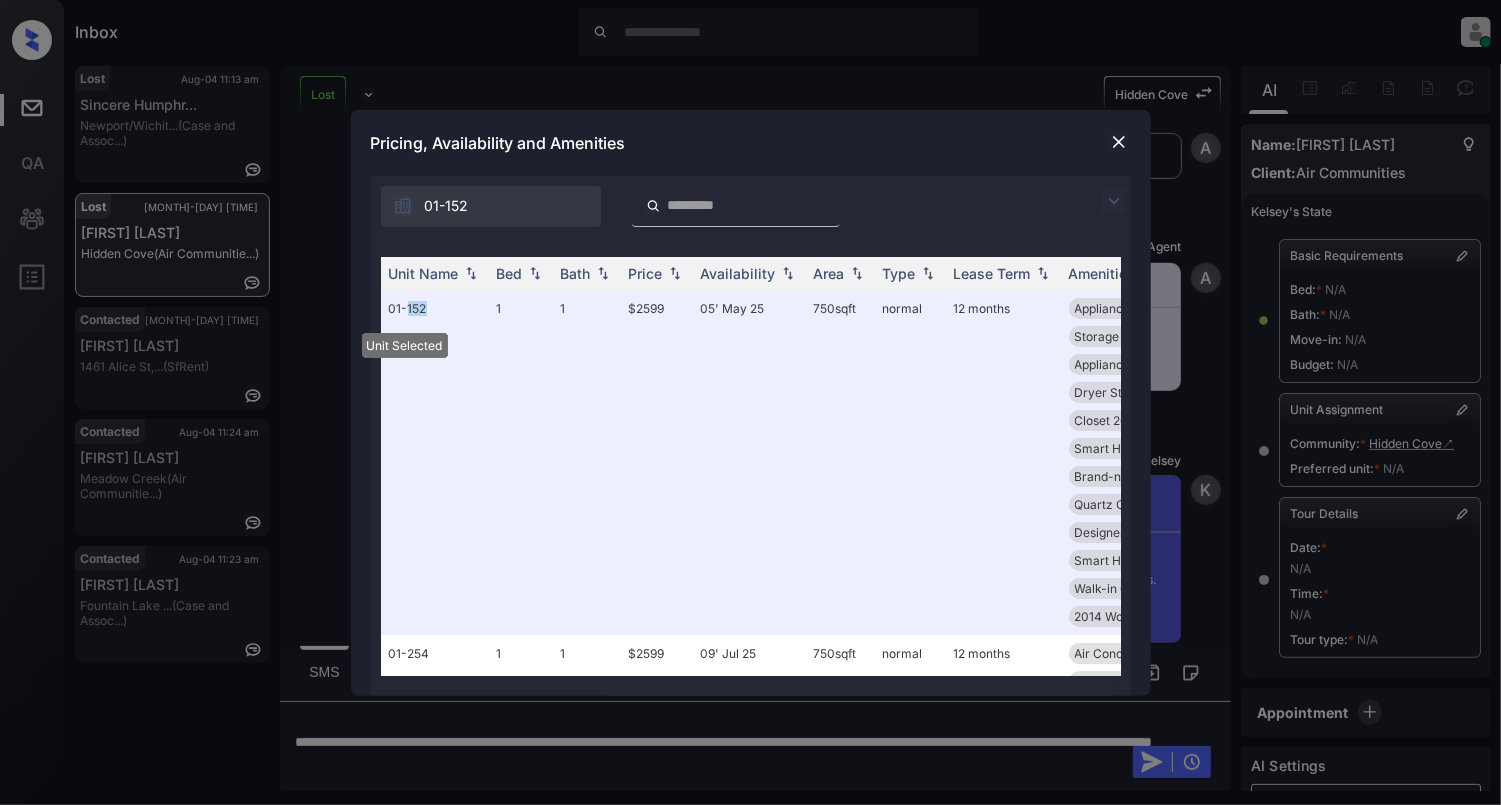 click at bounding box center [1119, 142] 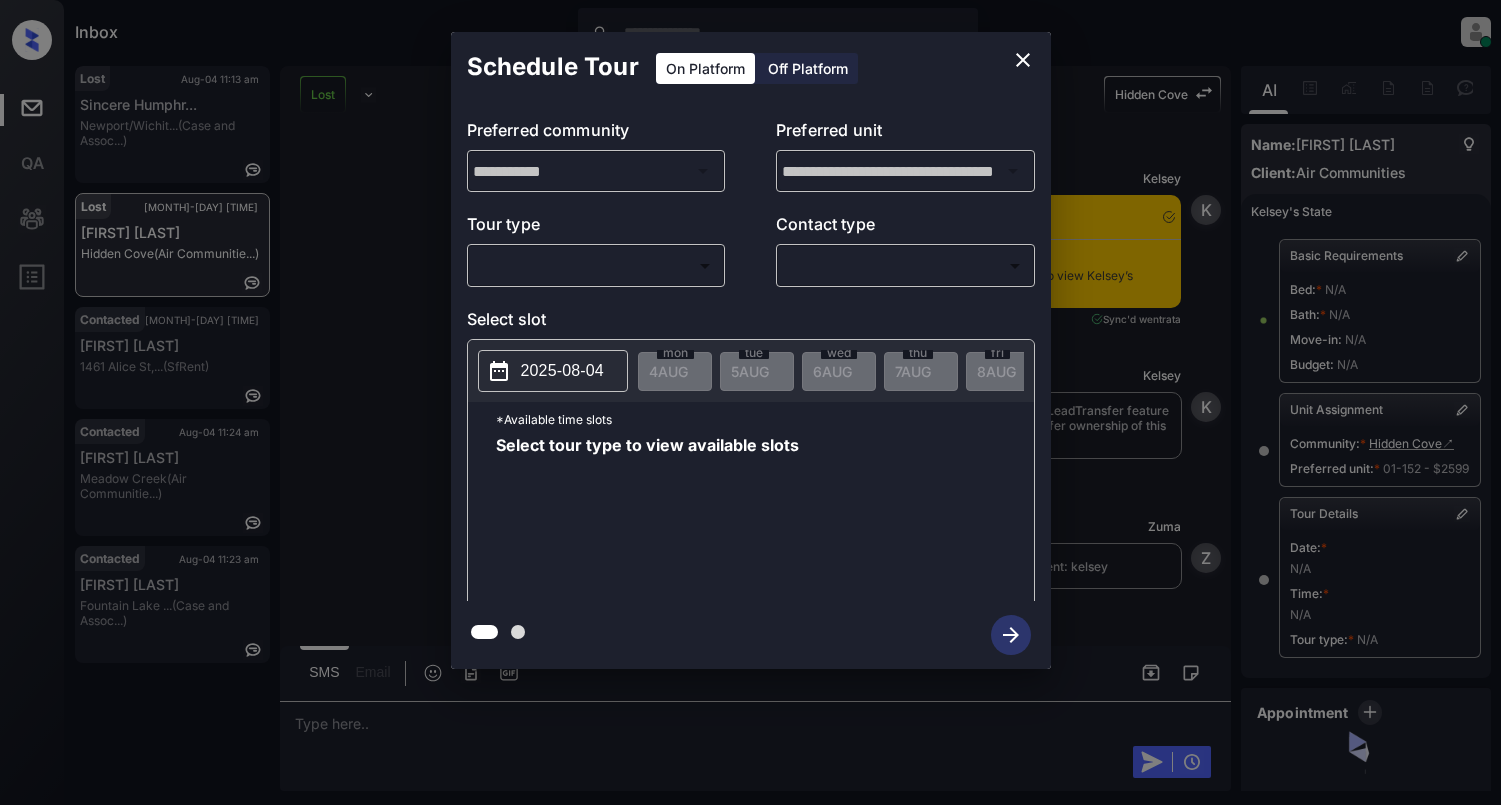 scroll, scrollTop: 0, scrollLeft: 0, axis: both 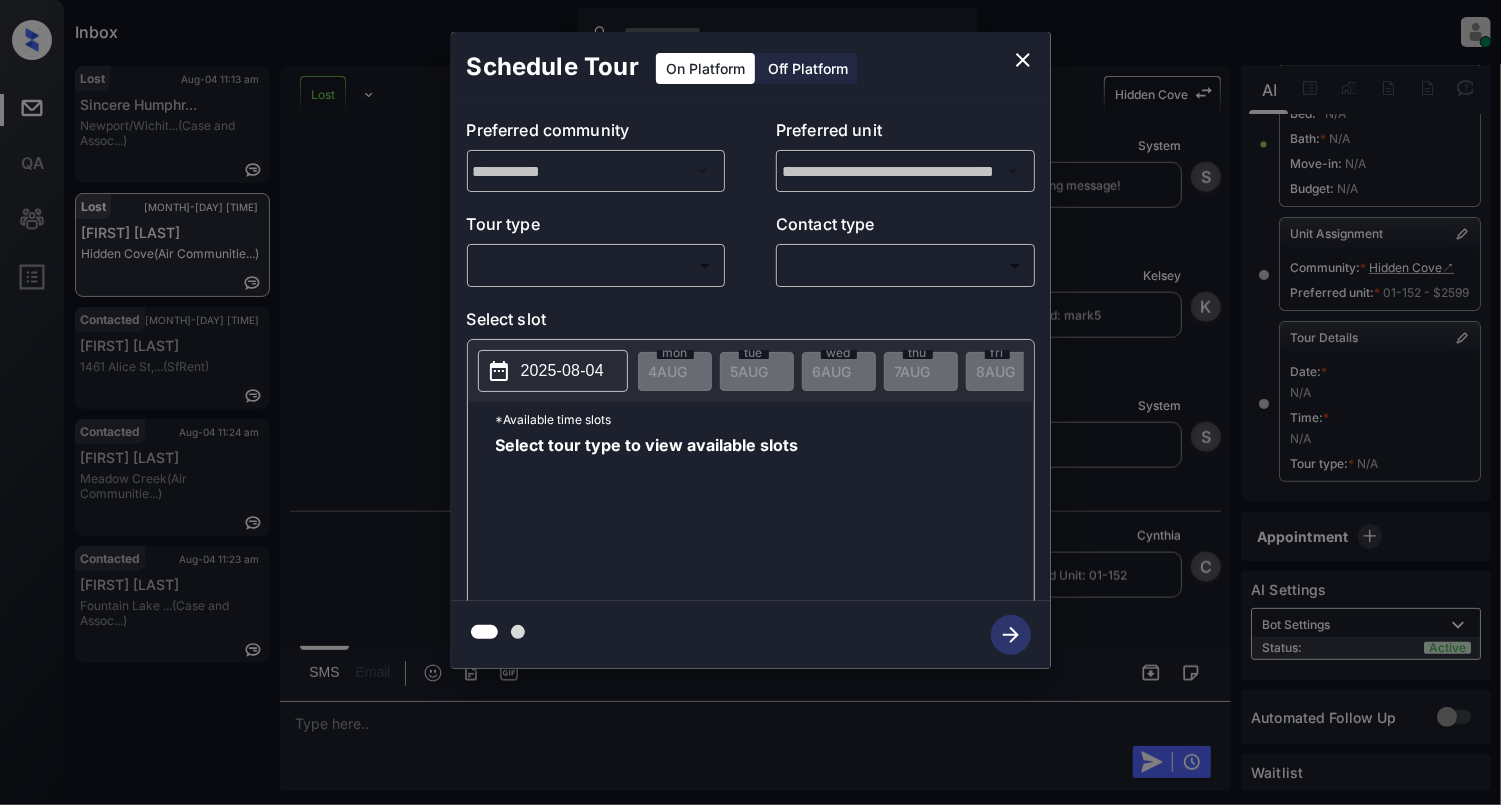 click on "Inbox Cynthia Montañez Online Set yourself   offline Set yourself   on break Profile Switch to  light  mode Sign out Lost Aug-04 11:13 am   Sincere Humphr... Newport/Wichit...  (Case and Assoc...) Lost Aug-04 11:18 am   Jose Carlos Hidden Cove  (Air Communitie...) Contacted Aug-04 11:22 am   Harry Smith 1461 Alice St,...  (SfRent) Contacted Aug-04 11:24 am   Rebecca Conn Meadow Creek  (Air Communitie...) Contacted Aug-04 11:23 am   Kim Welsh Fountain Lake ...  (Case and Assoc...) Lost Lead Sentiment: Angry Upon sliding the acknowledgement:  Lead will move to lost stage. * ​ SMS and call option will be set to opt out. AFM will be turned off for the lead. Hidden Cove New Message Kelsey Notes Note: <a href="https://conversation.getzuma.com/683f2d98411d2cf5439f7961">https://conversation.getzuma.com/683f2d98411d2cf5439f7961</a> - Paste this link into your browser to view Kelsey’s conversation with the prospect Jun 03, 2025 10:15 am  Sync'd w  entrata K New Message Kelsey Jun 03, 2025 10:15 am K New Message Z" at bounding box center (750, 402) 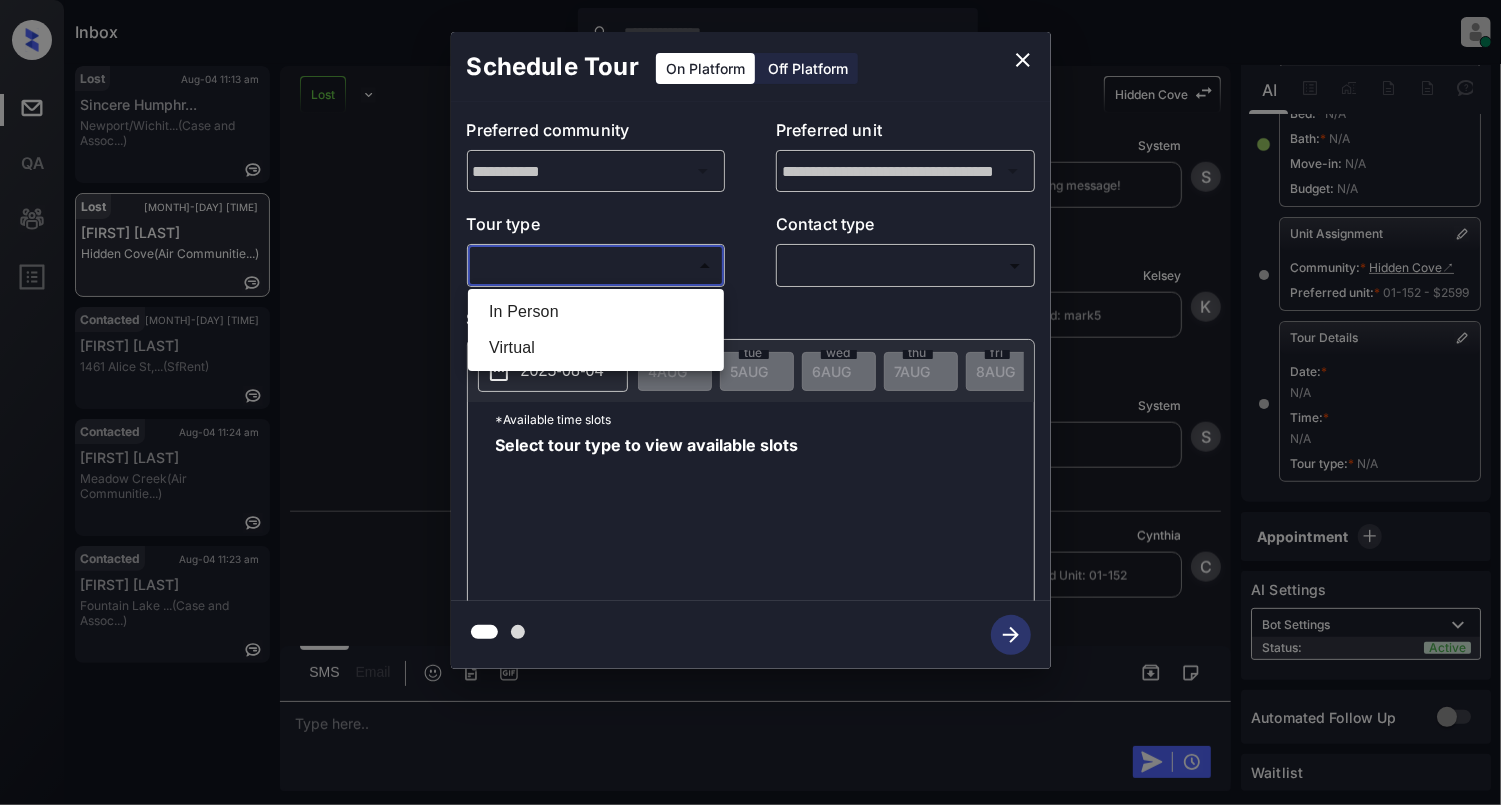 click on "In Person" at bounding box center [596, 312] 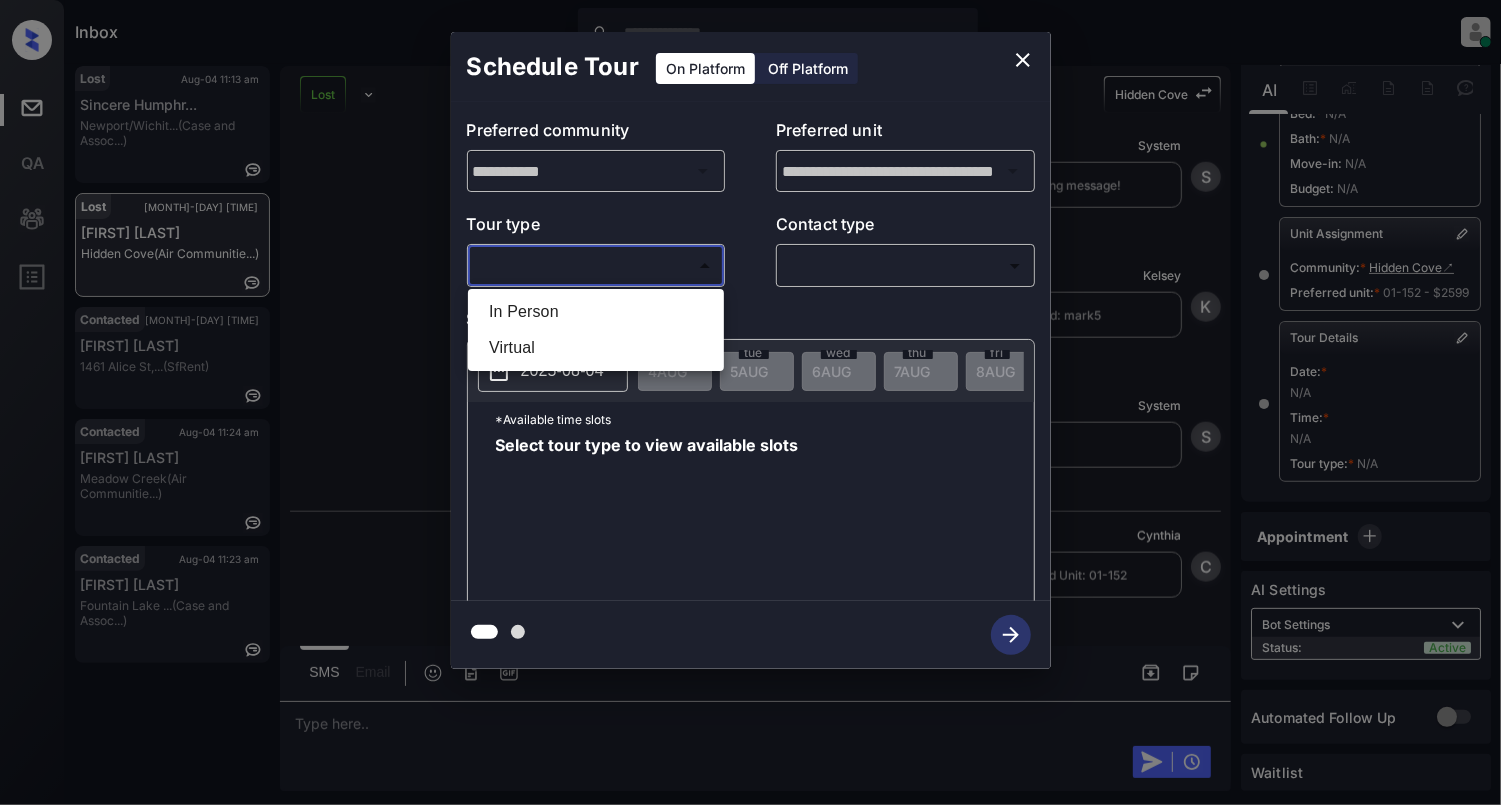 type on "********" 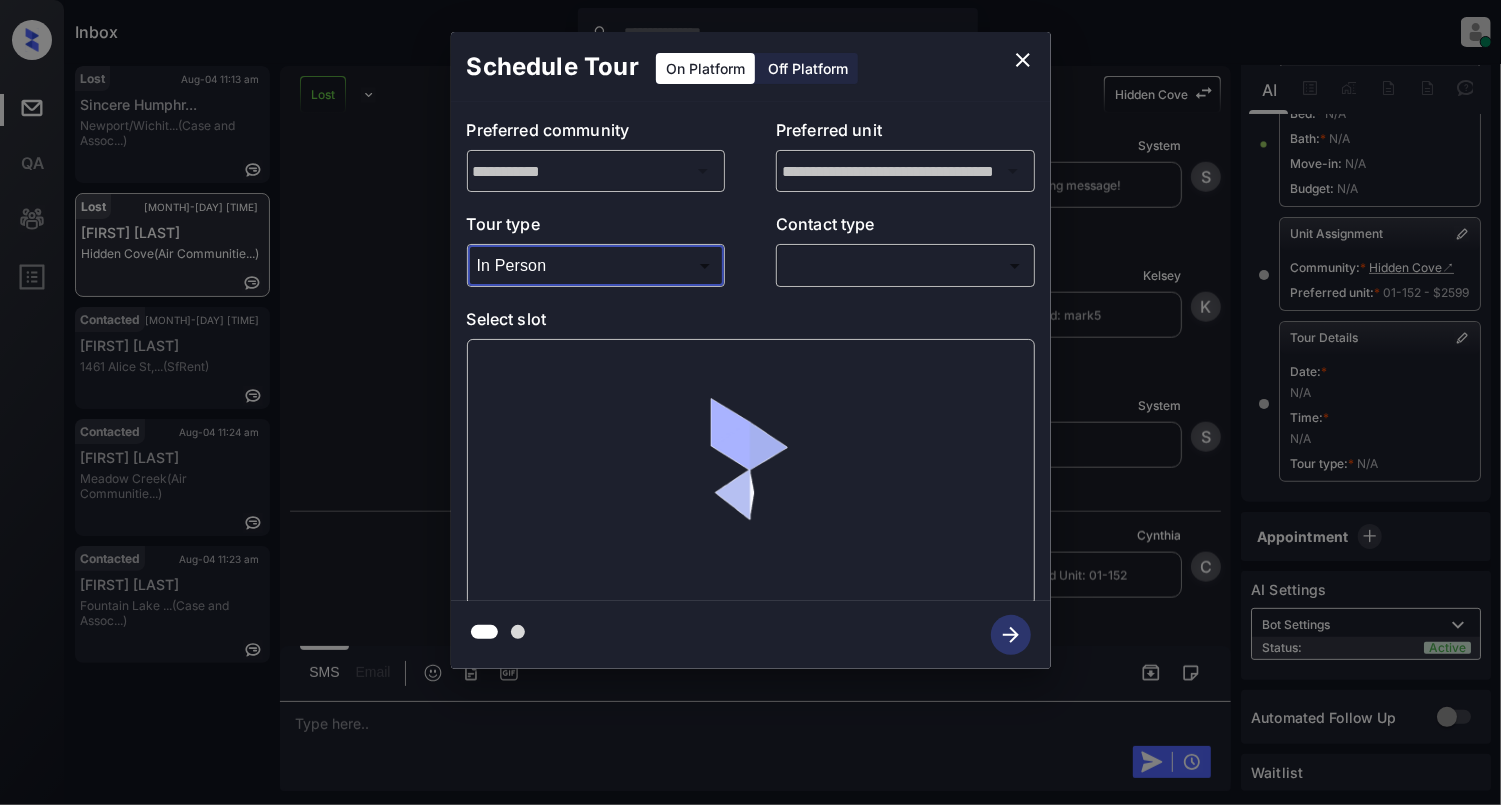 click on "Inbox Cynthia Montañez Online Set yourself   offline Set yourself   on break Profile Switch to  light  mode Sign out Lost Aug-04 11:13 am   Sincere Humphr... Newport/Wichit...  (Case and Assoc...) Lost Aug-04 11:18 am   Jose Carlos Hidden Cove  (Air Communitie...) Contacted Aug-04 11:22 am   Harry Smith 1461 Alice St,...  (SfRent) Contacted Aug-04 11:24 am   Rebecca Conn Meadow Creek  (Air Communitie...) Contacted Aug-04 11:23 am   Kim Welsh Fountain Lake ...  (Case and Assoc...) Lost Lead Sentiment: Angry Upon sliding the acknowledgement:  Lead will move to lost stage. * ​ SMS and call option will be set to opt out. AFM will be turned off for the lead. Hidden Cove New Message Kelsey Notes Note: <a href="https://conversation.getzuma.com/683f2d98411d2cf5439f7961">https://conversation.getzuma.com/683f2d98411d2cf5439f7961</a> - Paste this link into your browser to view Kelsey’s conversation with the prospect Jun 03, 2025 10:15 am  Sync'd w  entrata K New Message Kelsey Jun 03, 2025 10:15 am K New Message Z" at bounding box center [750, 402] 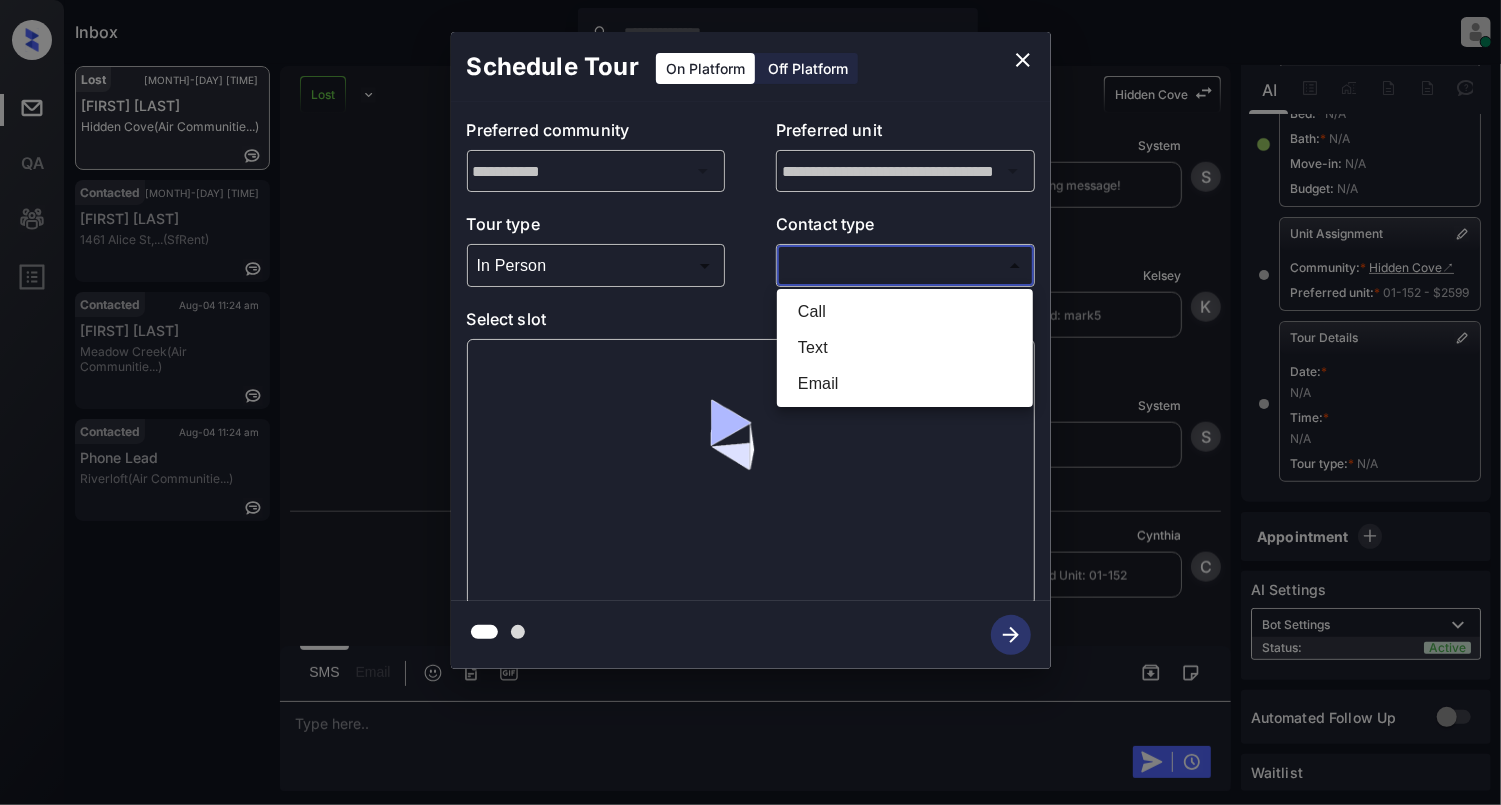 drag, startPoint x: 825, startPoint y: 345, endPoint x: 812, endPoint y: 344, distance: 13.038404 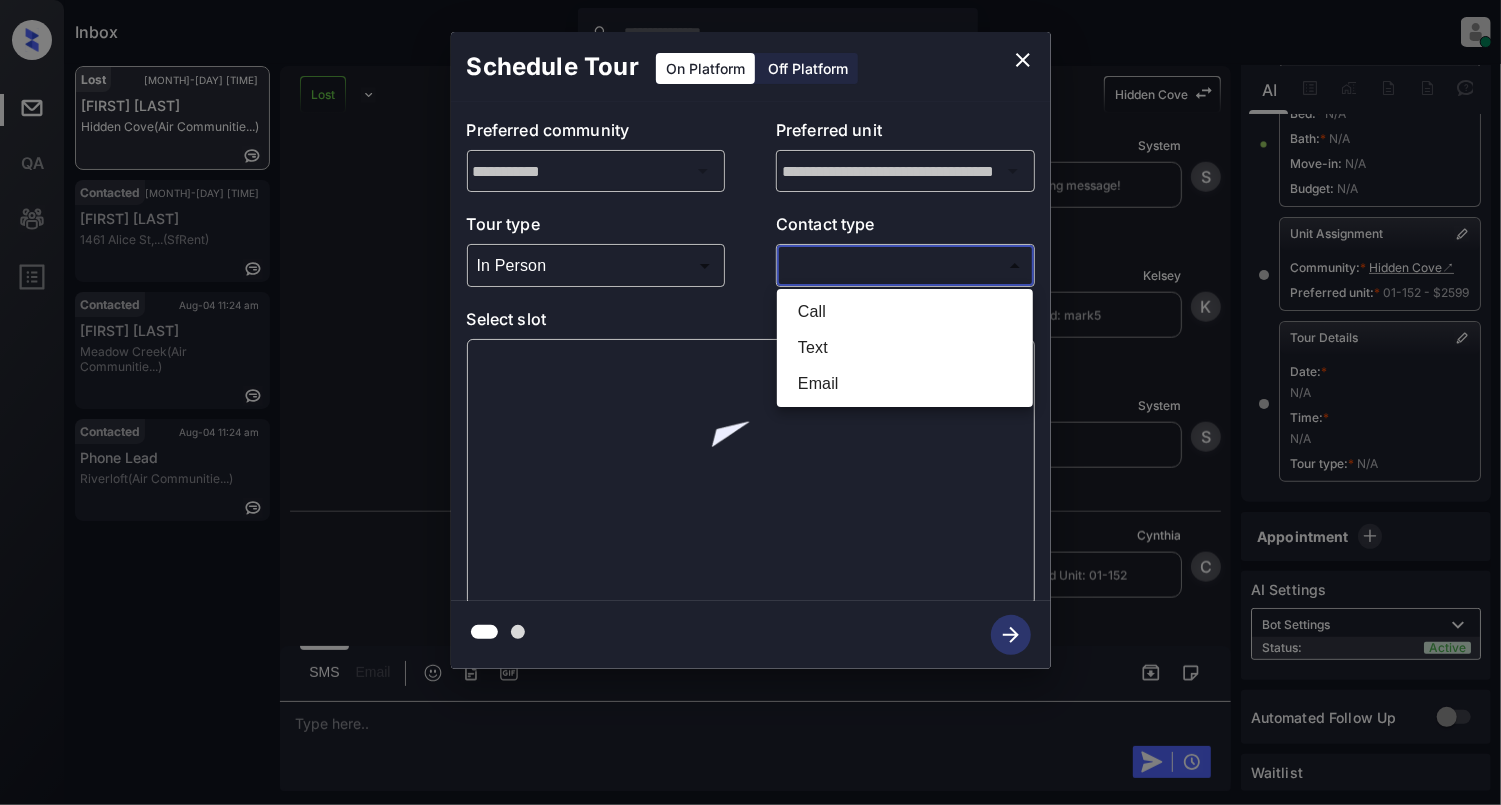 click on "Text" at bounding box center (905, 348) 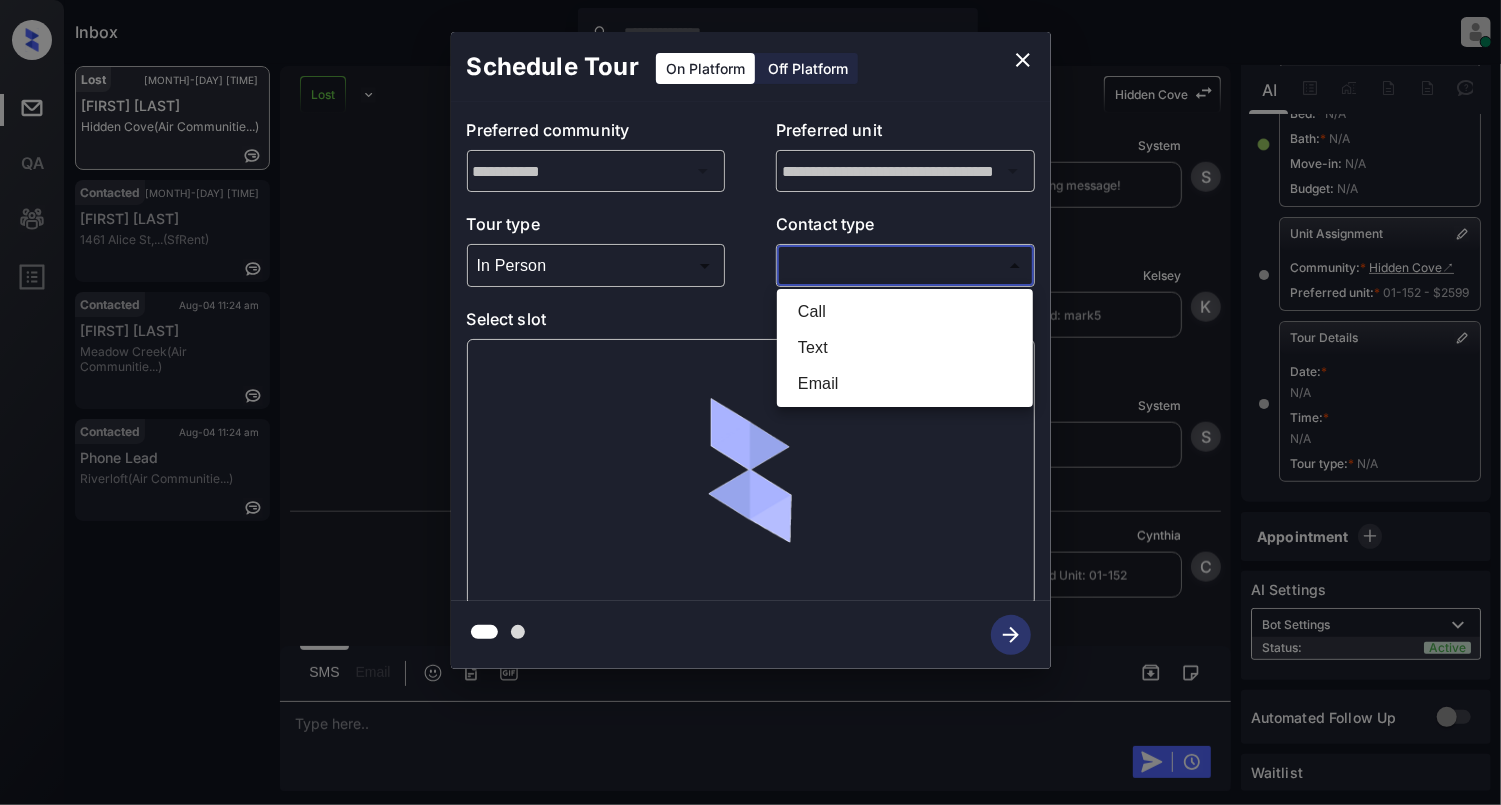 type on "****" 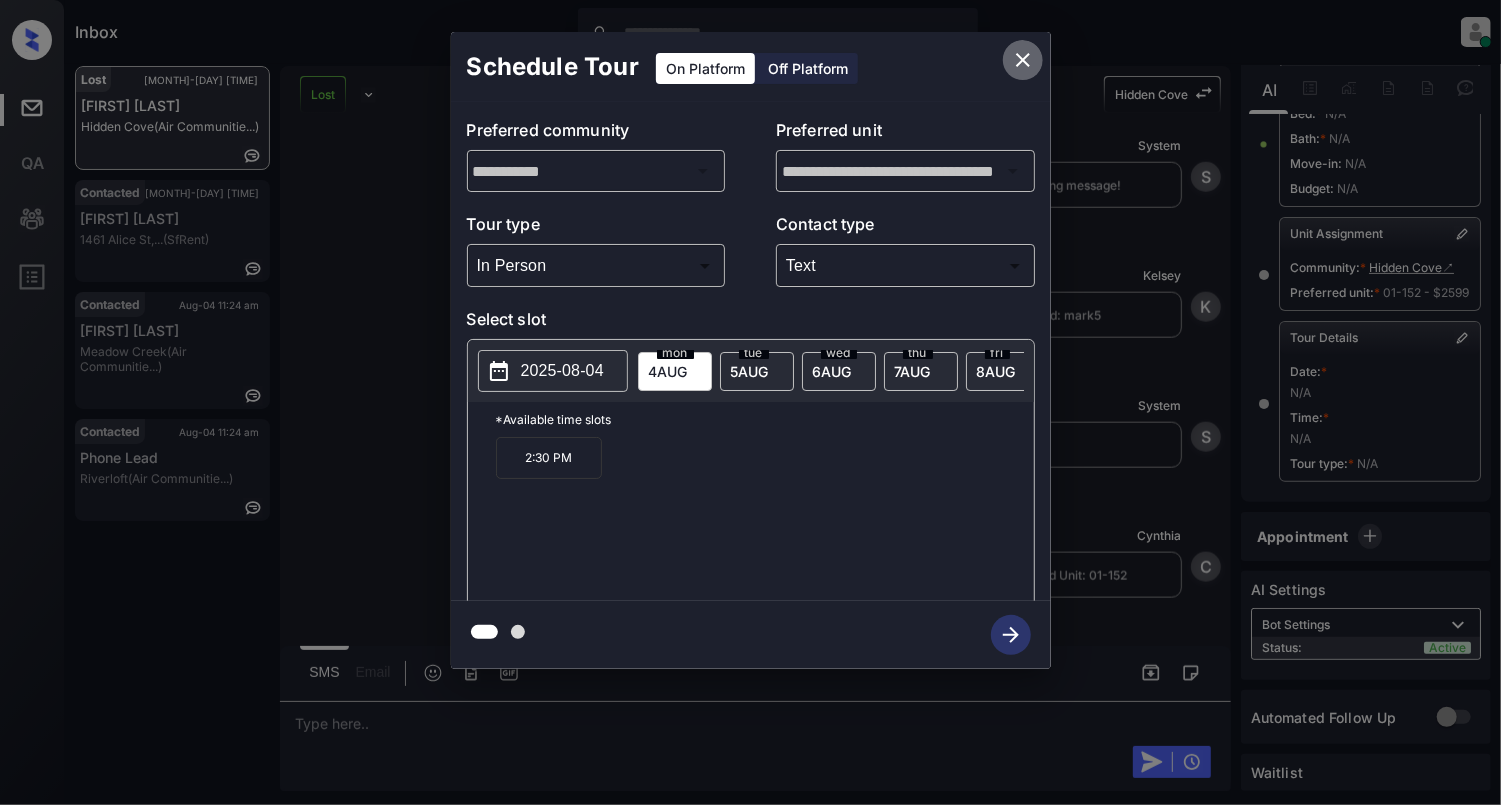 click 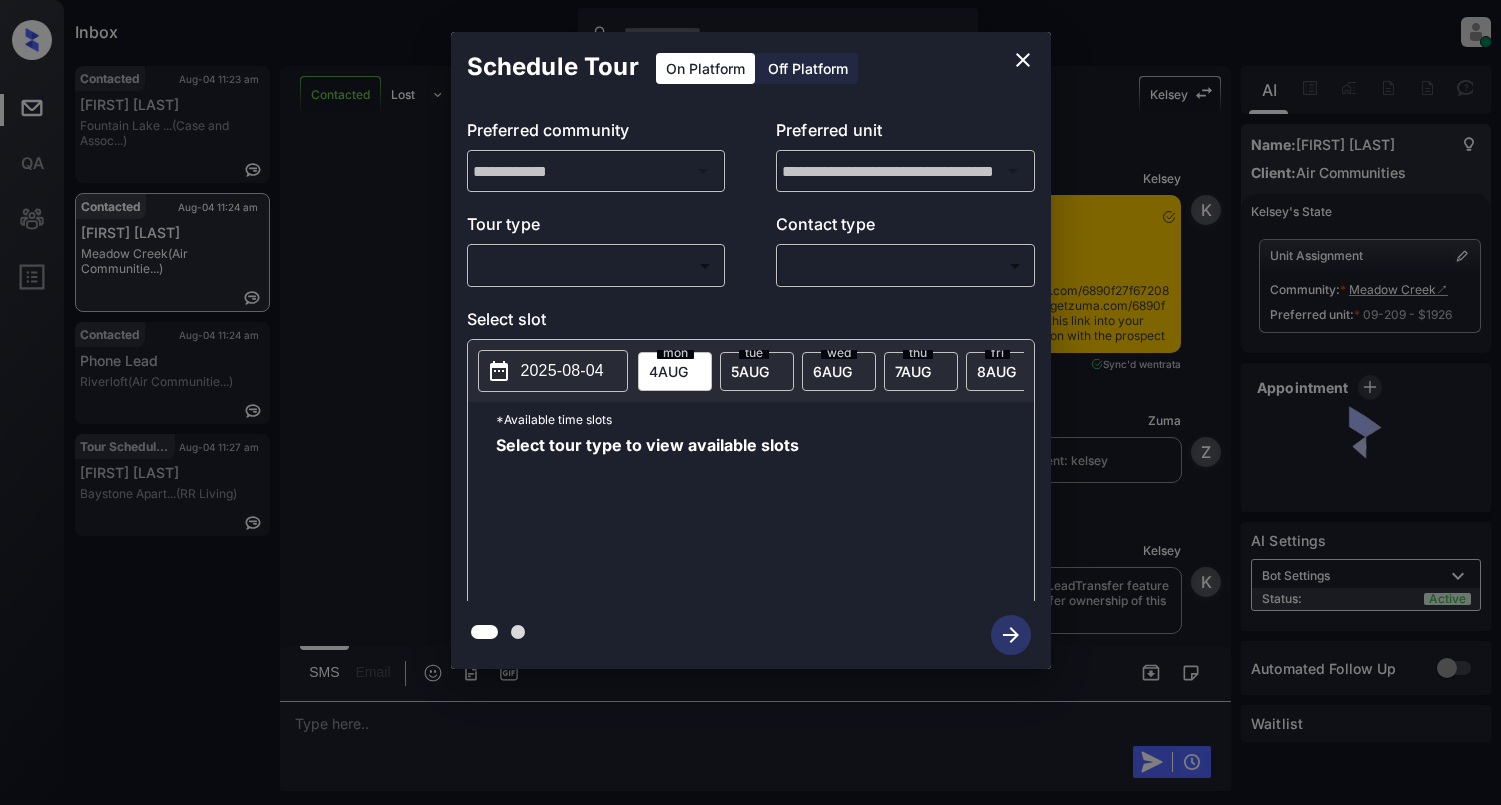 scroll, scrollTop: 0, scrollLeft: 0, axis: both 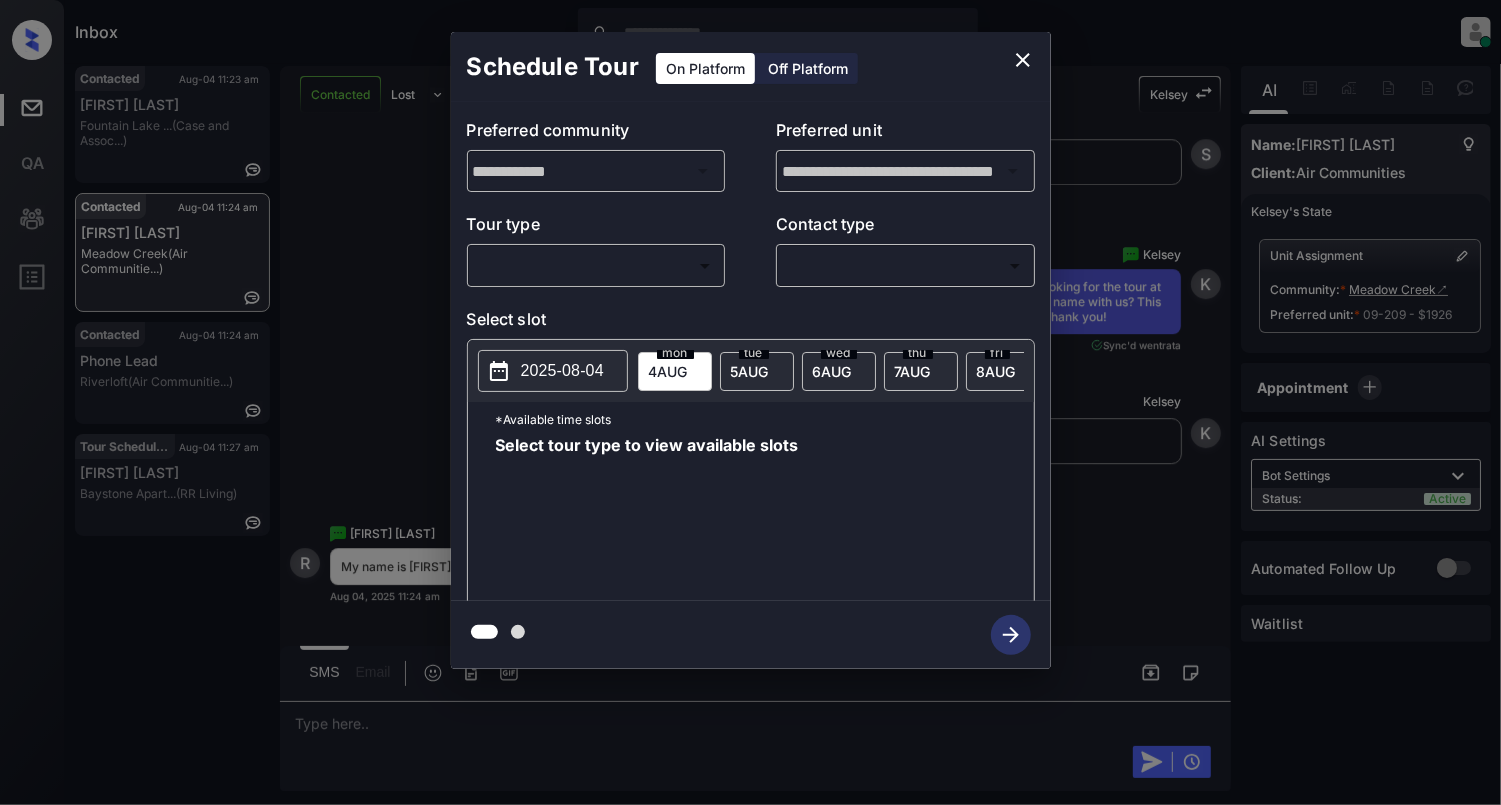 drag, startPoint x: 526, startPoint y: 228, endPoint x: 545, endPoint y: 277, distance: 52.554733 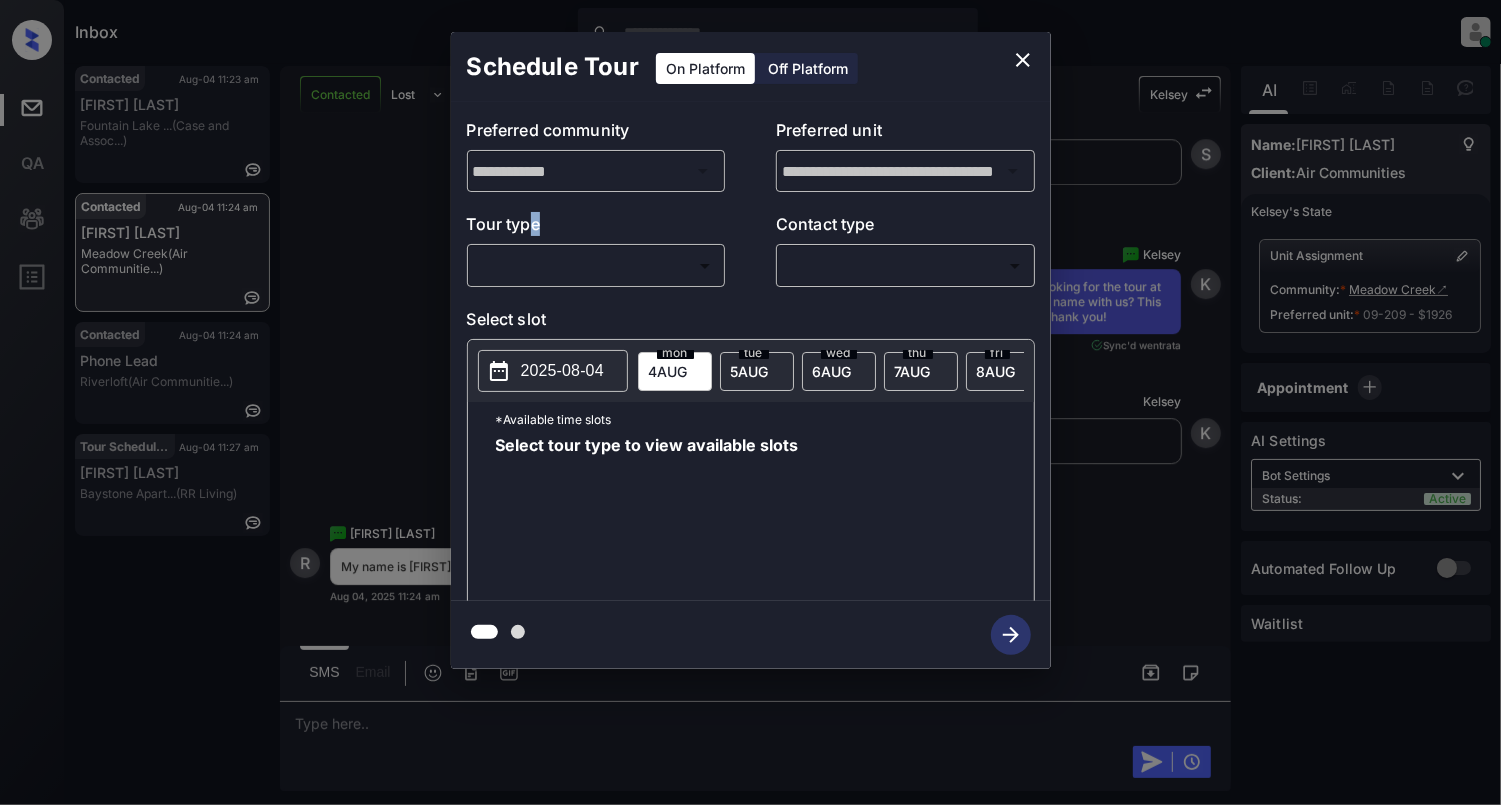 click on "Inbox Cynthia Montañez Online Set yourself   offline Set yourself   on break Profile Switch to  light  mode Sign out Contacted Aug-04 11:23 am   Kim Welsh Fountain Lake ...  (Case and Assoc...) Contacted Aug-04 11:24 am   Rebecca Conn Meadow Creek  (Air Communitie...) Contacted Aug-04 11:24 am   Phone Lead Riverloft  (Air Communitie...) Tour Scheduled Aug-04 11:27 am   Diamond Madyun Baystone Apart...  (RR Living) Contacted Lost Lead Sentiment: Angry Upon sliding the acknowledgement:  Lead will move to lost stage. * ​ SMS and call option will be set to opt out. AFM will be turned off for the lead. Kelsey New Message Kelsey Notes Note: <a href="https://conversation.getzuma.com/6890f27f67208a2dbf120b56">https://conversation.getzuma.com/6890f27f67208a2dbf120b56</a> - Paste this link into your browser to view Kelsey’s conversation with the prospect Aug 04, 2025 10:48 am  Sync'd w  entrata K New Message Zuma Lead transferred to leasing agent: kelsey Aug 04, 2025 10:48 am Z New Message Kelsey K New Message A A" at bounding box center [750, 402] 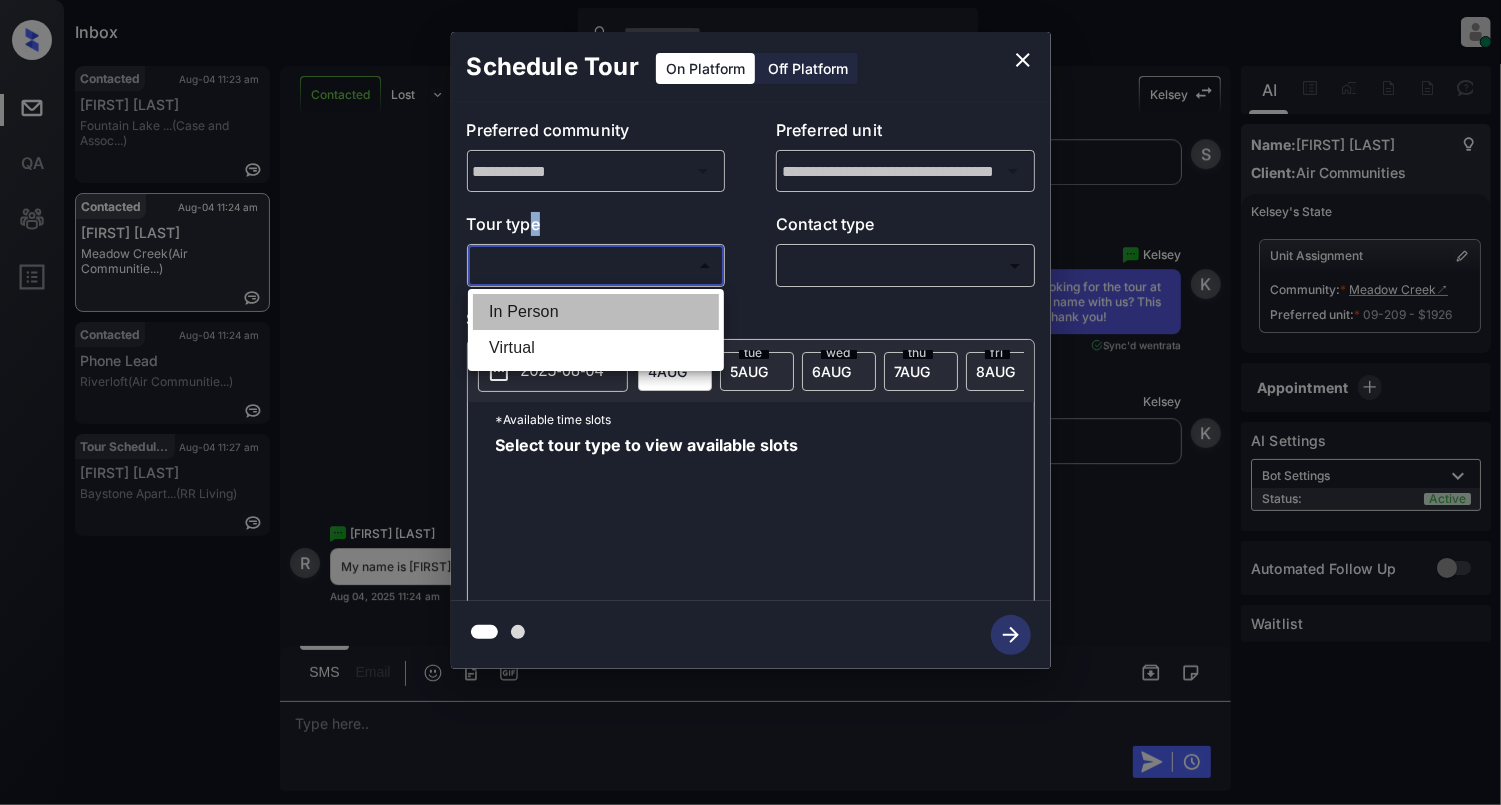 click on "In Person" at bounding box center (596, 312) 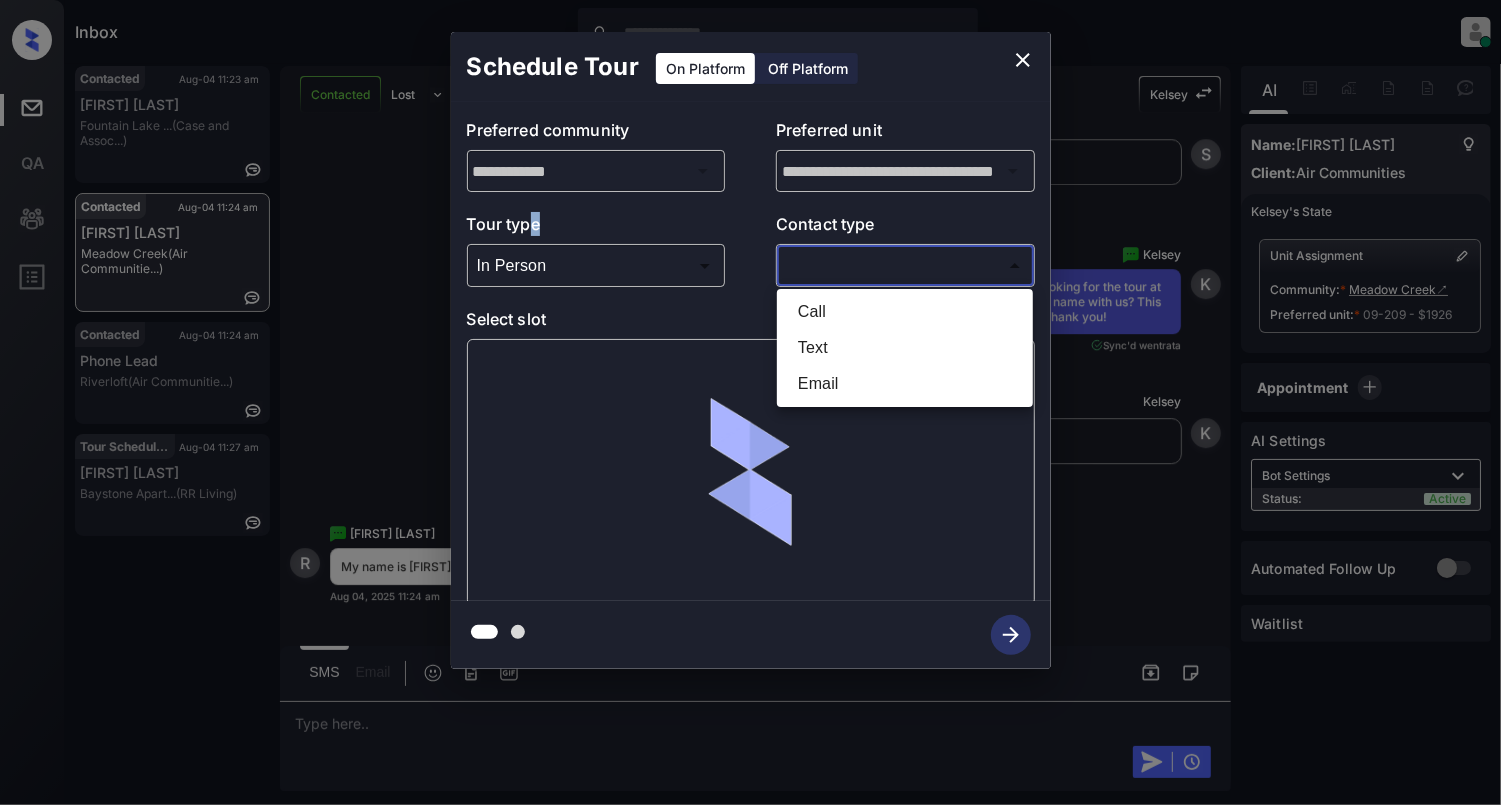 click on "Inbox Cynthia Montañez Online Set yourself   offline Set yourself   on break Profile Switch to  light  mode Sign out Contacted Aug-04 11:23 am   Kim Welsh Fountain Lake ...  (Case and Assoc...) Contacted Aug-04 11:24 am   Rebecca Conn Meadow Creek  (Air Communitie...) Contacted Aug-04 11:24 am   Phone Lead Riverloft  (Air Communitie...) Tour Scheduled Aug-04 11:27 am   Diamond Madyun Baystone Apart...  (RR Living) Contacted Lost Lead Sentiment: Angry Upon sliding the acknowledgement:  Lead will move to lost stage. * ​ SMS and call option will be set to opt out. AFM will be turned off for the lead. Kelsey New Message Kelsey Notes Note: <a href="https://conversation.getzuma.com/6890f27f67208a2dbf120b56">https://conversation.getzuma.com/6890f27f67208a2dbf120b56</a> - Paste this link into your browser to view Kelsey’s conversation with the prospect Aug 04, 2025 10:48 am  Sync'd w  entrata K New Message Zuma Lead transferred to leasing agent: kelsey Aug 04, 2025 10:48 am Z New Message Kelsey K New Message A A" at bounding box center (750, 402) 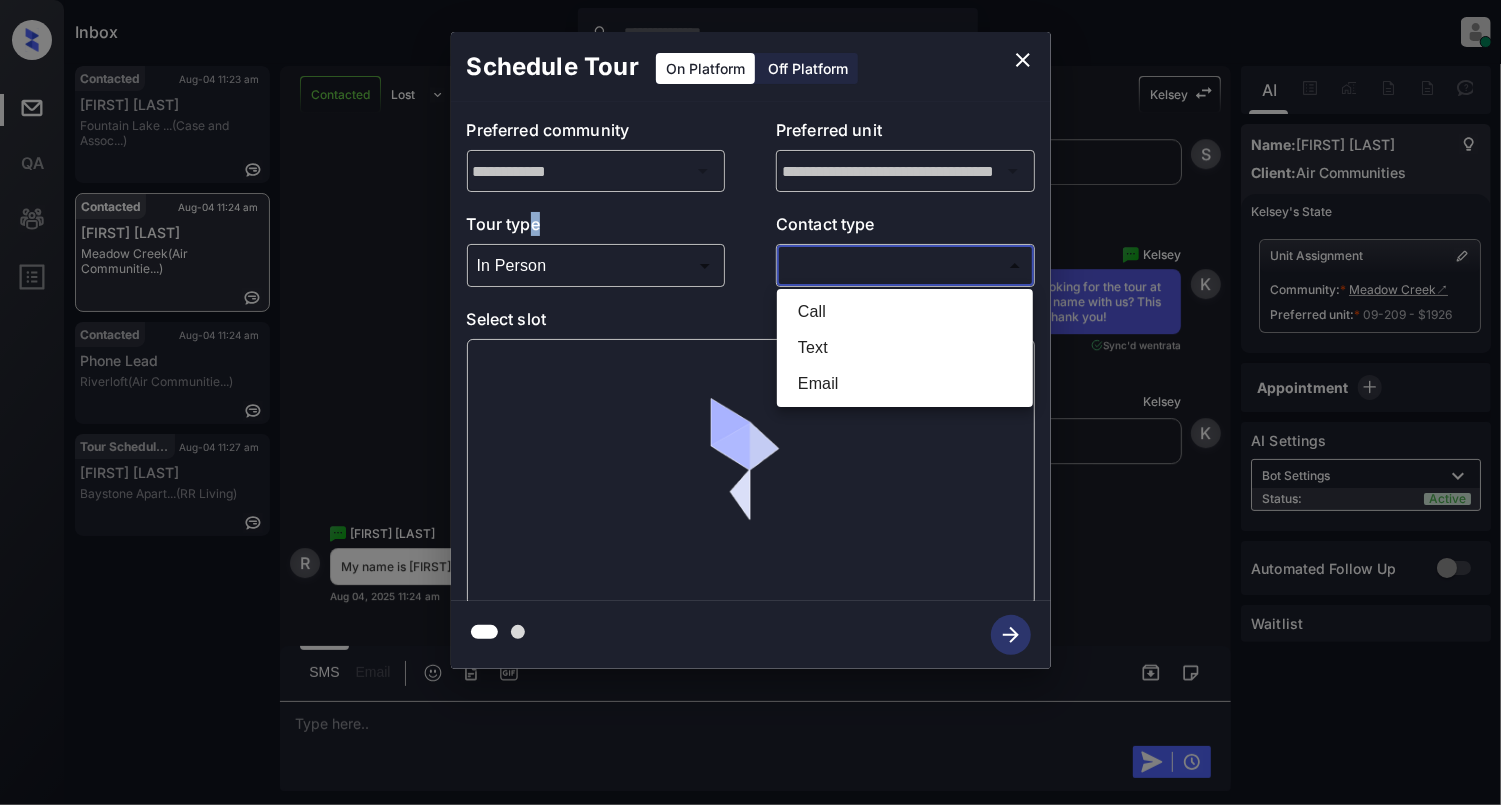 click on "Text" at bounding box center [905, 348] 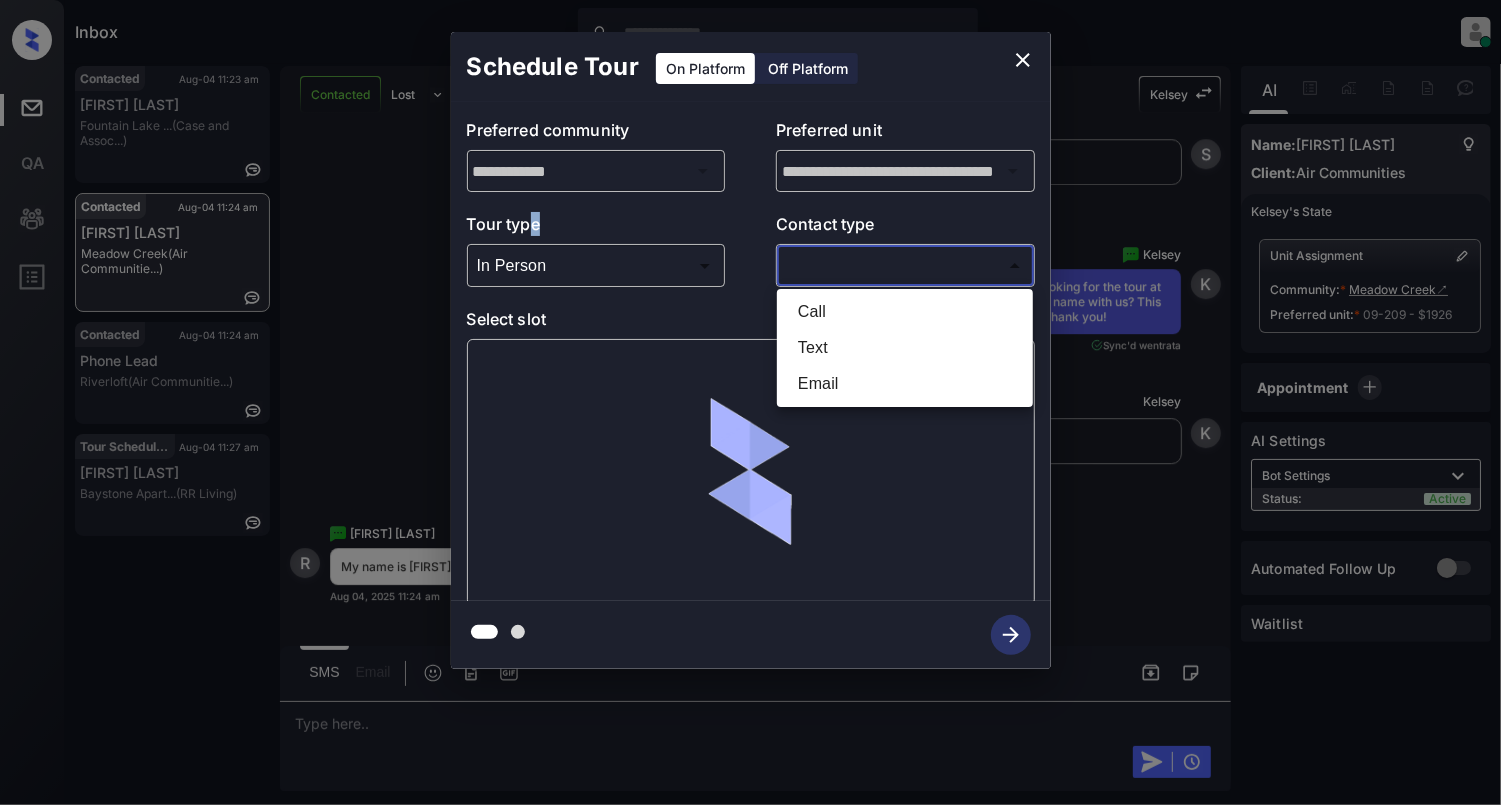 type on "****" 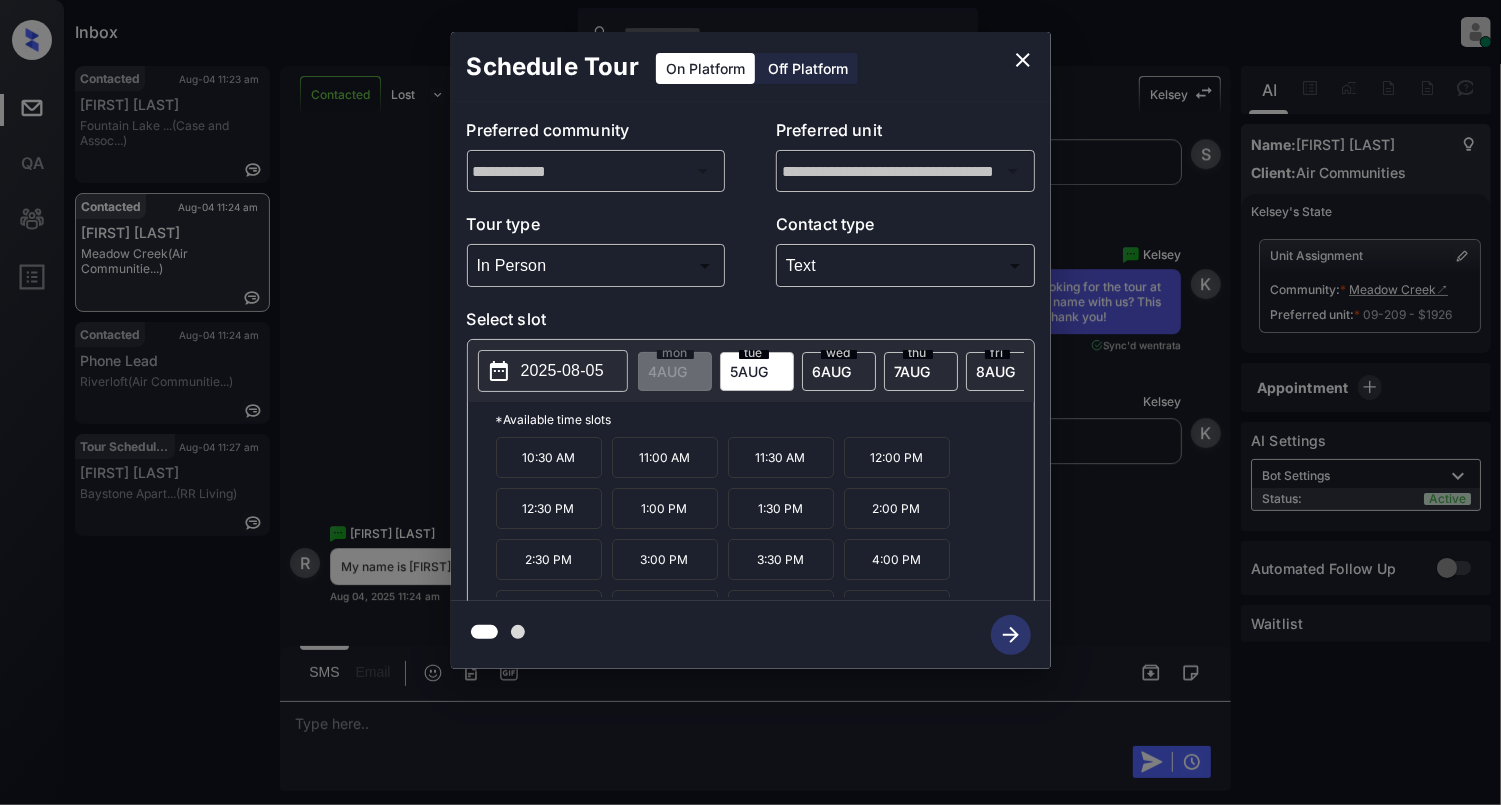 drag, startPoint x: 780, startPoint y: 477, endPoint x: 805, endPoint y: 524, distance: 53.235325 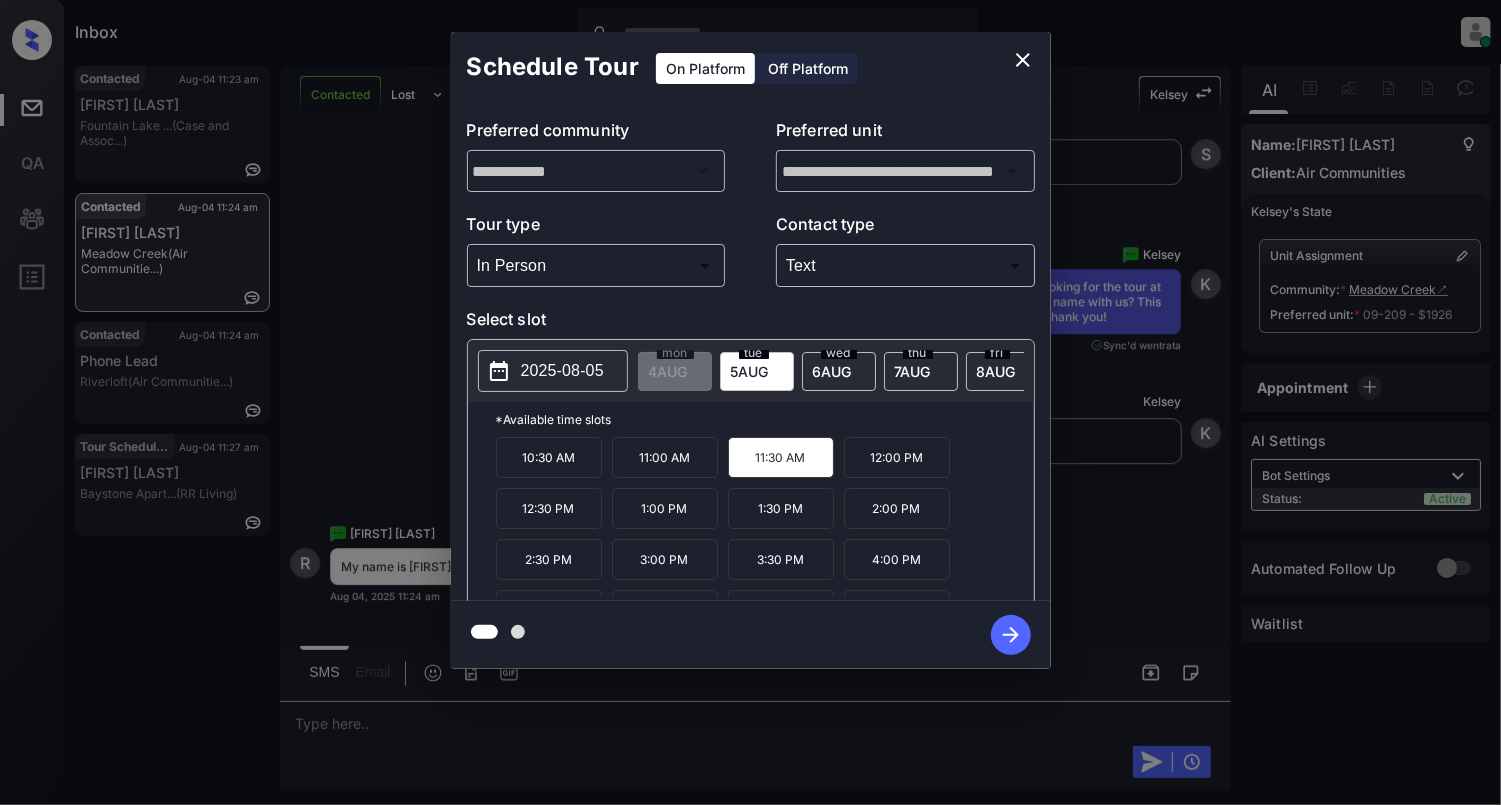 click 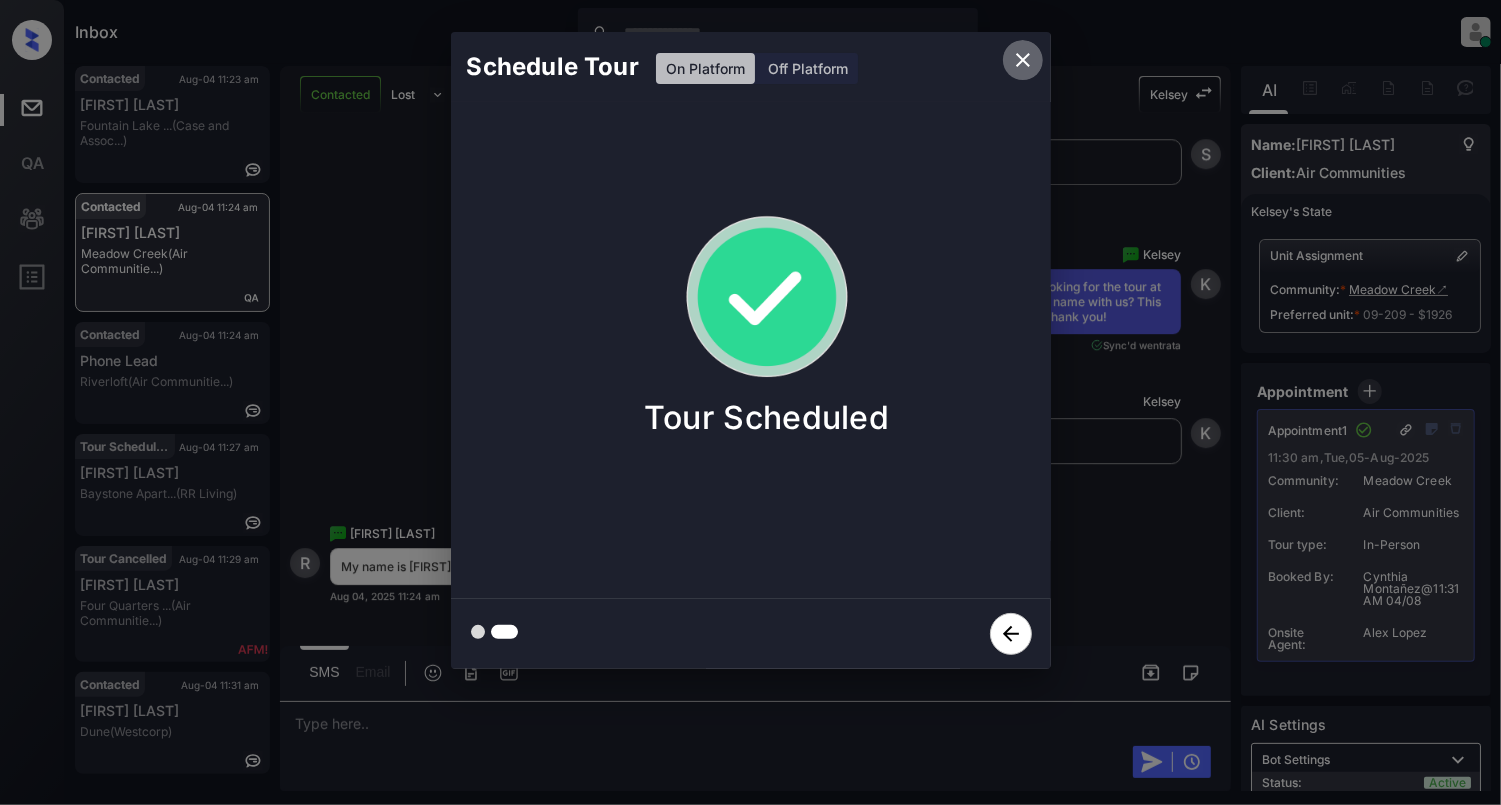 click 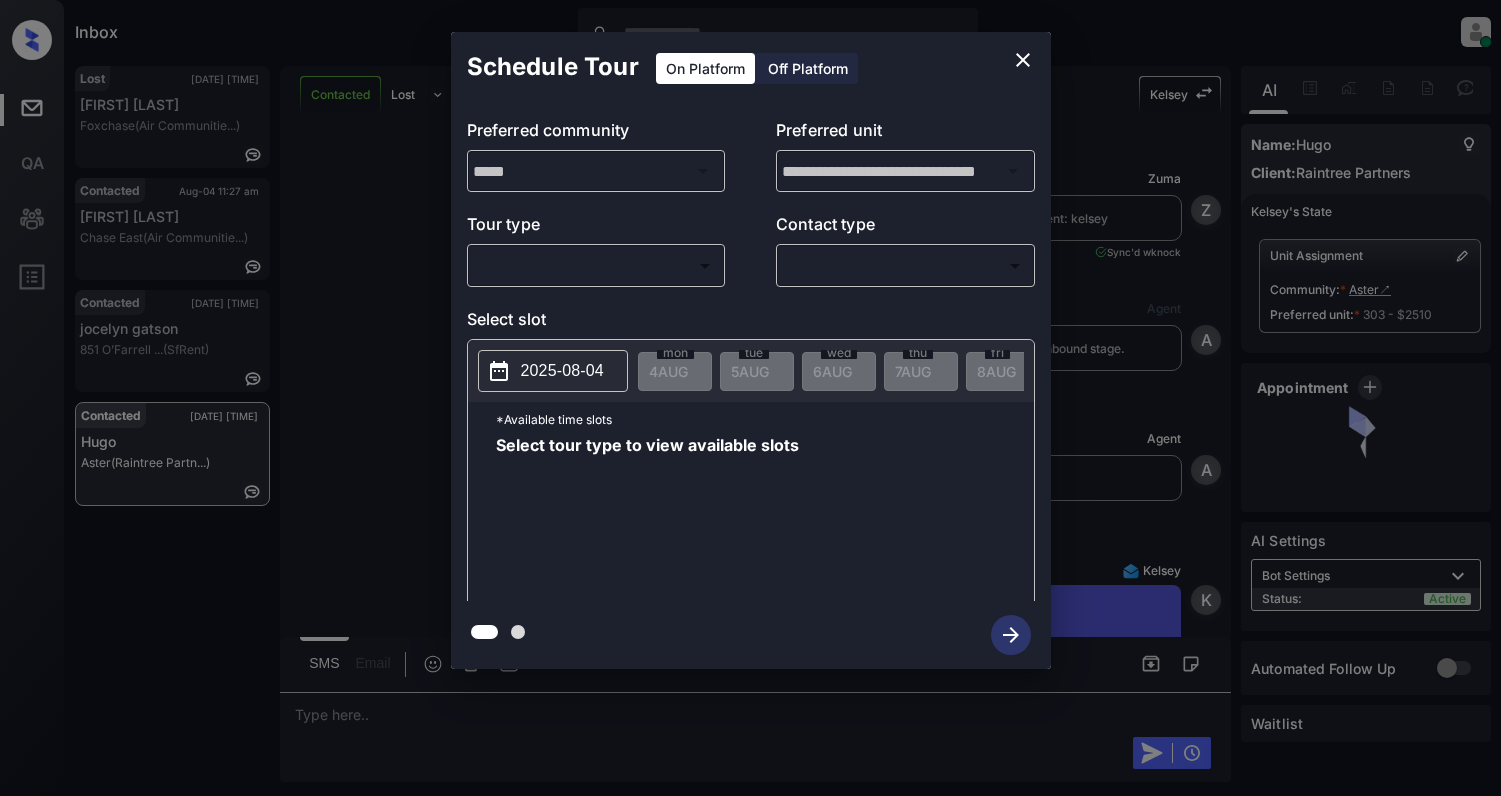 scroll, scrollTop: 0, scrollLeft: 0, axis: both 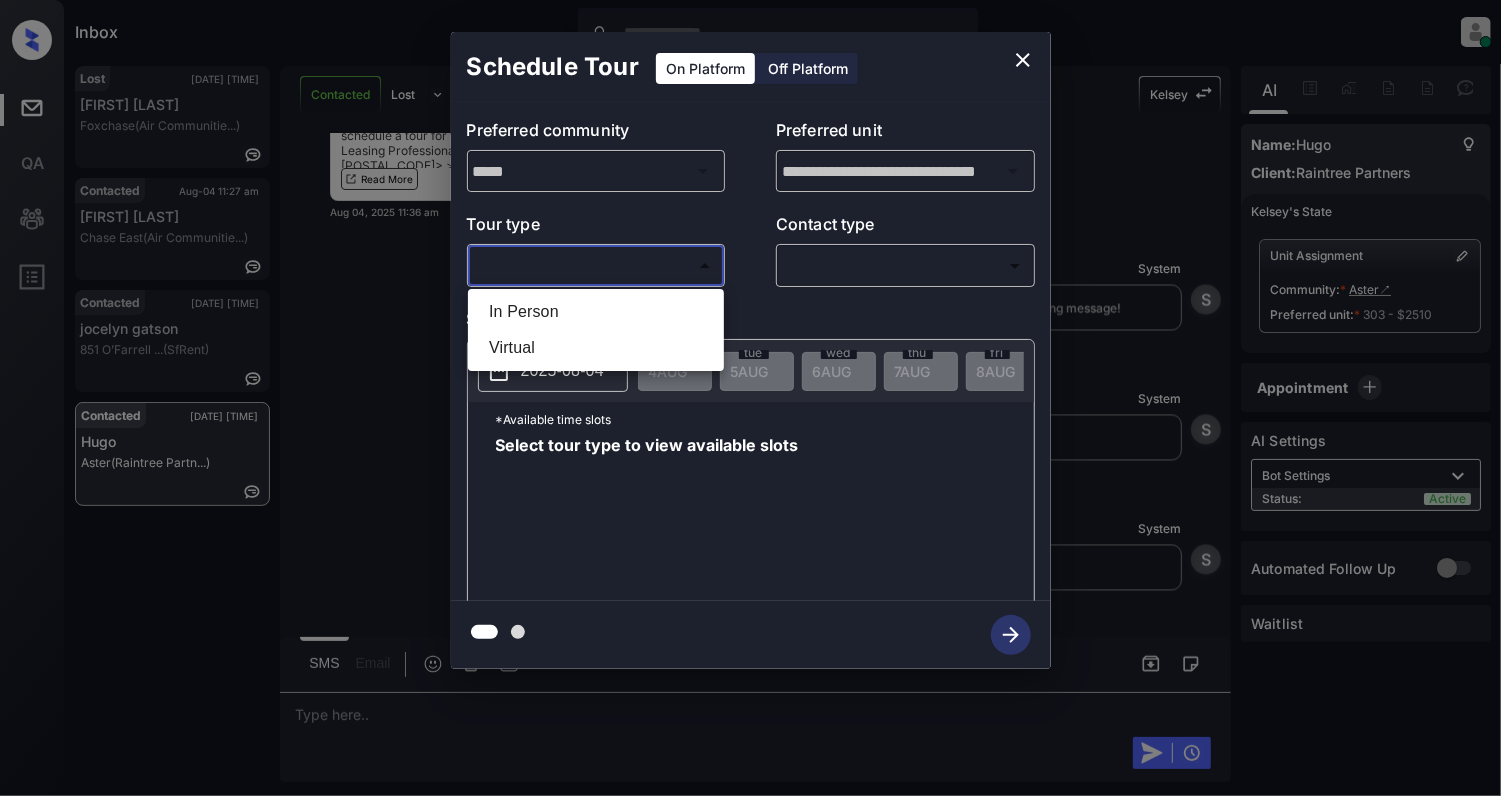 click on "Inbox [PERSON] Online Set yourself   offline Set yourself   on break Profile Switch to  light  mode Sign out Lost [DATE] [TIME]   [FIRST] [LAST] Foxchase  (Air Communitie...) Contacted [DATE] [TIME]    [FIRST] [LAST] Chase East  (Air Communitie...) Contacted [DATE] [TIME]   [FIRST] [LAST] [NUMBER] [STREET]  (SfRent) Contacted [DATE] [TIME]   [FIRST] [LAST]  (Raintree Partn...) Contacted Lost Lead Sentiment: Angry Upon sliding the acknowledgement:  Lead will move to lost stage. * ​ SMS and call option will be set to opt out. AFM will be turned off for the lead. [PERSON] New Message Zuma Lead transferred to leasing agent: [PERSON] [DATE] [TIME]  Sync'd w  knock [PERSON] New Message Agent Lead created via webhook in Inbound stage. [DATE] [TIME] A New Message Agent AFM Request sent to [PERSON]. [DATE] [TIME] A New Message [PERSON] From:   [EMAIL] To:   [EMAIL] Hi [PERSON]!
Thank you, [PERSON]
Read More [DATE] [TIME]   knock" at bounding box center [750, 398] 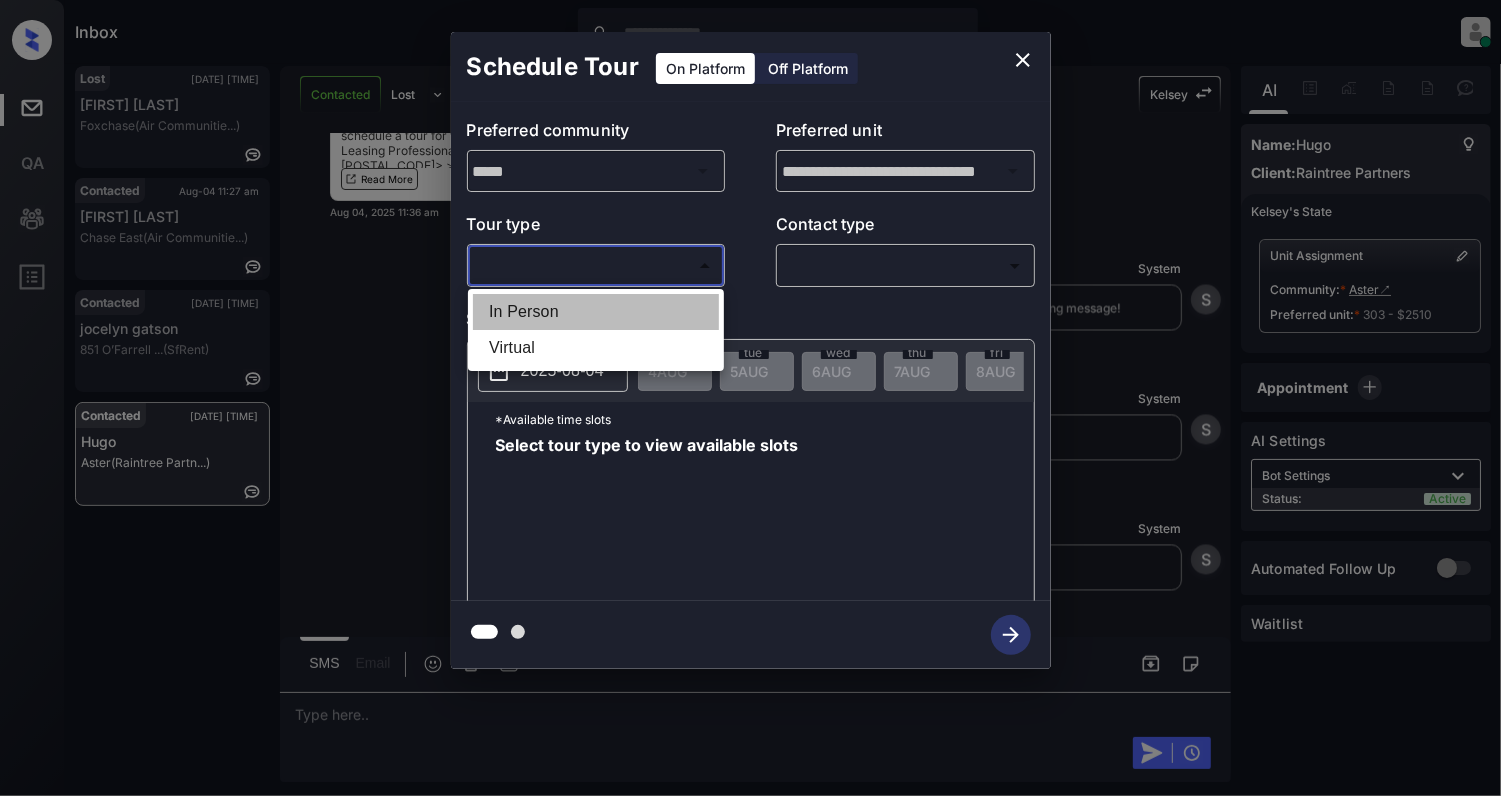 click on "In Person" at bounding box center [596, 312] 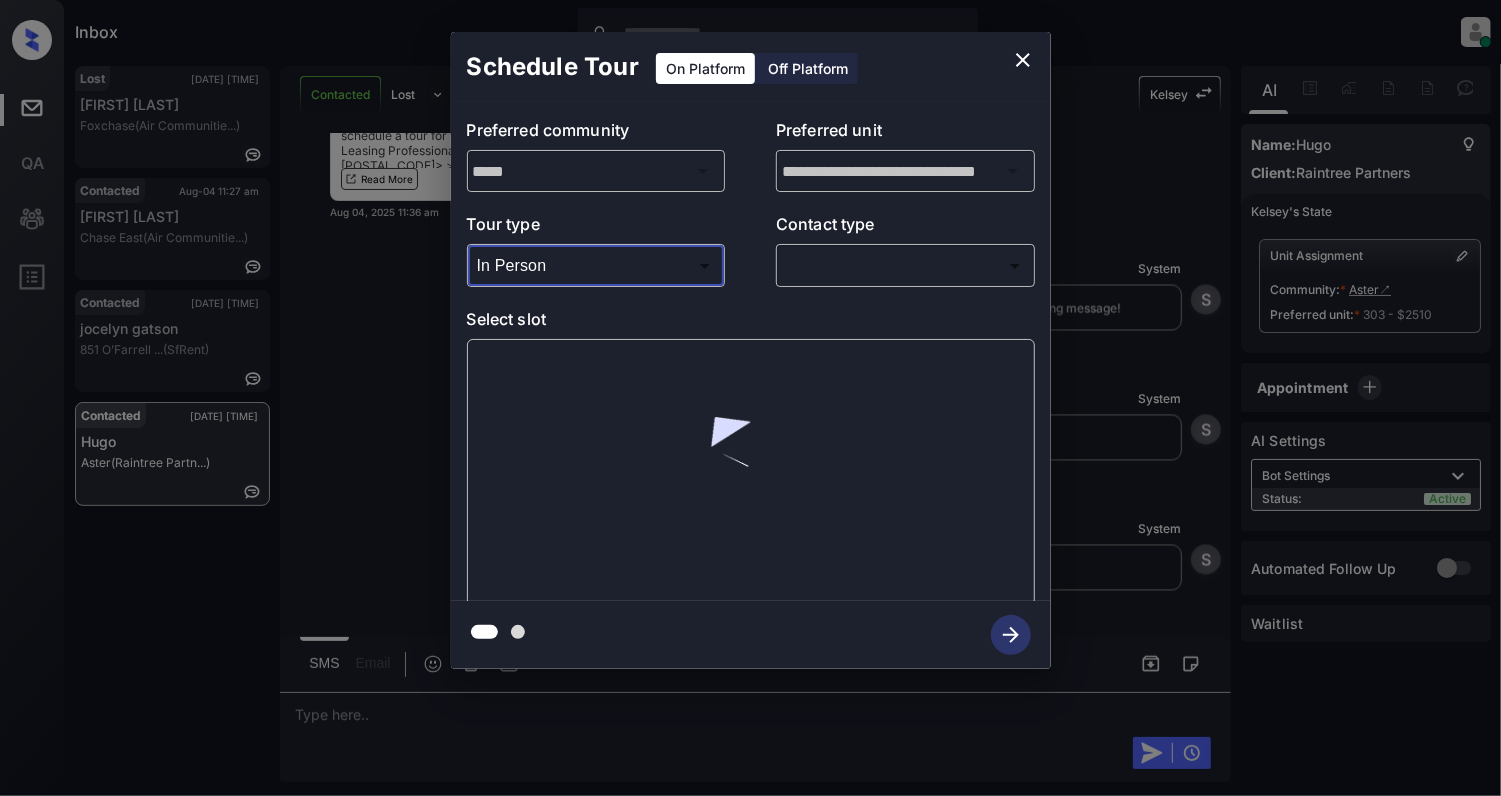 click on "Inbox [PERSON] Online Set yourself   offline Set yourself   on break Profile Switch to  light  mode Sign out Lost [DATE] [TIME]   [FIRST] [LAST] Foxchase  (Air Communitie...) Contacted [DATE] [TIME]    [FIRST] [LAST] Chase East  (Air Communitie...) Contacted [DATE] [TIME]   [FIRST] [LAST] [NUMBER] [STREET]  (SfRent) Contacted [DATE] [TIME]   [FIRST] [LAST]  (Raintree Partn...) Contacted Lost Lead Sentiment: Angry Upon sliding the acknowledgement:  Lead will move to lost stage. * ​ SMS and call option will be set to opt out. AFM will be turned off for the lead. [PERSON] New Message Zuma Lead transferred to leasing agent: [PERSON] [DATE] [TIME]  Sync'd w  knock [PERSON] New Message Agent Lead created via webhook in Inbound stage. [DATE] [TIME] A New Message Agent AFM Request sent to [PERSON]. [DATE] [TIME] A New Message [PERSON] From:   [EMAIL] To:   [EMAIL] Hi [PERSON]!
Thank you, [PERSON]
Read More [DATE] [TIME]   knock" at bounding box center (750, 398) 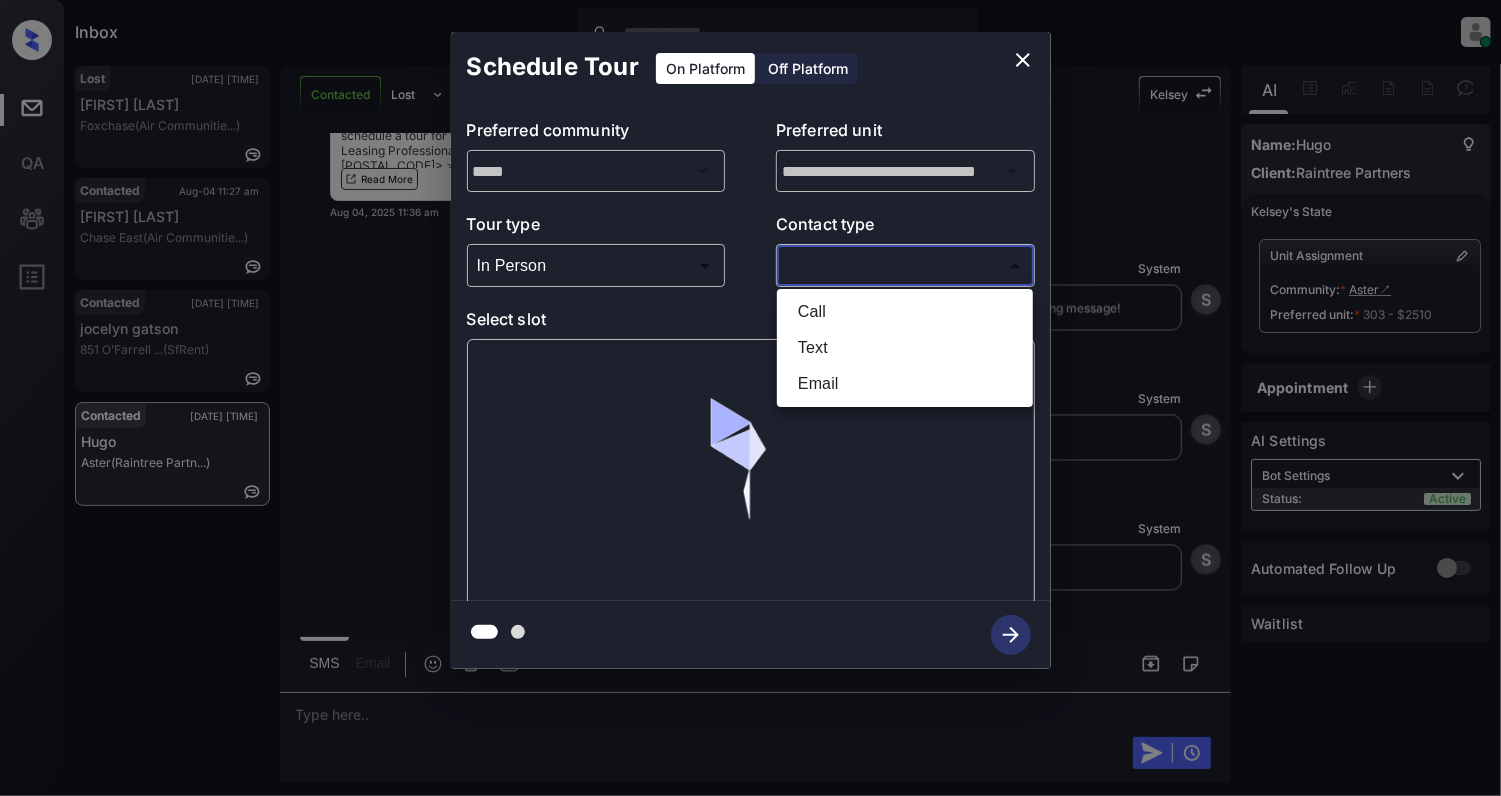 click on "Text" at bounding box center (905, 348) 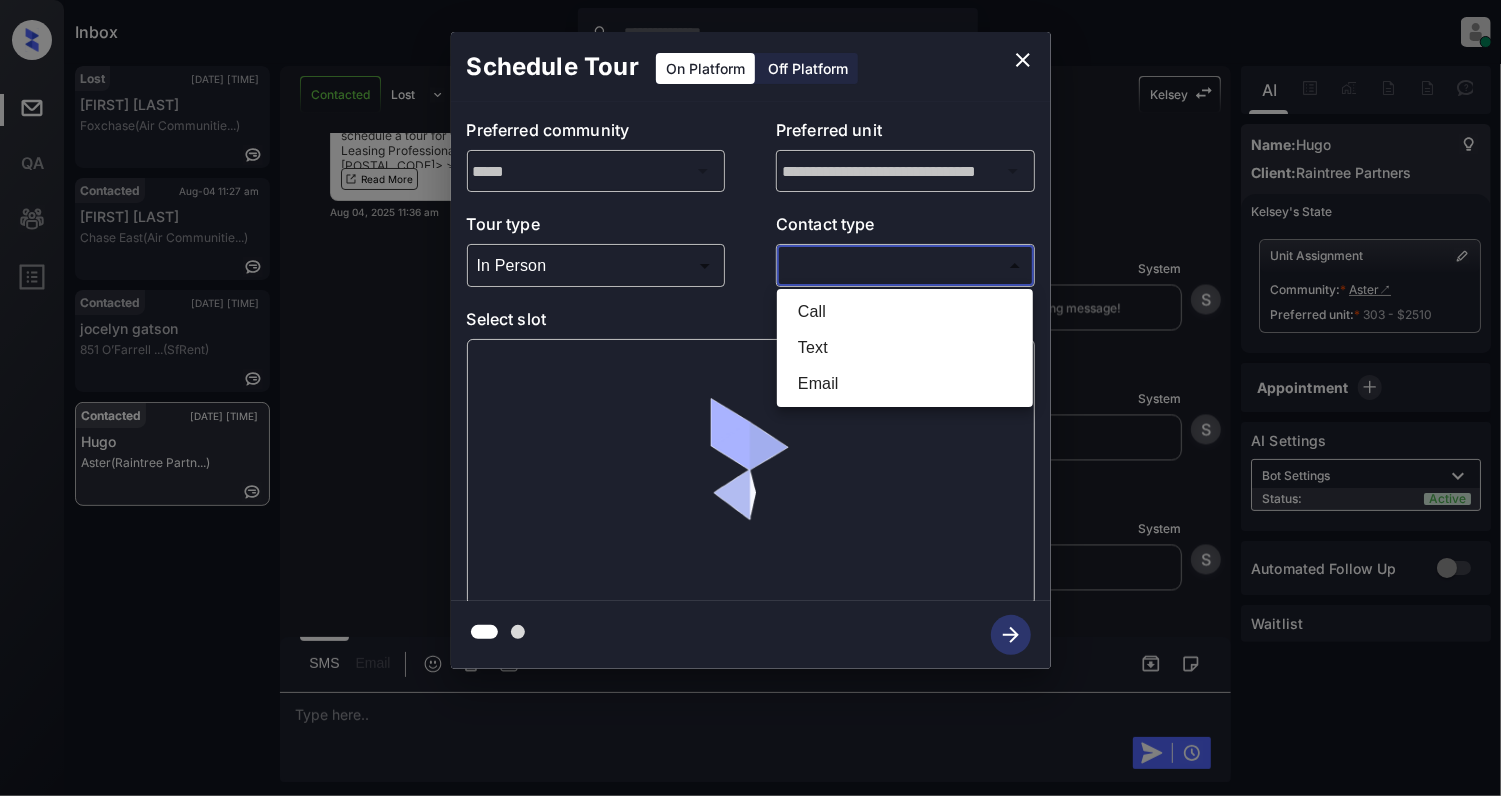 type on "****" 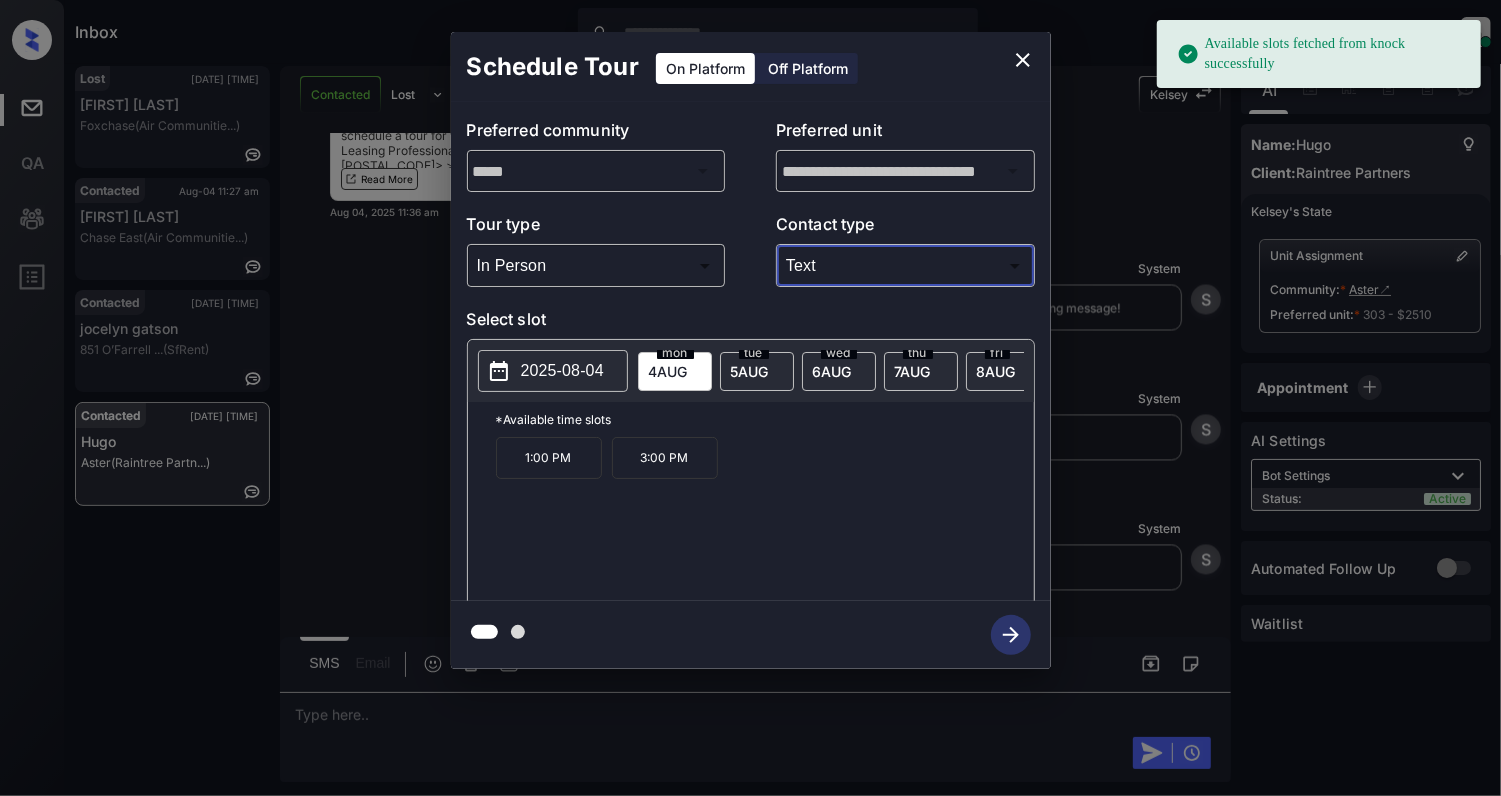 click 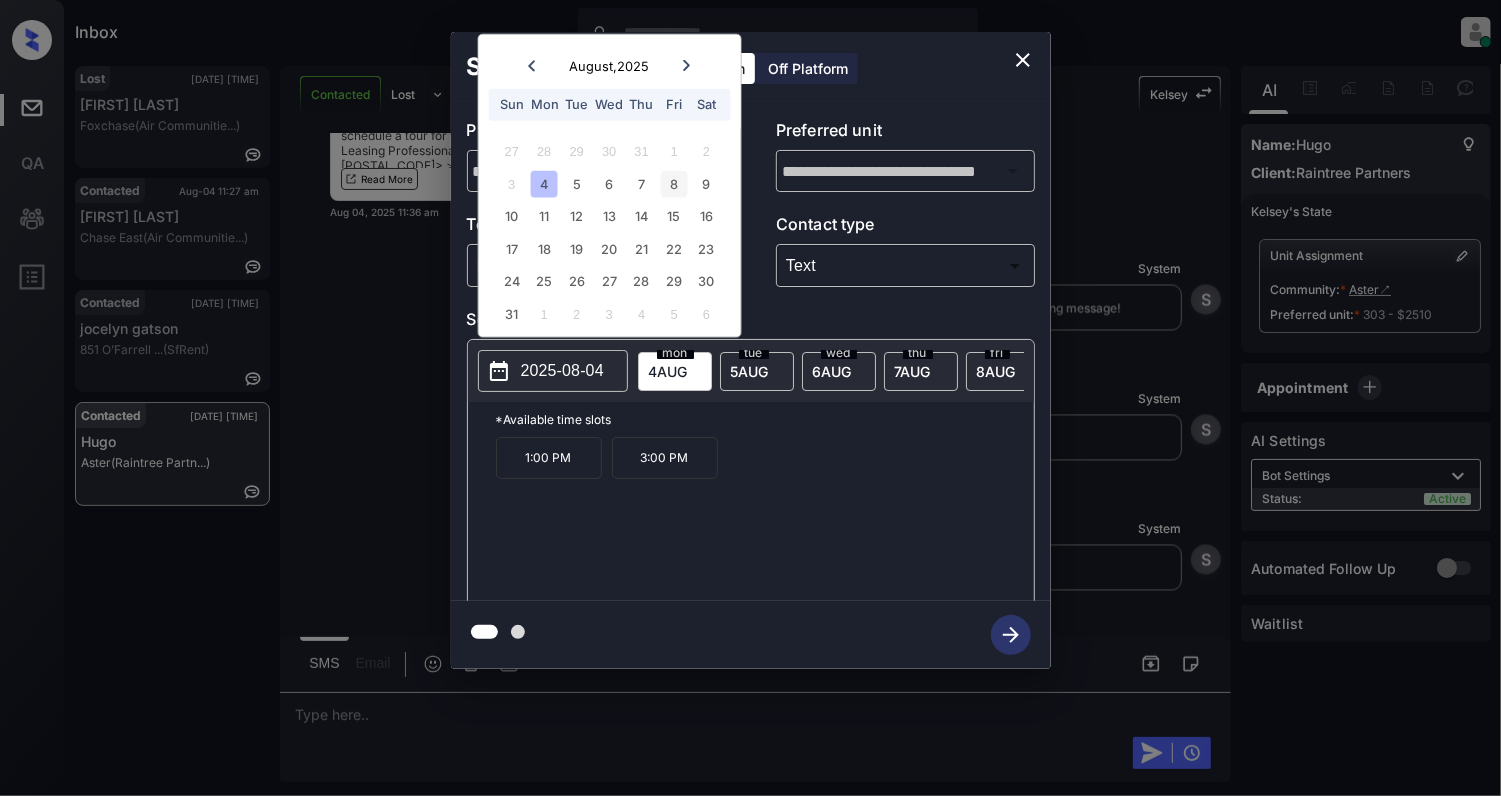 click on "8" at bounding box center (674, 183) 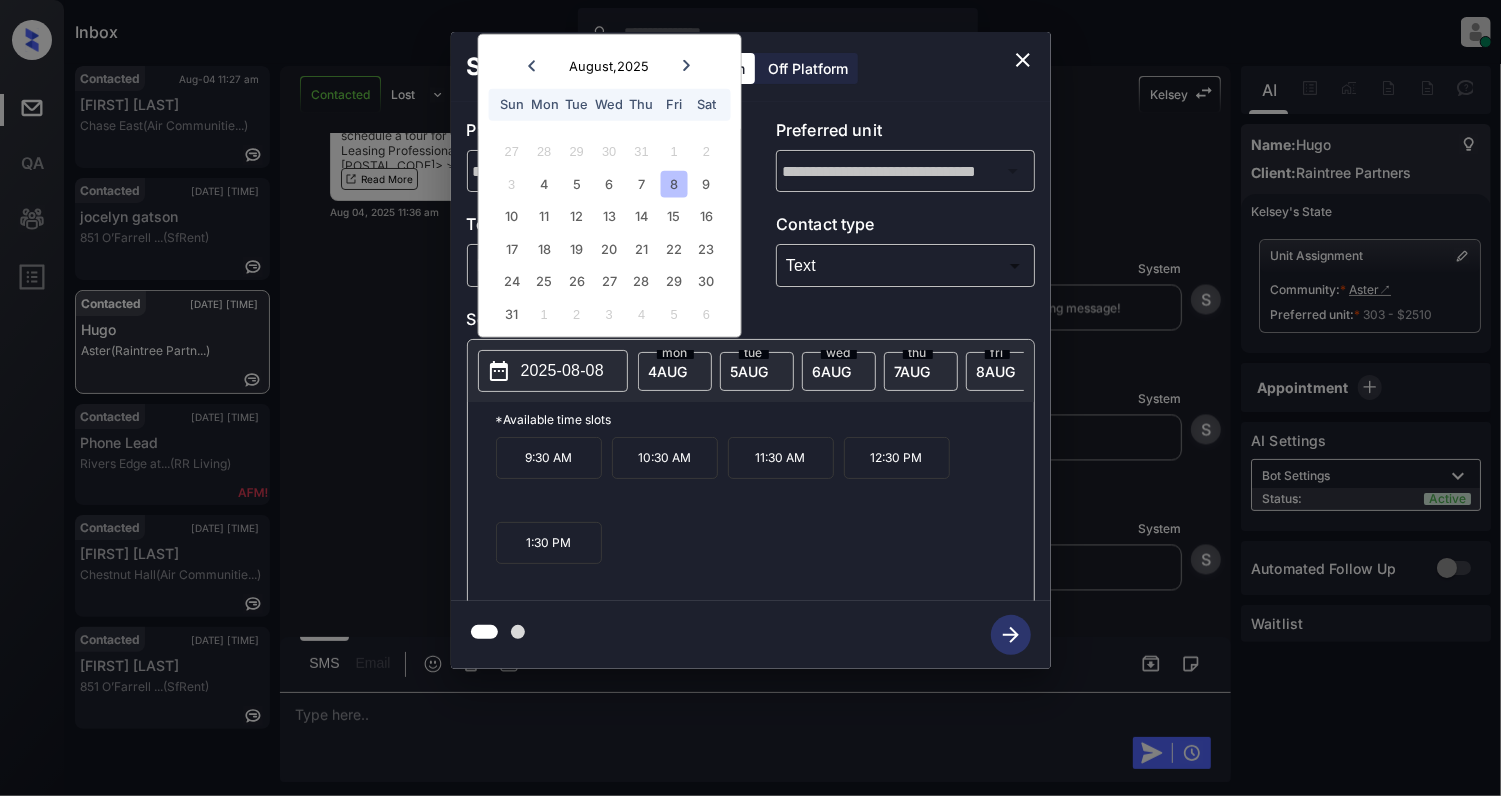 click 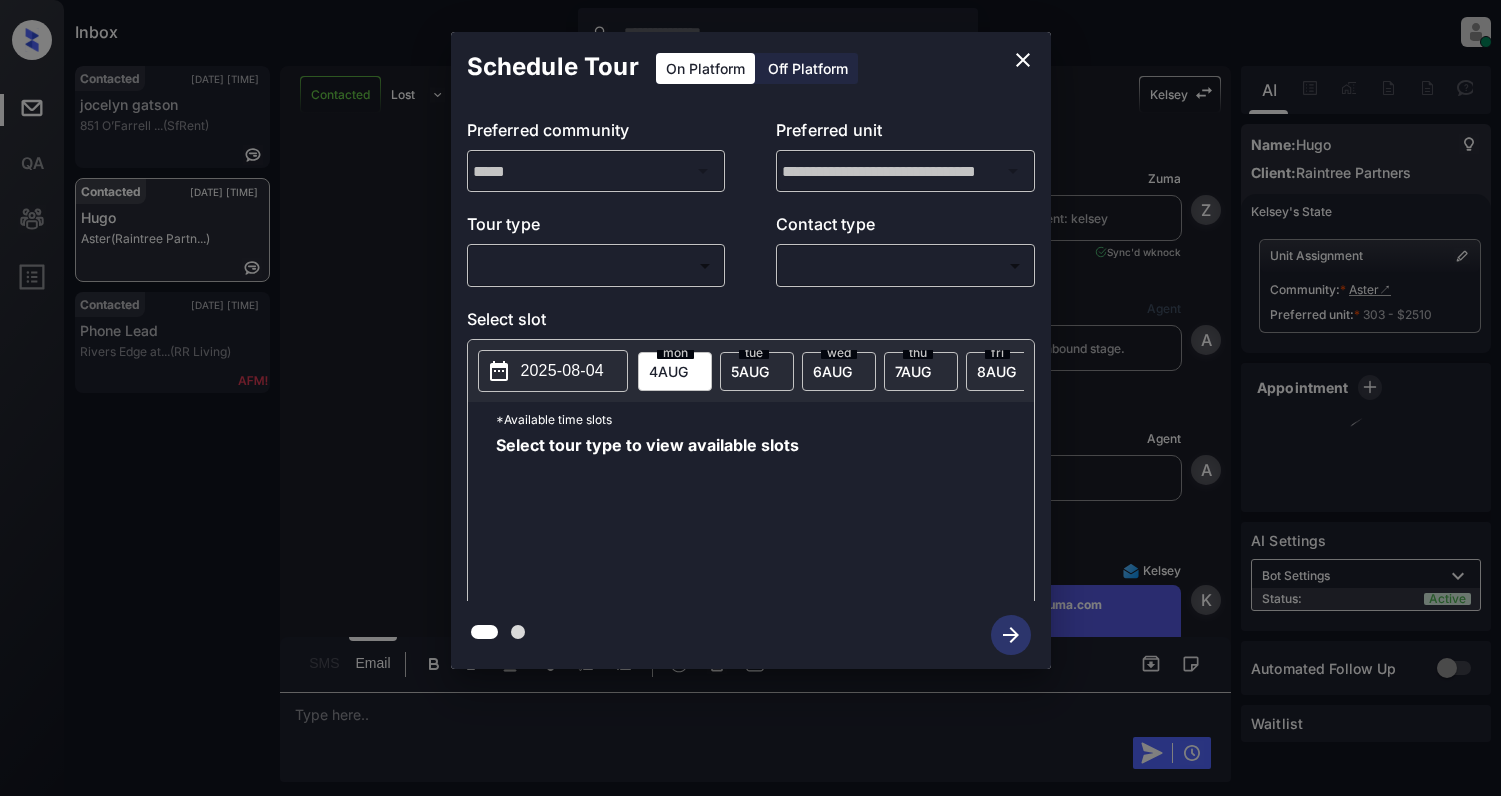 scroll, scrollTop: 0, scrollLeft: 0, axis: both 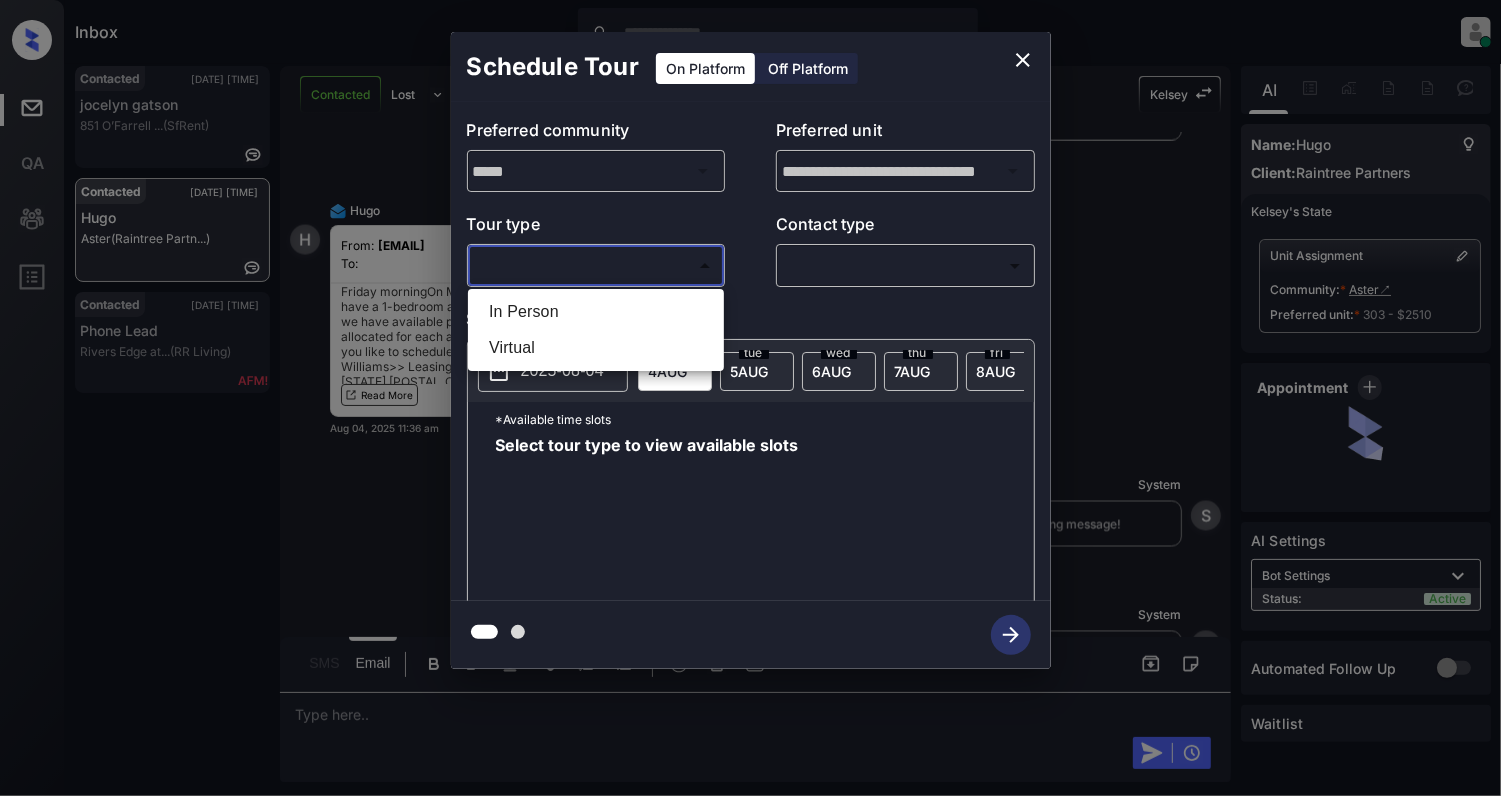 click on "Inbox Cynthia Montañez Online Set yourself   offline Set yourself   on break Profile Switch to  light  mode Sign out Contacted Aug-04 11:33 am   jocelyn gatson 851 O’Farrell ...  (SfRent) Contacted Aug-04 11:36 am   Hugo Aster  (Raintree Partn...) Contacted Aug-04 11:37 am   Phone Lead Rivers Edge at...  (RR Living) Contacted Lost Lead Sentiment: Angry Upon sliding the acknowledgement:  Lead will move to lost stage. * ​ SMS and call option will be set to opt out. AFM will be turned off for the lead. Kelsey New Message Zuma Lead transferred to leasing agent: kelsey Aug 04, 2025 11:28 am  Sync'd w  knock Z New Message Agent Lead created via webhook in Inbound stage. Aug 04, 2025 11:28 am A New Message Agent AFM Request sent to Kelsey. Aug 04, 2025 11:28 am A New Message Kelsey From:   Raintreepartners-aster@communications.getzuma.com To:   hugocardenas310@gmail.com Hi Hugo!
Thank you, Kelsey
Read More Aug 04, 2025 11:28 am   | TemplateAFMEmail  Sync'd w  knock K New Message Kelsey Aug 04, 2025 11:28 am" at bounding box center [750, 398] 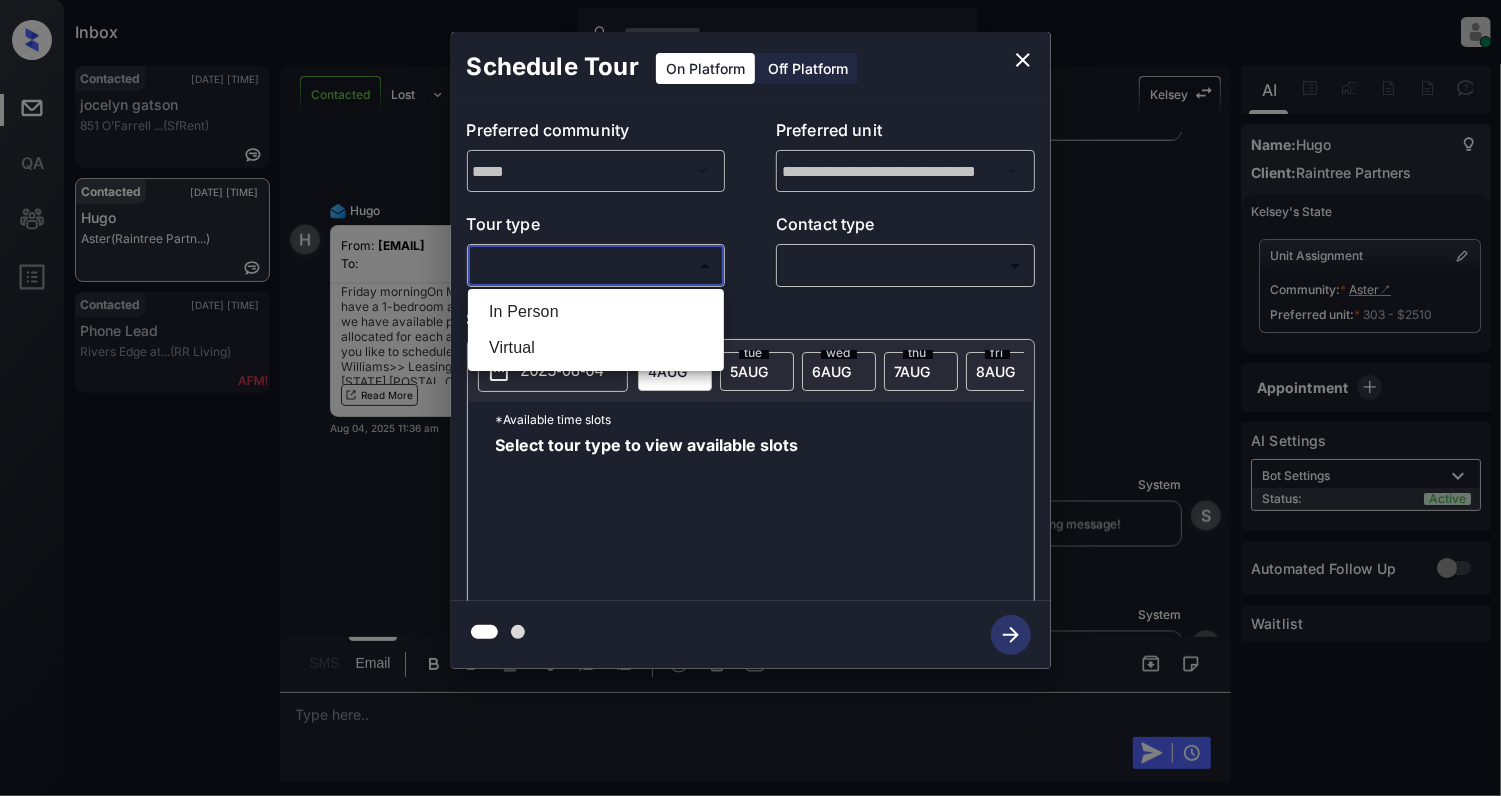 click on "In Person" at bounding box center [596, 312] 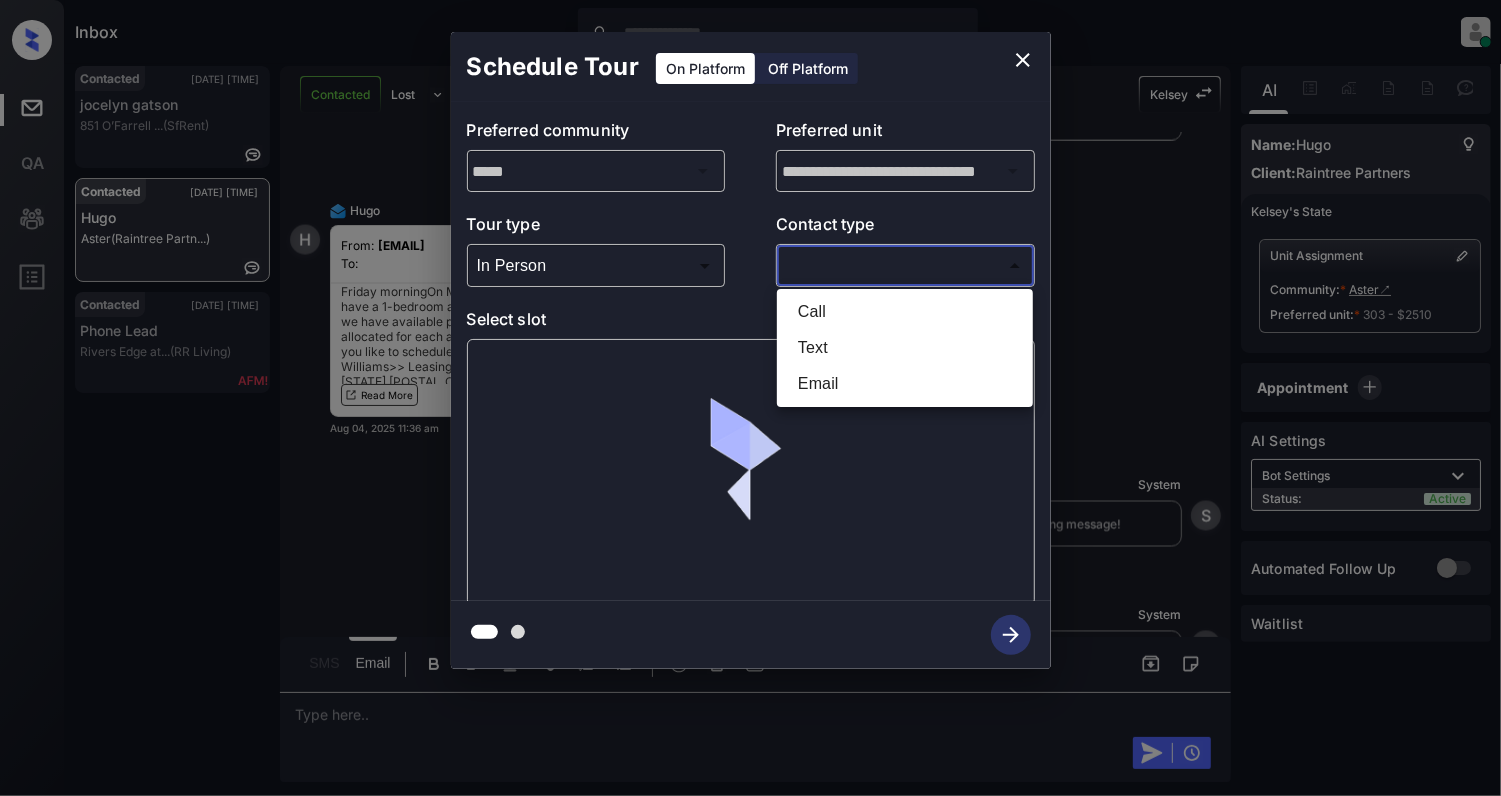 click on "Inbox Cynthia Montañez Online Set yourself   offline Set yourself   on break Profile Switch to  light  mode Sign out Contacted Aug-04 11:33 am   jocelyn gatson 851 O’Farrell ...  (SfRent) Contacted Aug-04 11:36 am   Hugo Aster  (Raintree Partn...) Contacted Aug-04 11:37 am   Phone Lead Rivers Edge at...  (RR Living) Contacted Lost Lead Sentiment: Angry Upon sliding the acknowledgement:  Lead will move to lost stage. * ​ SMS and call option will be set to opt out. AFM will be turned off for the lead. Kelsey New Message Zuma Lead transferred to leasing agent: kelsey Aug 04, 2025 11:28 am  Sync'd w  knock Z New Message Agent Lead created via webhook in Inbound stage. Aug 04, 2025 11:28 am A New Message Agent AFM Request sent to Kelsey. Aug 04, 2025 11:28 am A New Message Kelsey From:   Raintreepartners-aster@communications.getzuma.com To:   hugocardenas310@gmail.com Hi Hugo!
Thank you, Kelsey
Read More Aug 04, 2025 11:28 am   | TemplateAFMEmail  Sync'd w  knock K New Message Kelsey Aug 04, 2025 11:28 am" at bounding box center [750, 398] 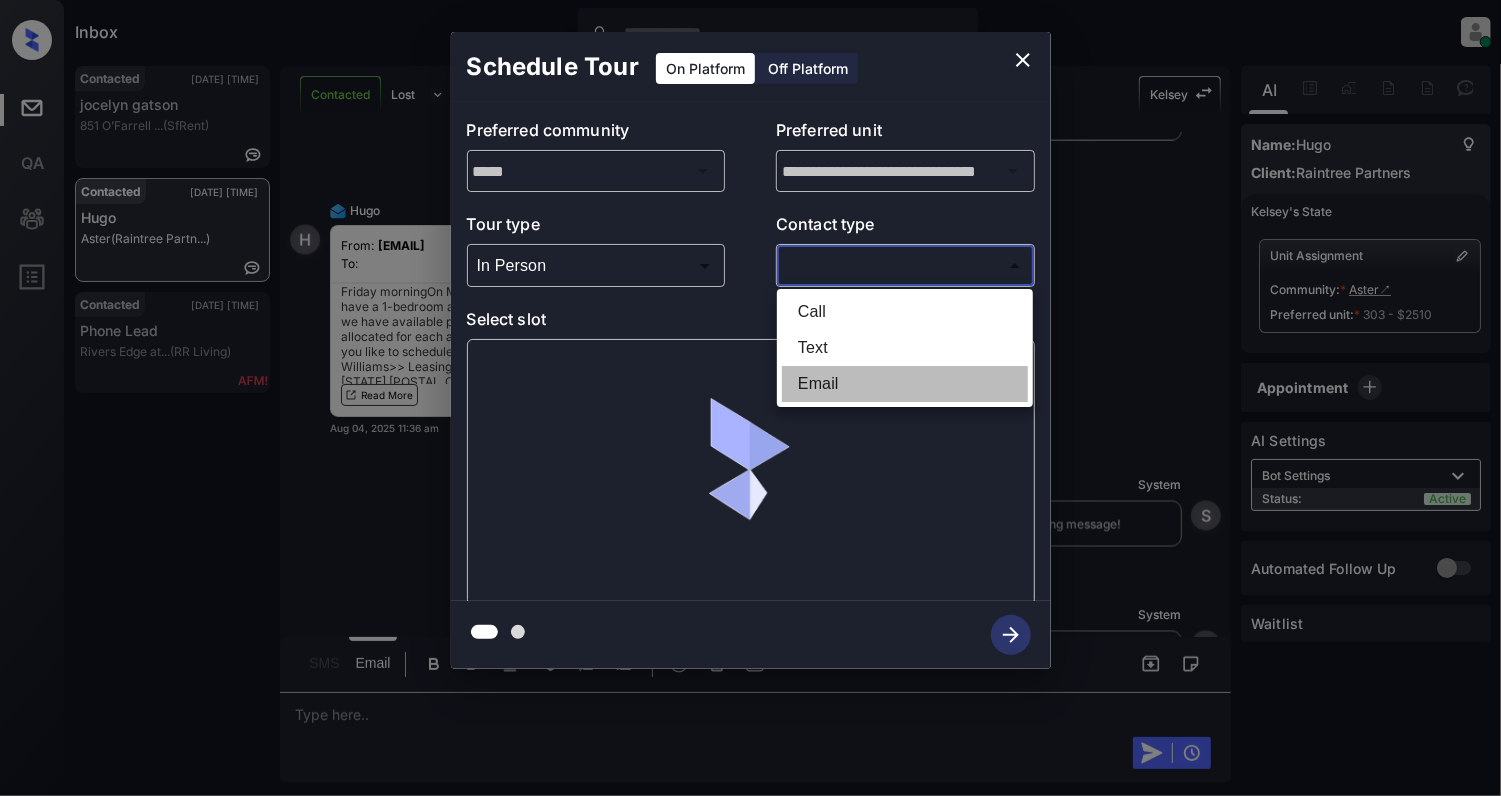 click on "Email" at bounding box center [905, 384] 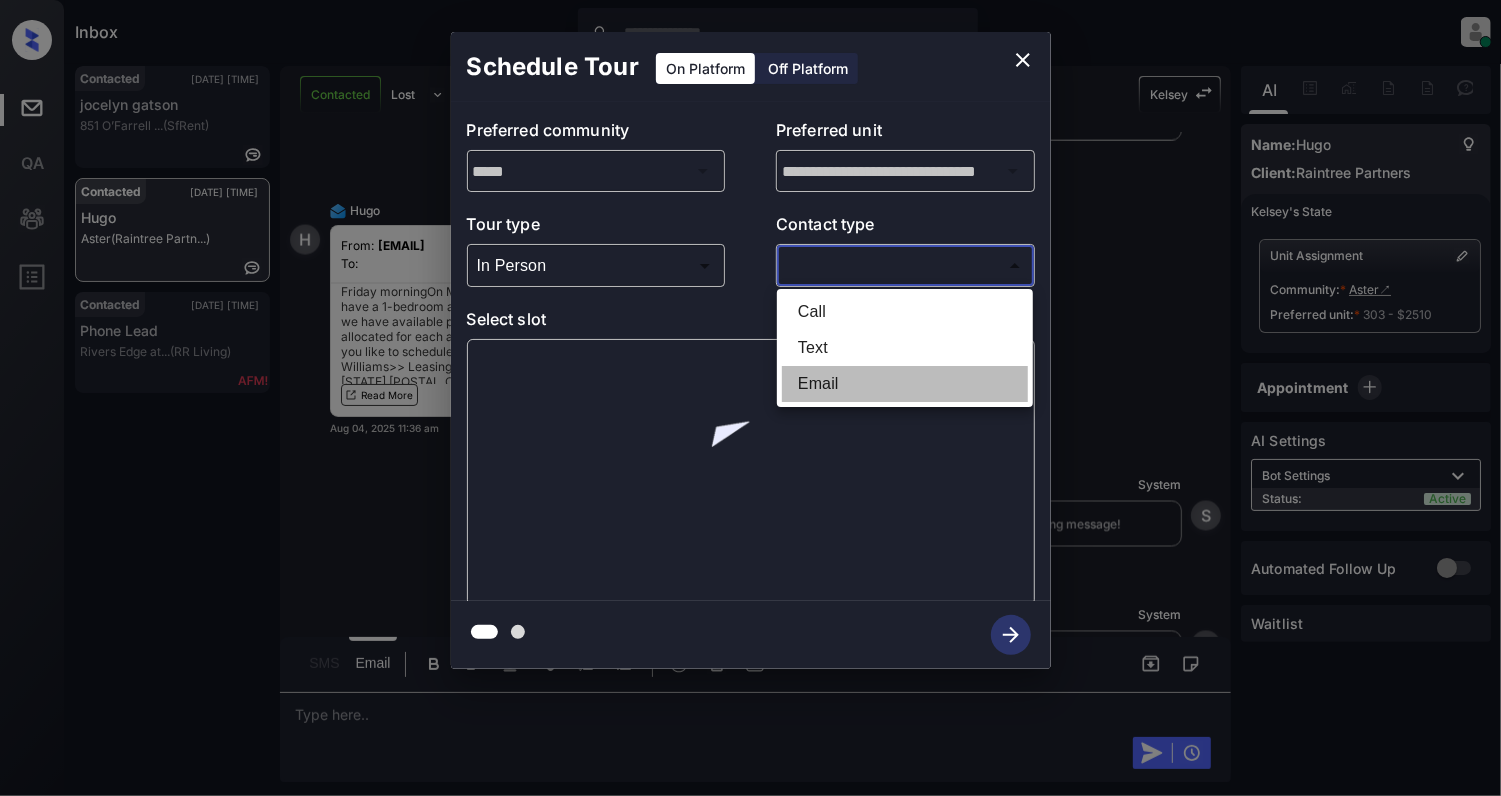 type on "*****" 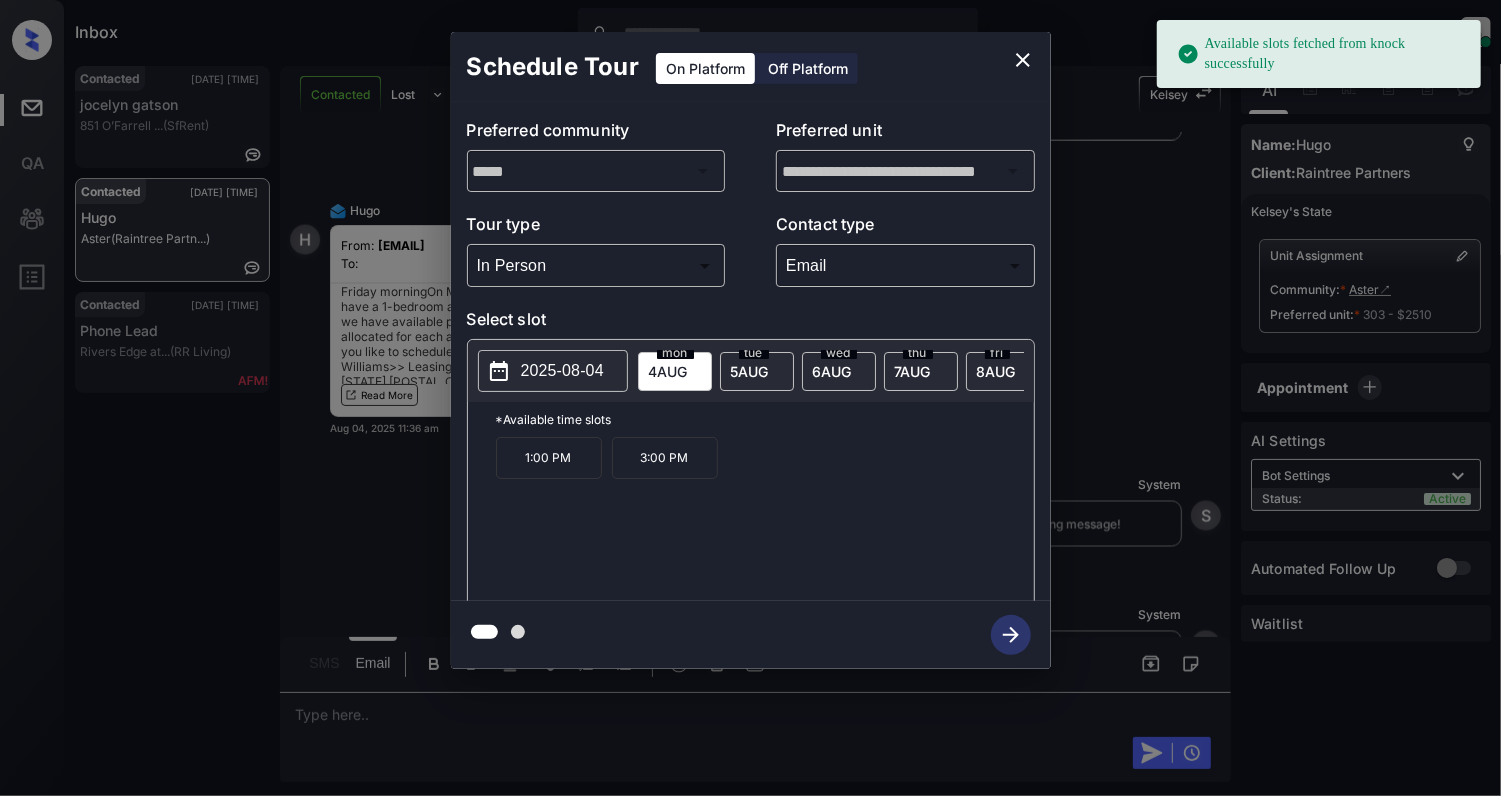 click on "2025-08-04" at bounding box center (562, 371) 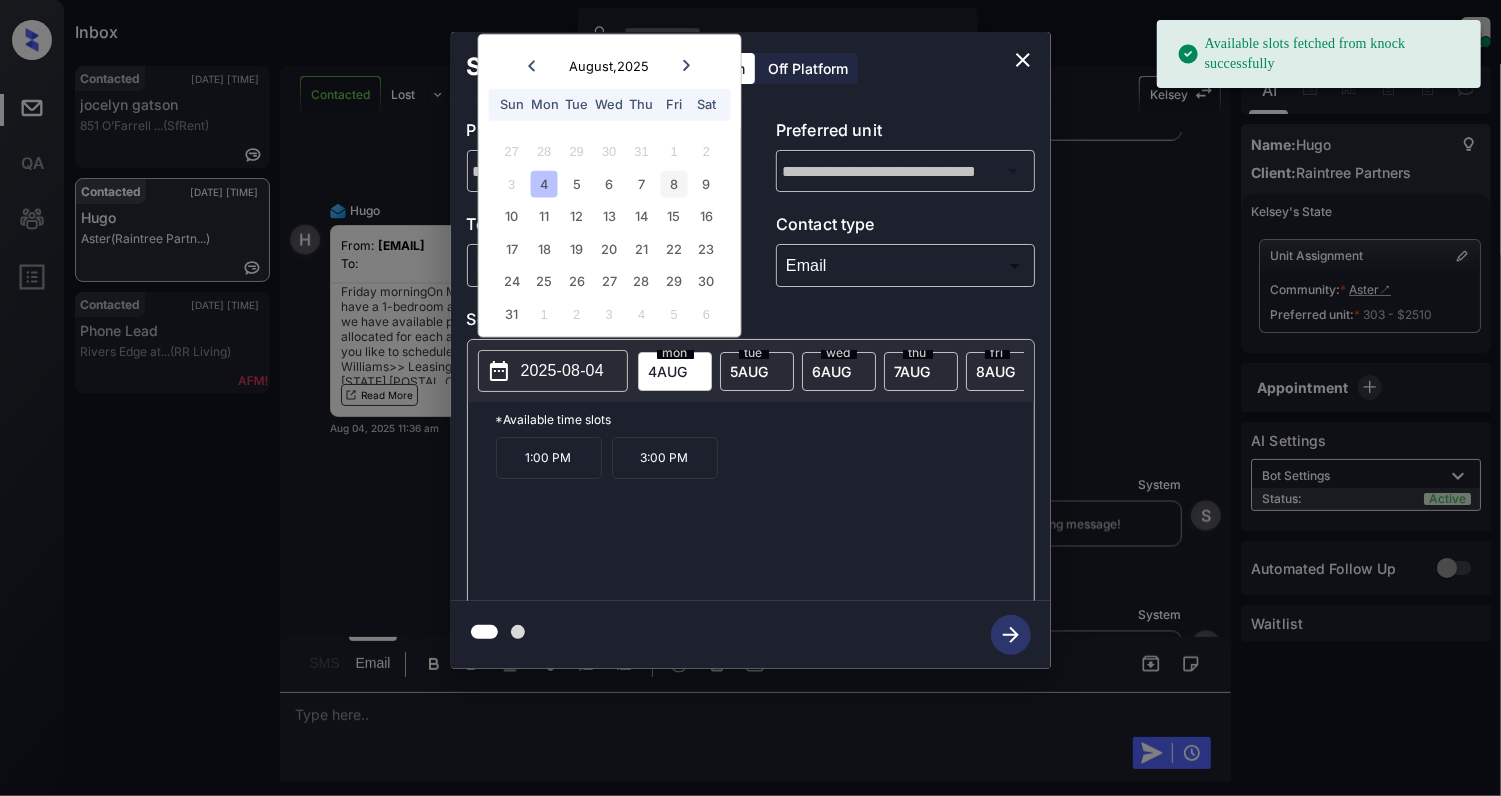 click on "8" at bounding box center [674, 183] 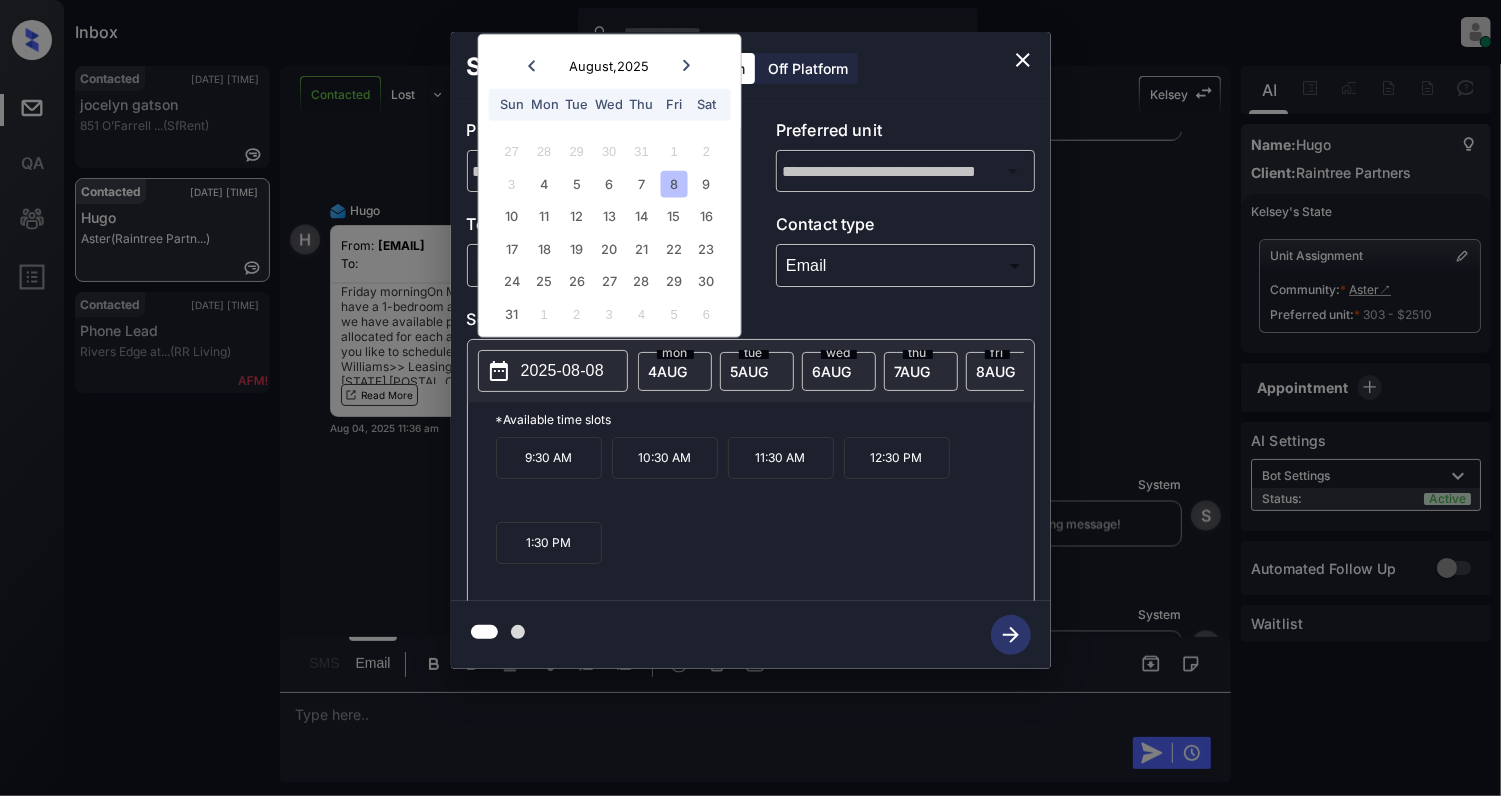 click 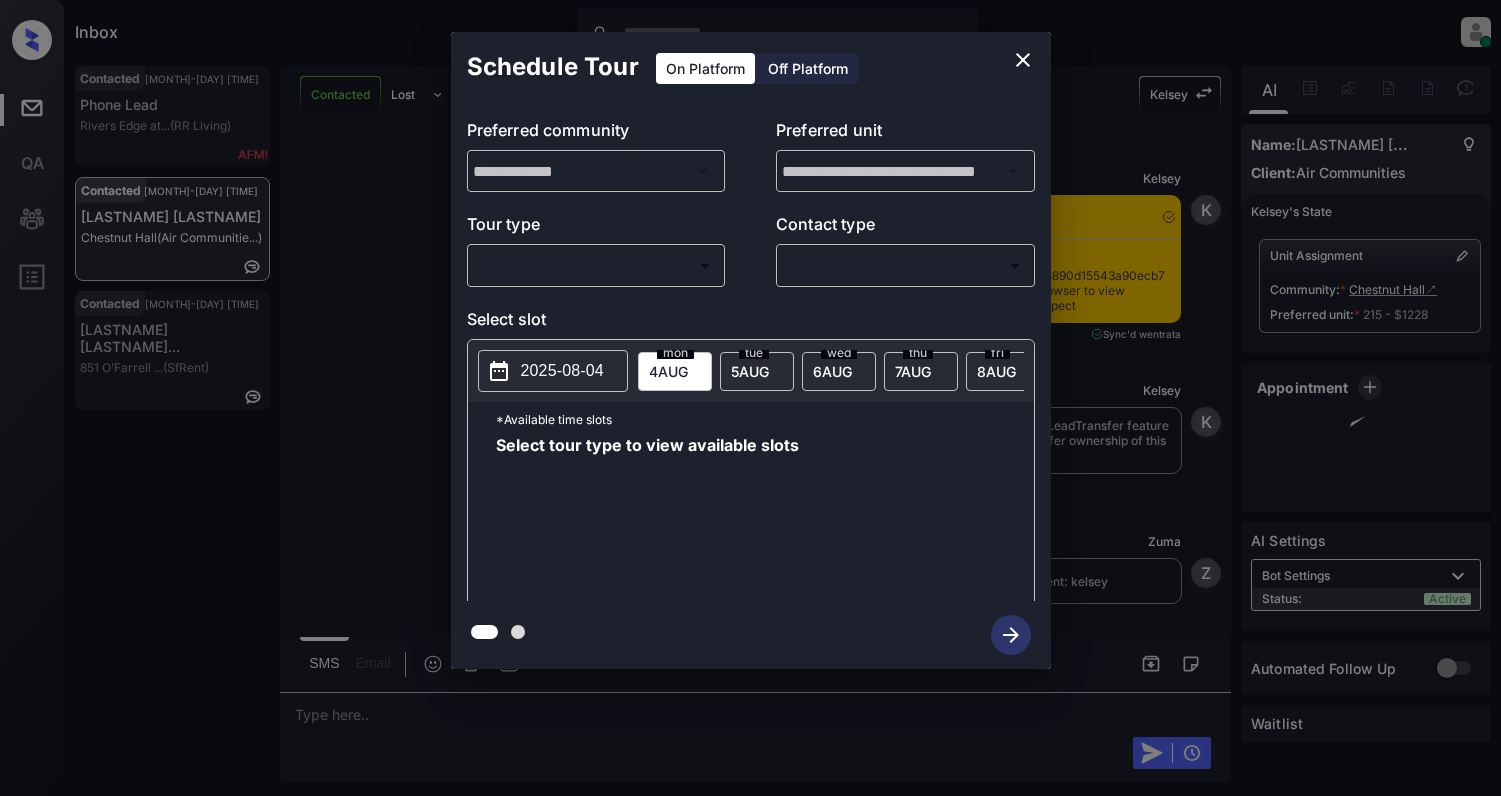 scroll, scrollTop: 0, scrollLeft: 0, axis: both 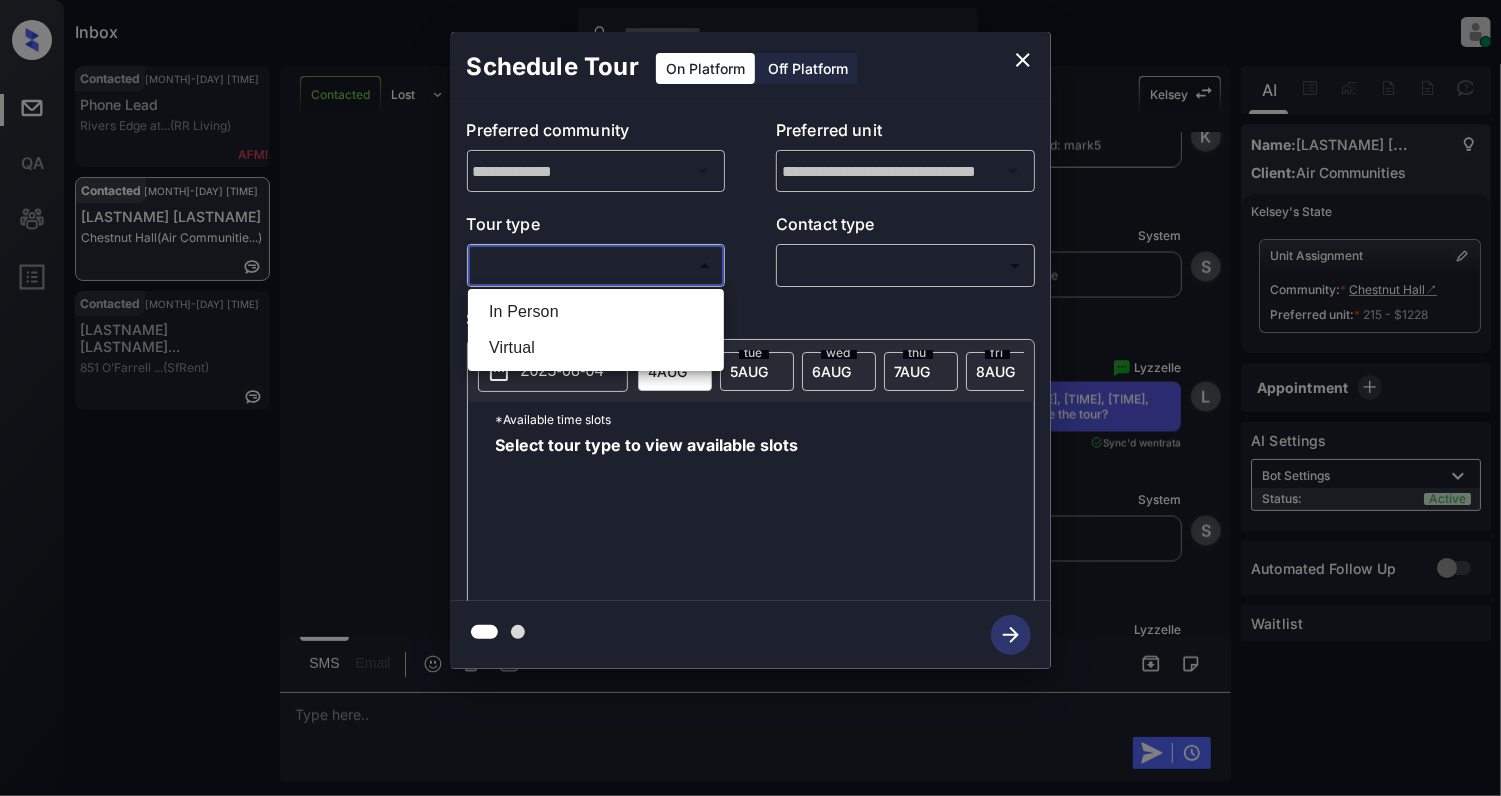 click on "Inbox Cynthia Montañez Online Set yourself   offline Set yourself   on break Profile Switch to  light  mode Sign out Contacted Aug-04 11:37 am   Phone Lead Rivers Edge at...  (RR Living) Contacted Aug-04 11:37 am   Muskan More Chestnut Hall  (Air Communitie...) Contacted Aug-04 11:38 am   Arielle Villal... 851 O’Farrell ...  (SfRent) Contacted Lost Lead Sentiment: Angry Upon sliding the acknowledgement:  Lead will move to lost stage. * ​ SMS and call option will be set to opt out. AFM will be turned off for the lead. Kelsey New Message Kelsey Notes Note: <a href="https://conversation.getzuma.com/6890d15543a90ecb79f199f3">https://conversation.getzuma.com/6890d15543a90ecb79f199f3</a> - Paste this link into your browser to view Kelsey’s conversation with the prospect Aug 04, 2025 08:27 am  Sync'd w  entrata K New Message Kelsey Due to the activation of disableLeadTransfer feature flag, Kelsey will no longer transfer ownership of this CRM guest card Aug 04, 2025 08:27 am K New Message Zuma Z New Message A" at bounding box center [750, 398] 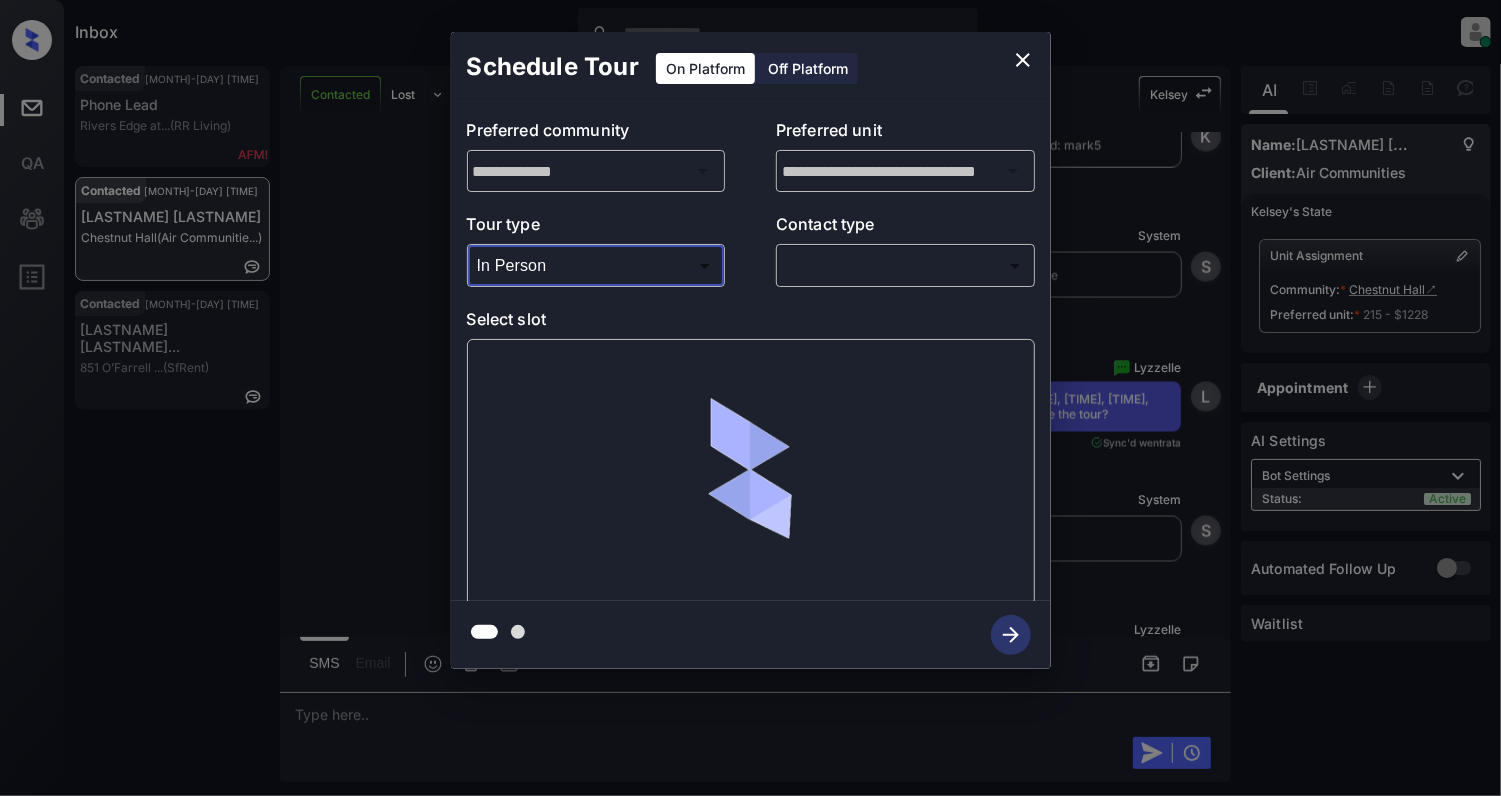 click on "Inbox Cynthia Montañez Online Set yourself   offline Set yourself   on break Profile Switch to  light  mode Sign out Contacted Aug-04 11:37 am   Phone Lead Rivers Edge at...  (RR Living) Contacted Aug-04 11:37 am   Muskan More Chestnut Hall  (Air Communitie...) Contacted Aug-04 11:38 am   Arielle Villal... 851 O’Farrell ...  (SfRent) Contacted Lost Lead Sentiment: Angry Upon sliding the acknowledgement:  Lead will move to lost stage. * ​ SMS and call option will be set to opt out. AFM will be turned off for the lead. Kelsey New Message Kelsey Notes Note: <a href="https://conversation.getzuma.com/6890d15543a90ecb79f199f3">https://conversation.getzuma.com/6890d15543a90ecb79f199f3</a> - Paste this link into your browser to view Kelsey’s conversation with the prospect Aug 04, 2025 08:27 am  Sync'd w  entrata K New Message Kelsey Due to the activation of disableLeadTransfer feature flag, Kelsey will no longer transfer ownership of this CRM guest card Aug 04, 2025 08:27 am K New Message Zuma Z New Message A" at bounding box center [750, 398] 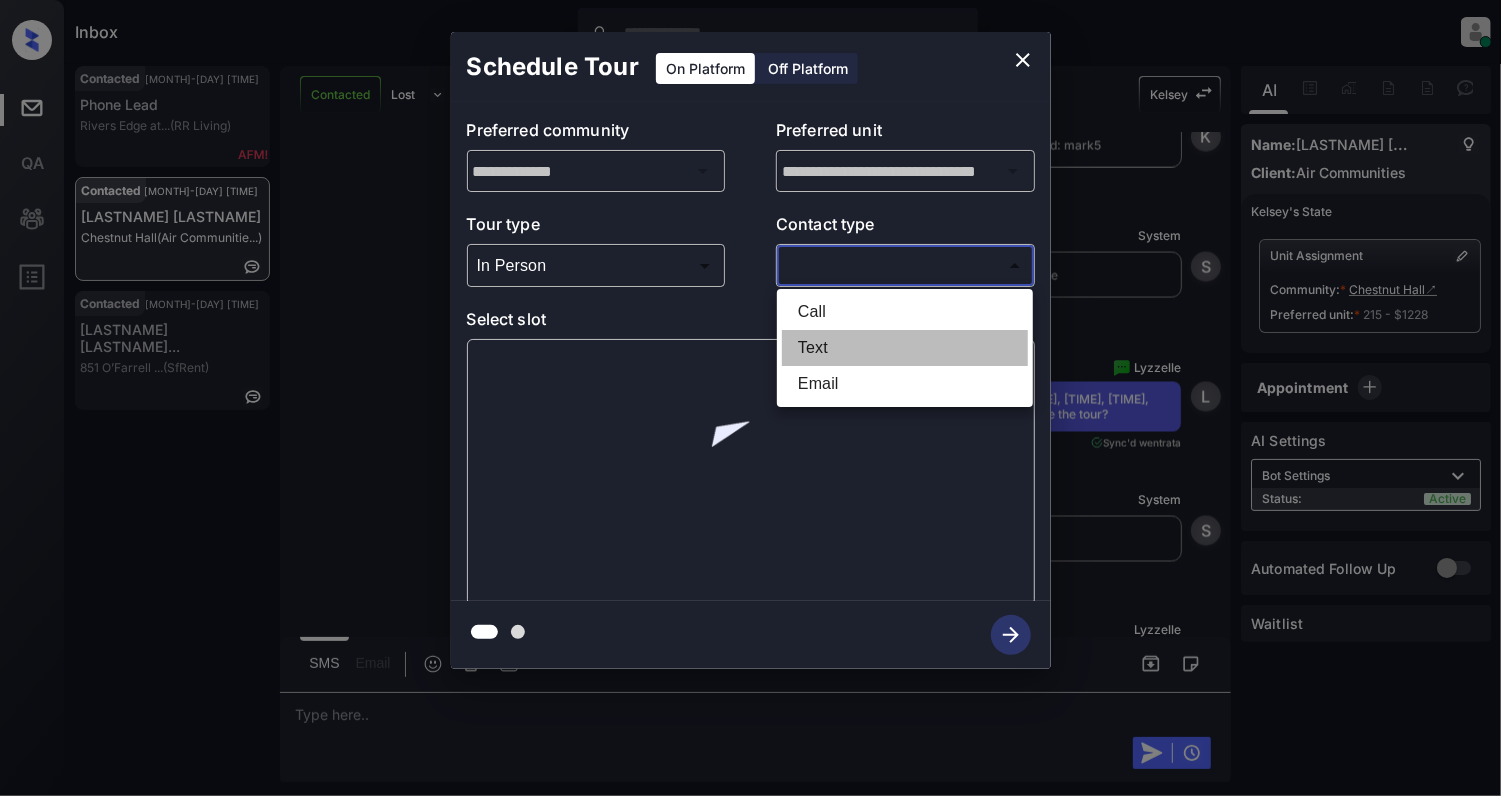 drag, startPoint x: 856, startPoint y: 350, endPoint x: 660, endPoint y: 337, distance: 196.43065 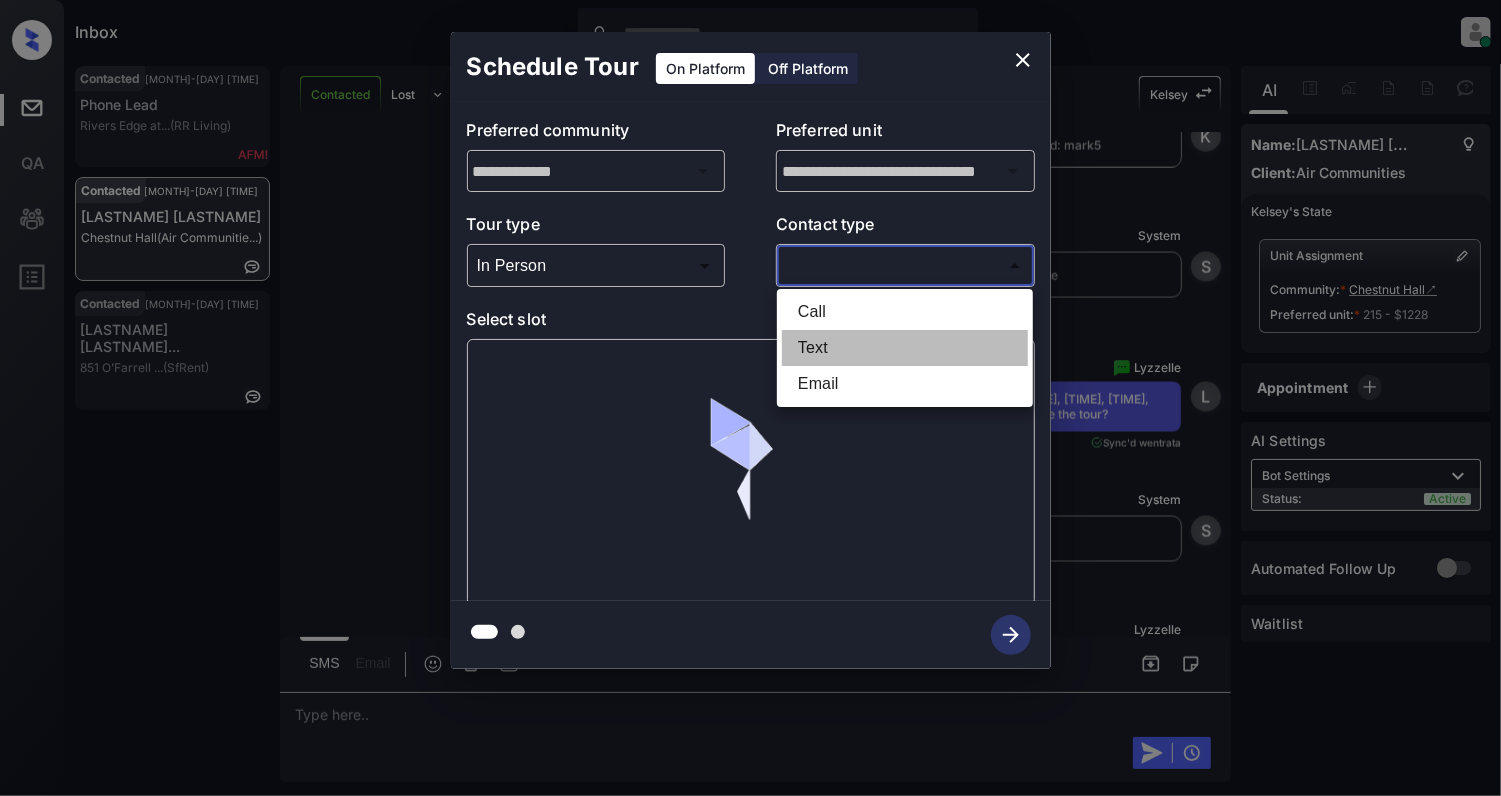 click on "Text" at bounding box center (905, 348) 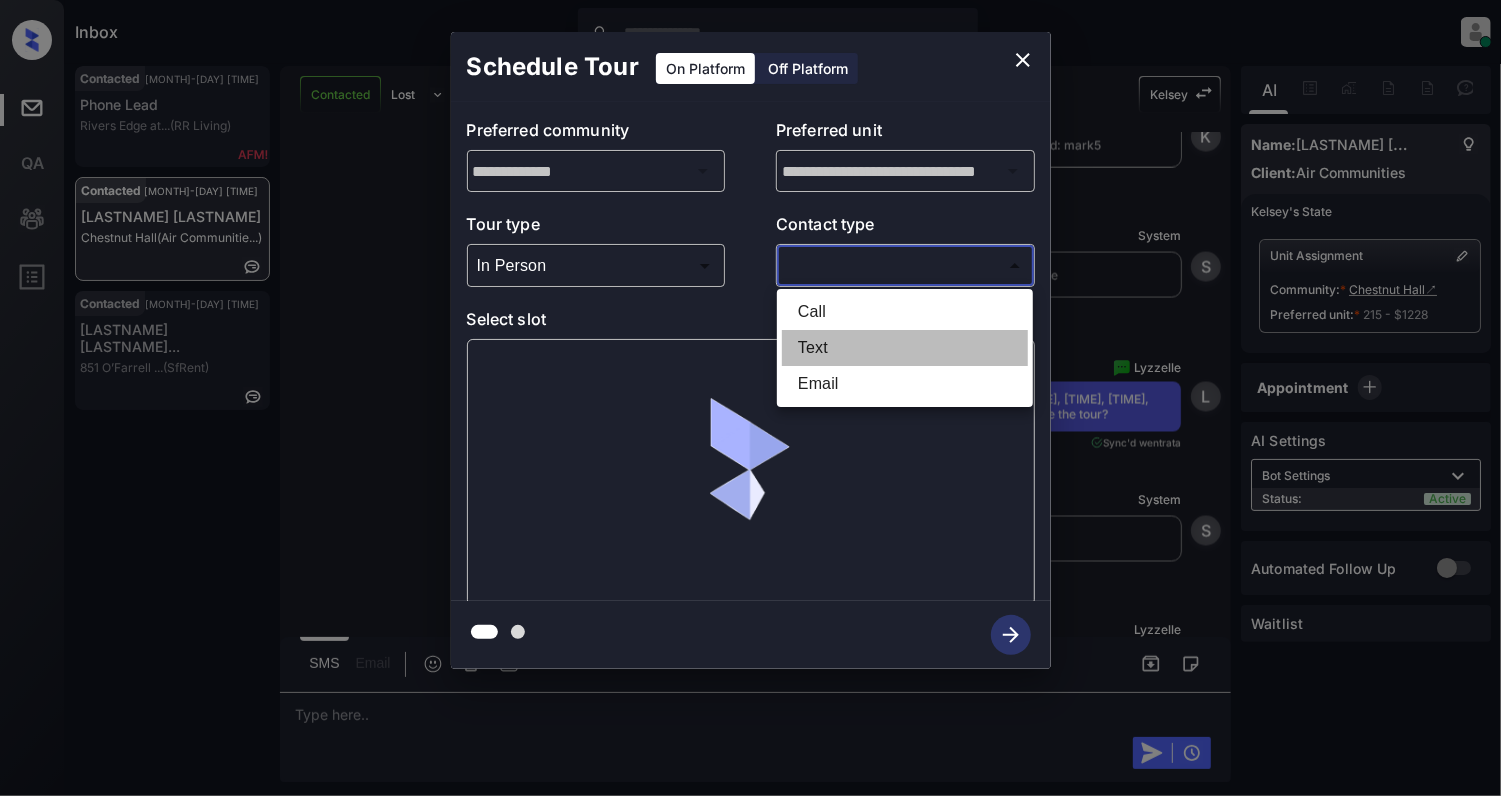 type on "****" 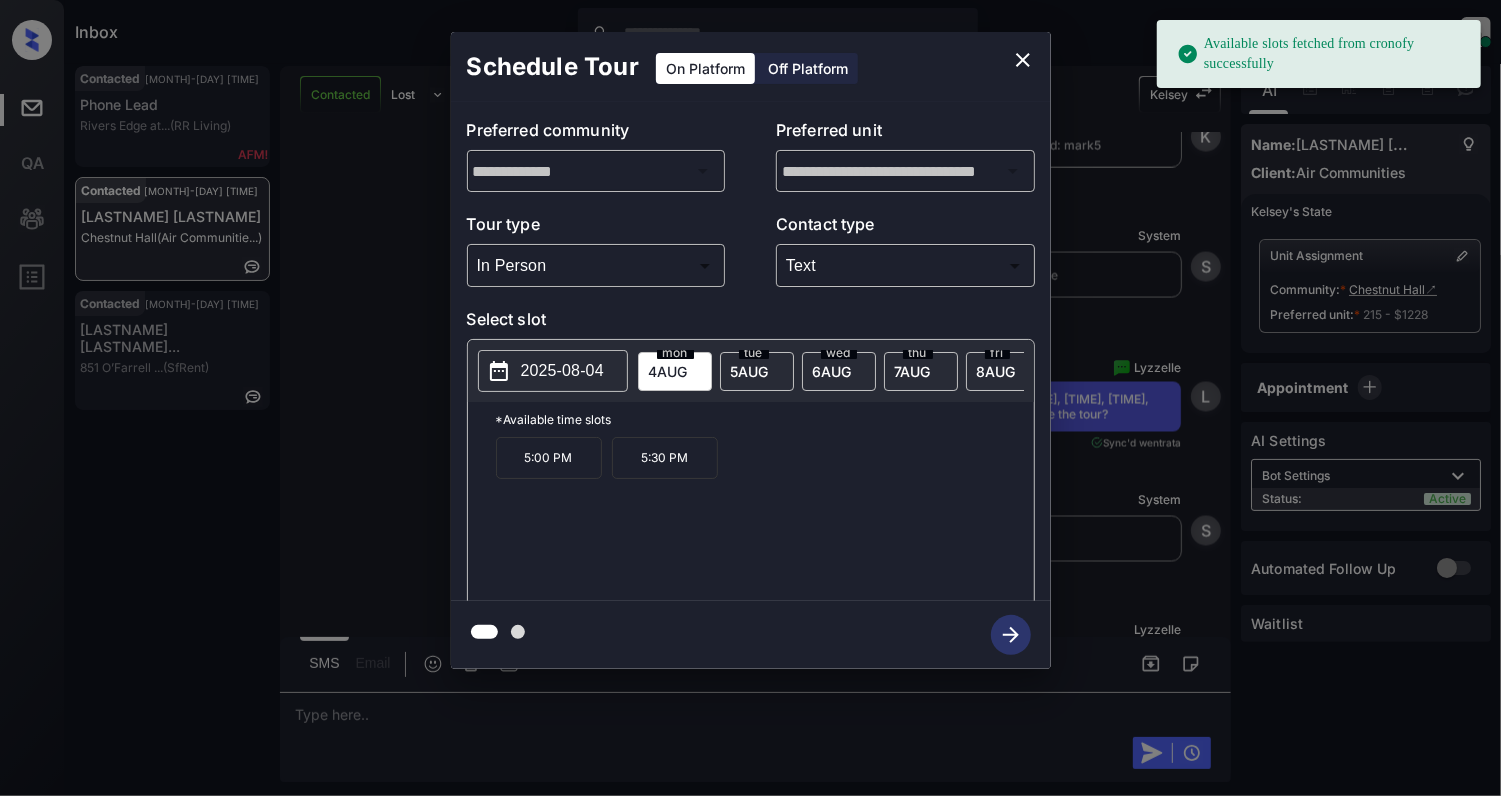 click on "2025-08-04" at bounding box center [562, 371] 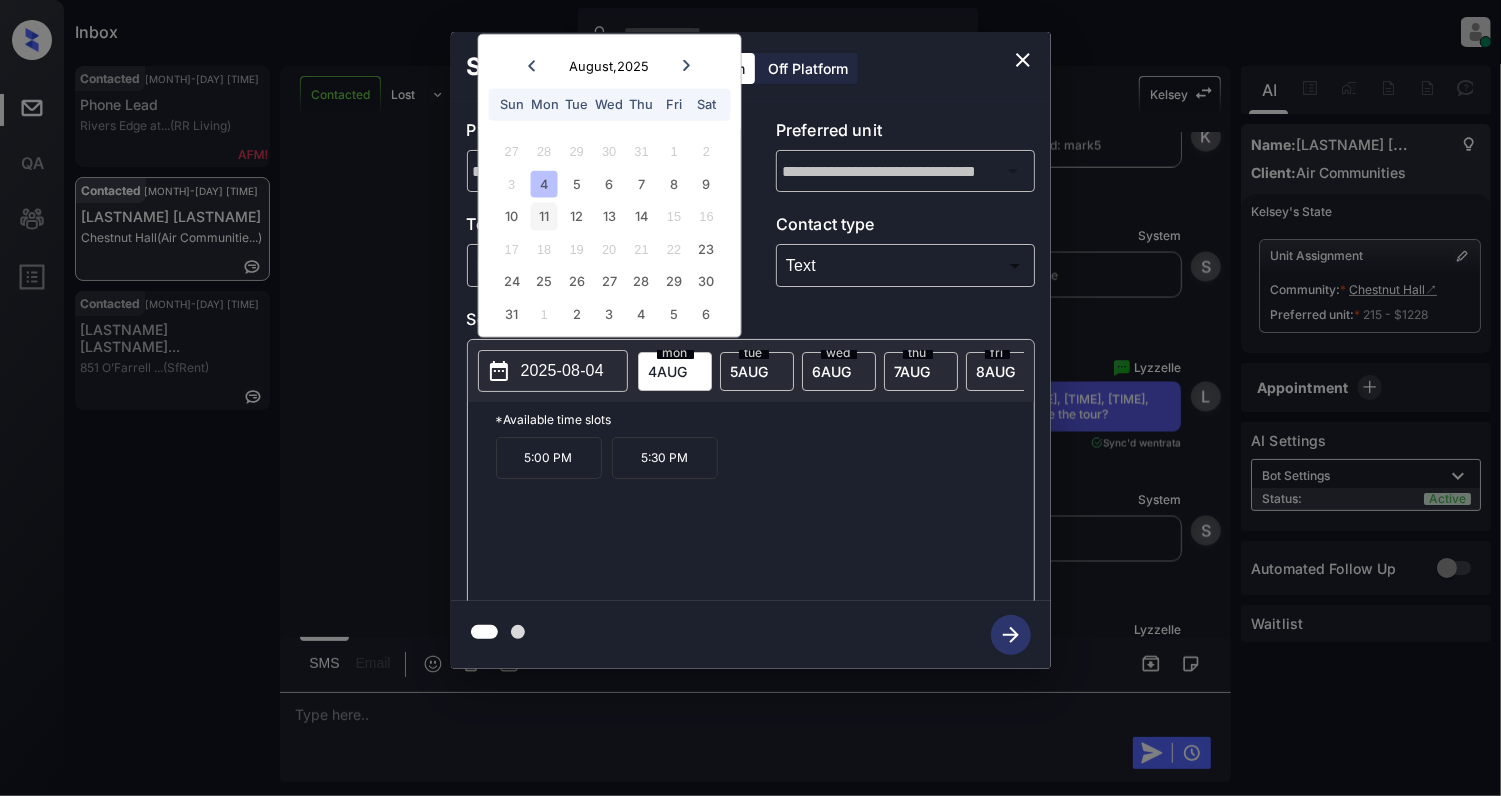 click on "11" at bounding box center [544, 216] 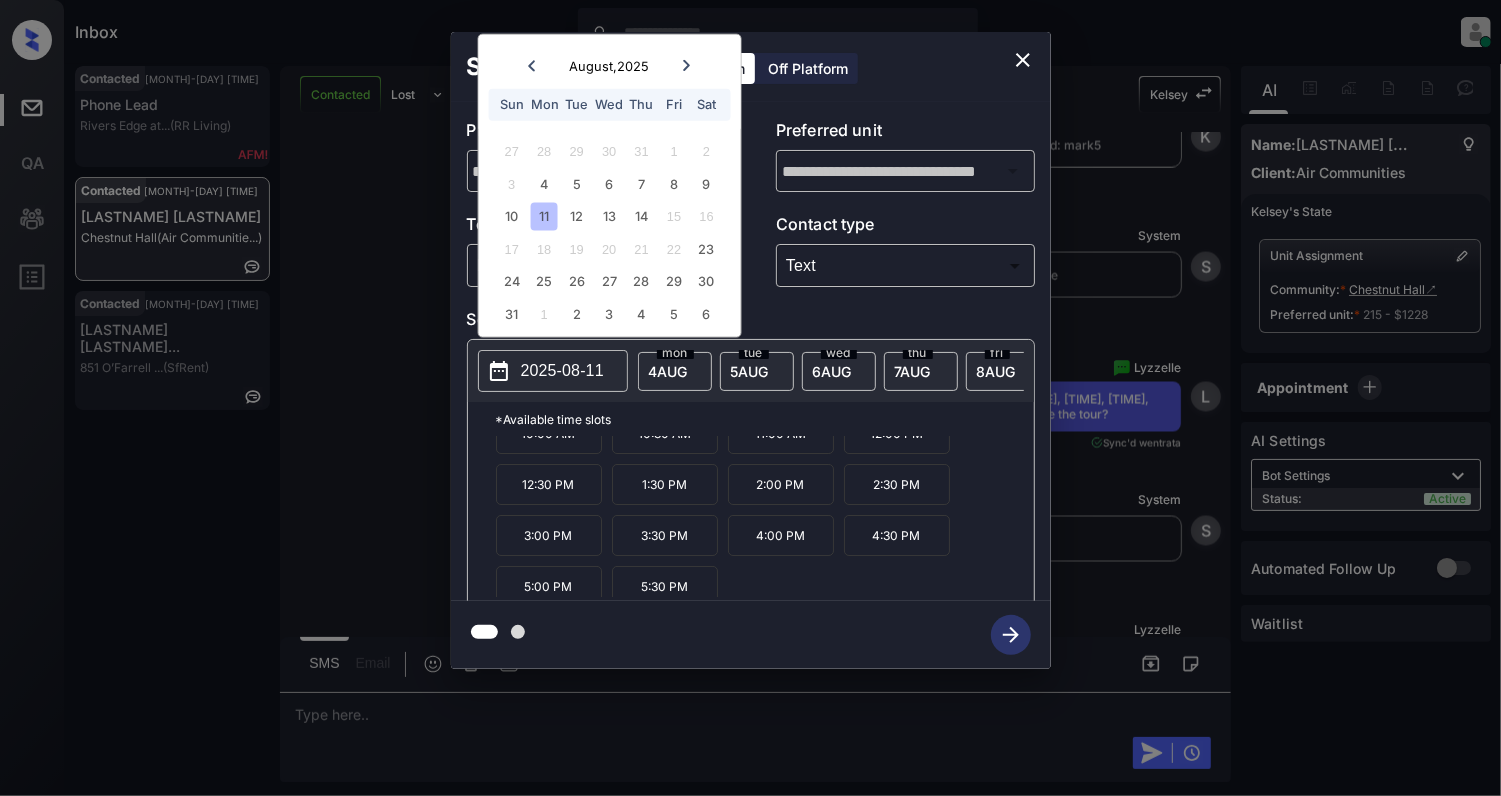 scroll, scrollTop: 36, scrollLeft: 0, axis: vertical 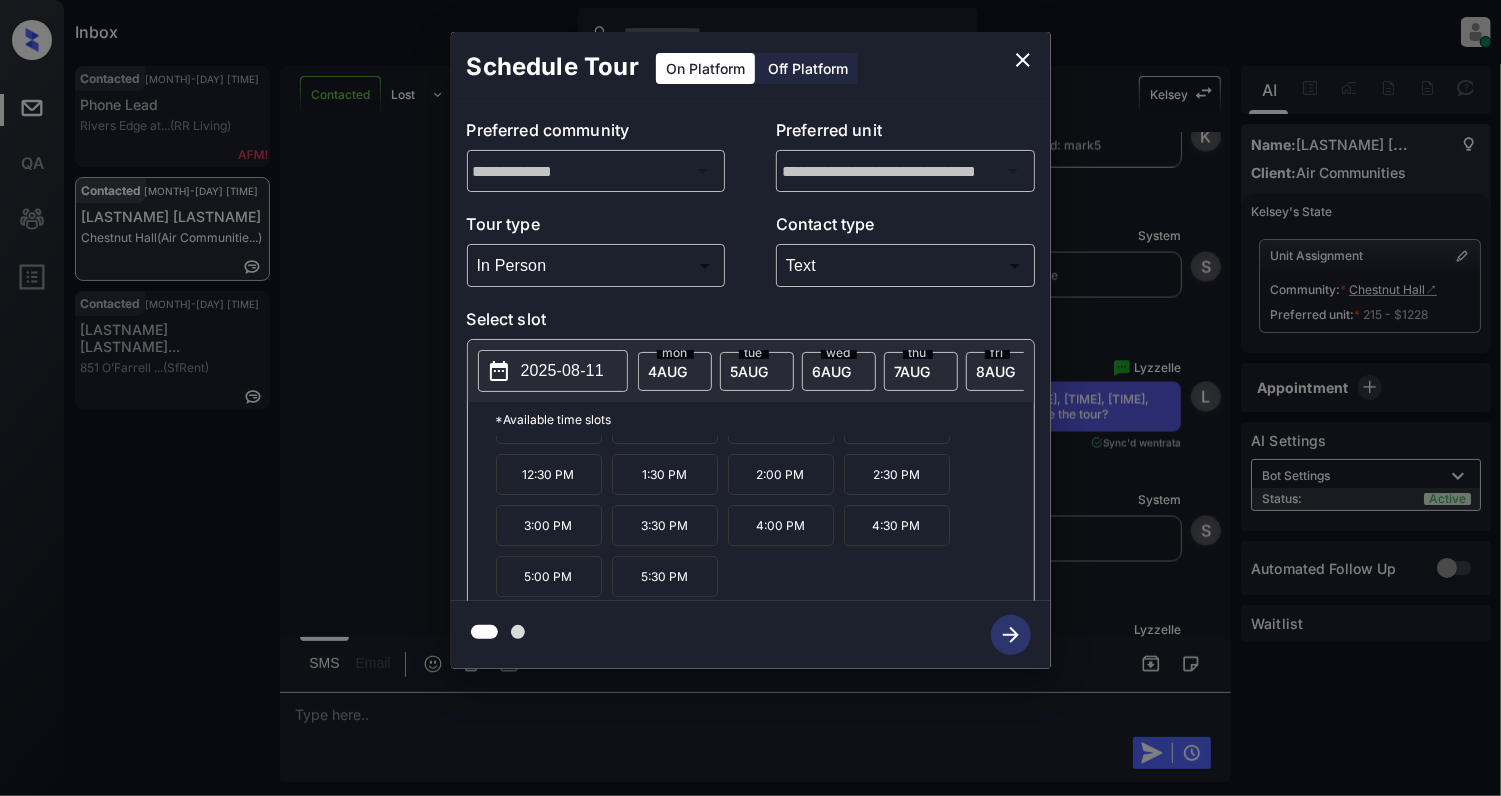 click on "3:30 PM" at bounding box center (665, 525) 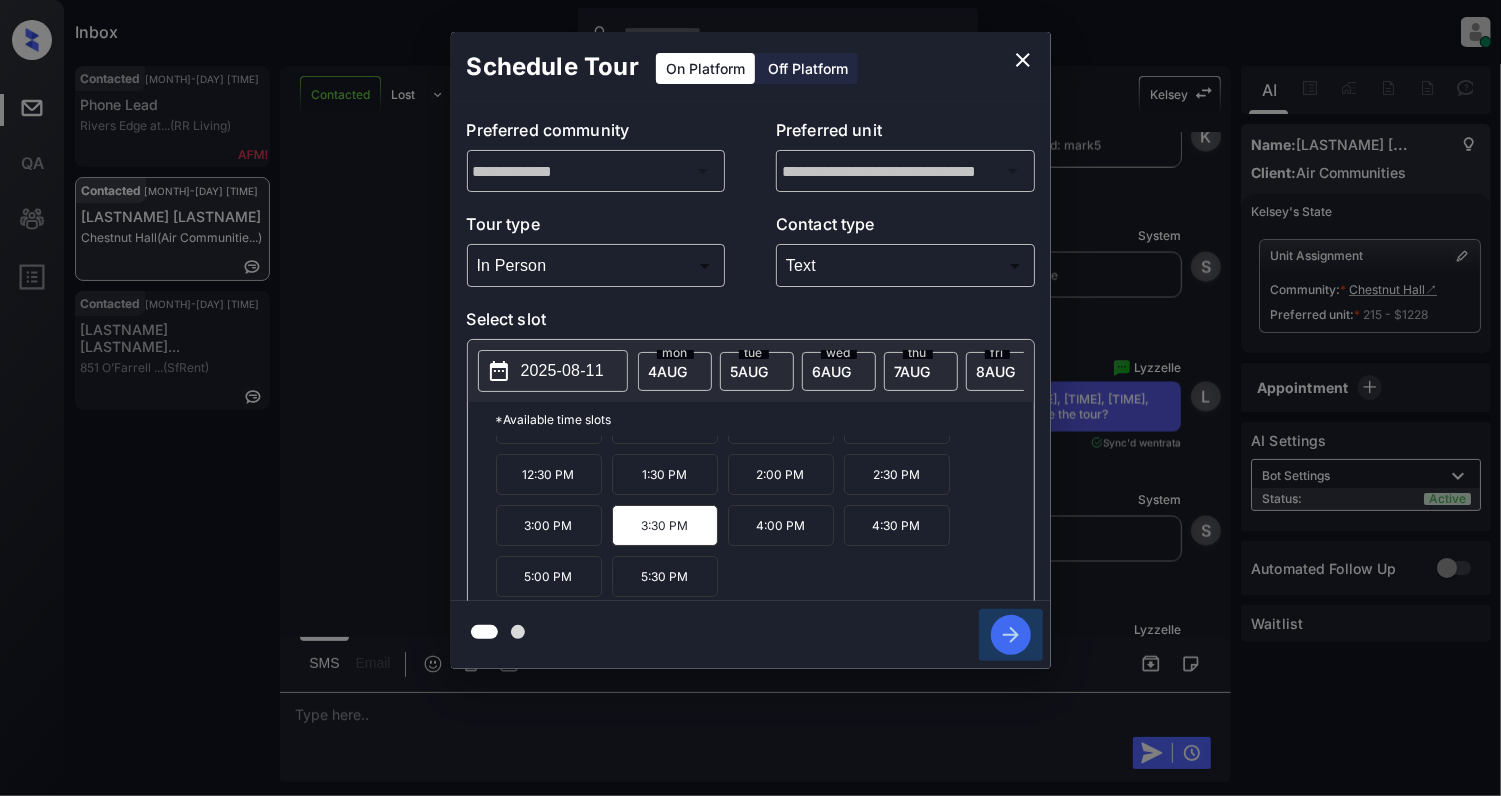 click 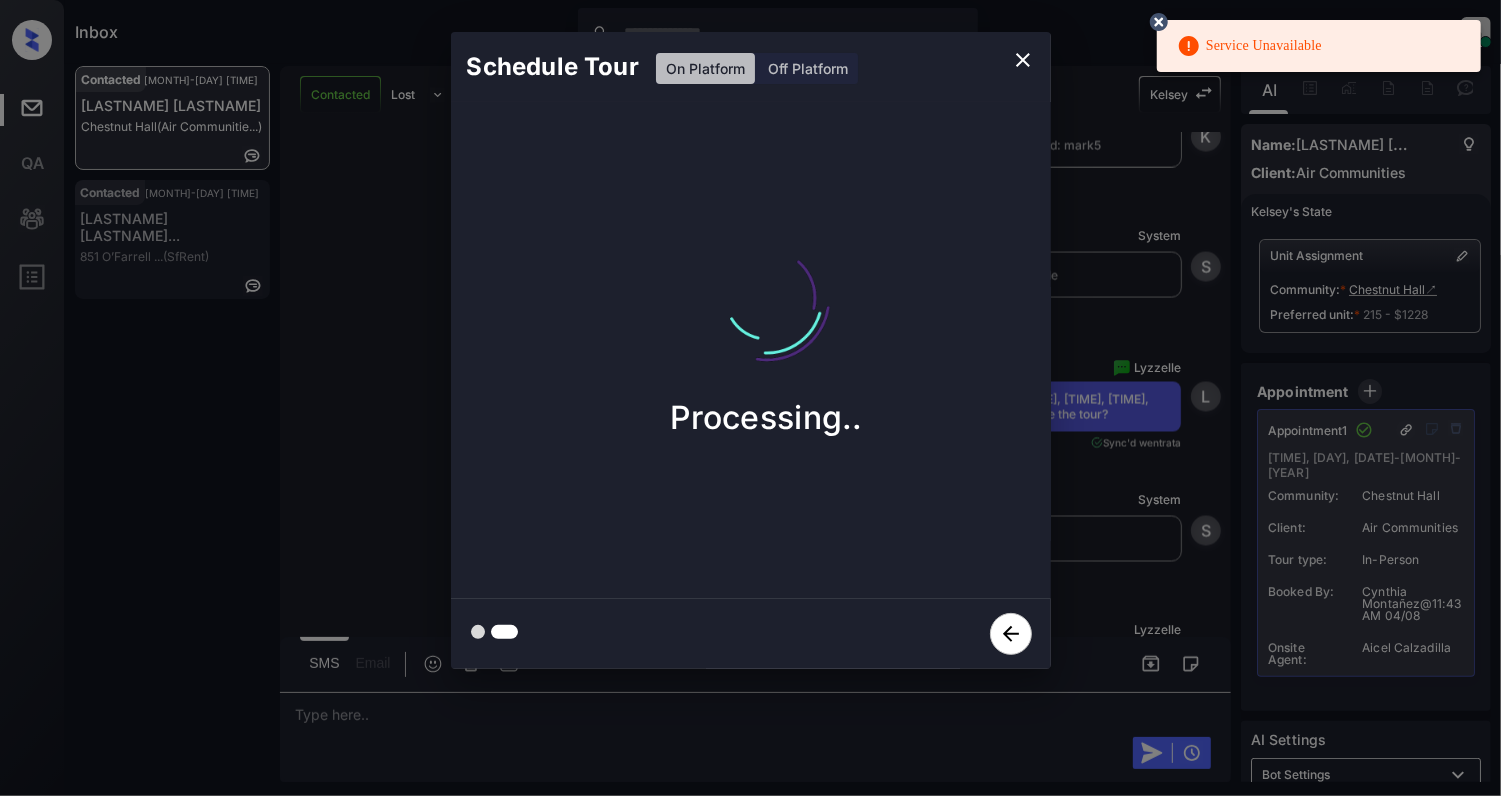 click 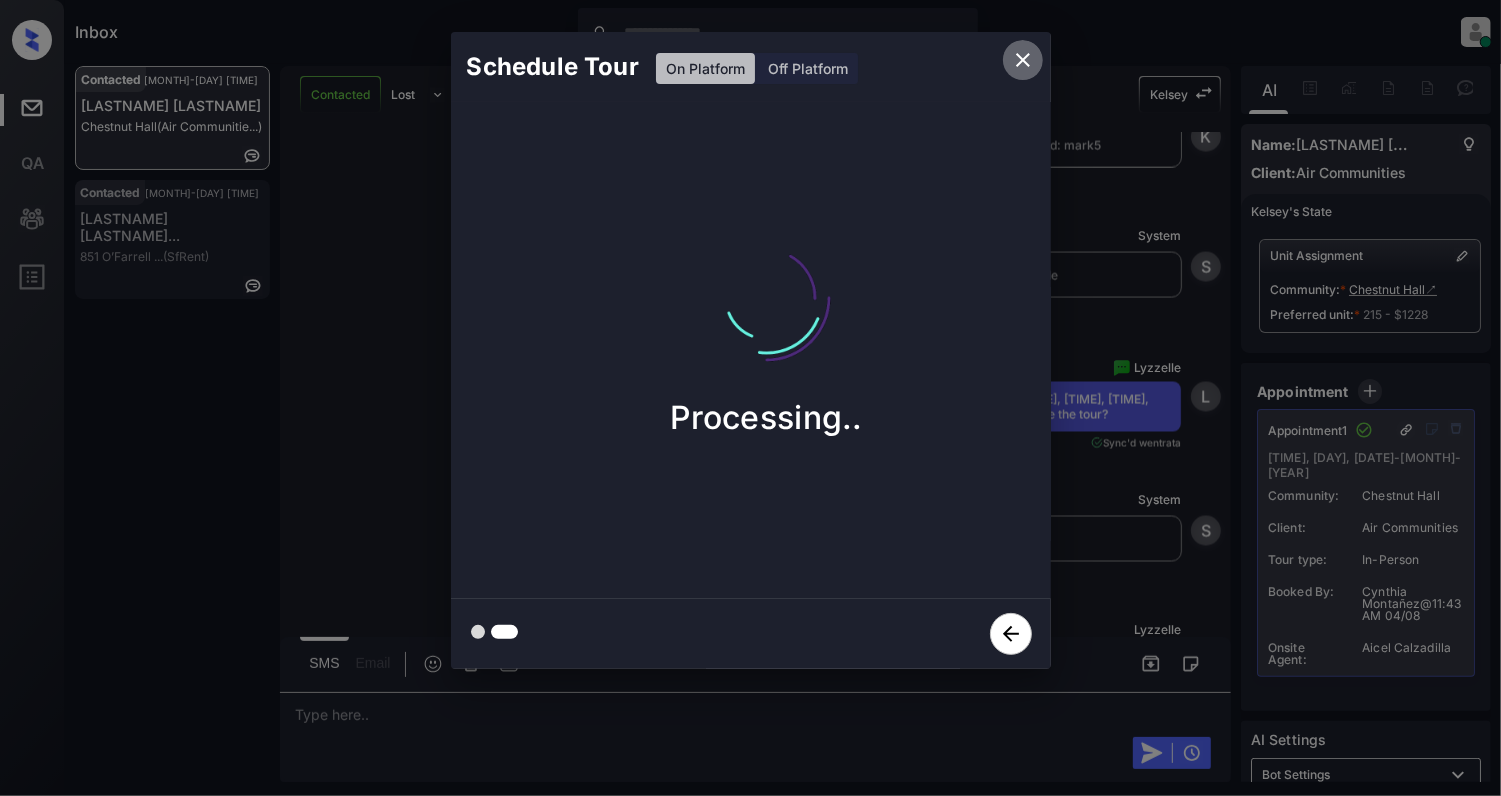 click at bounding box center [1023, 60] 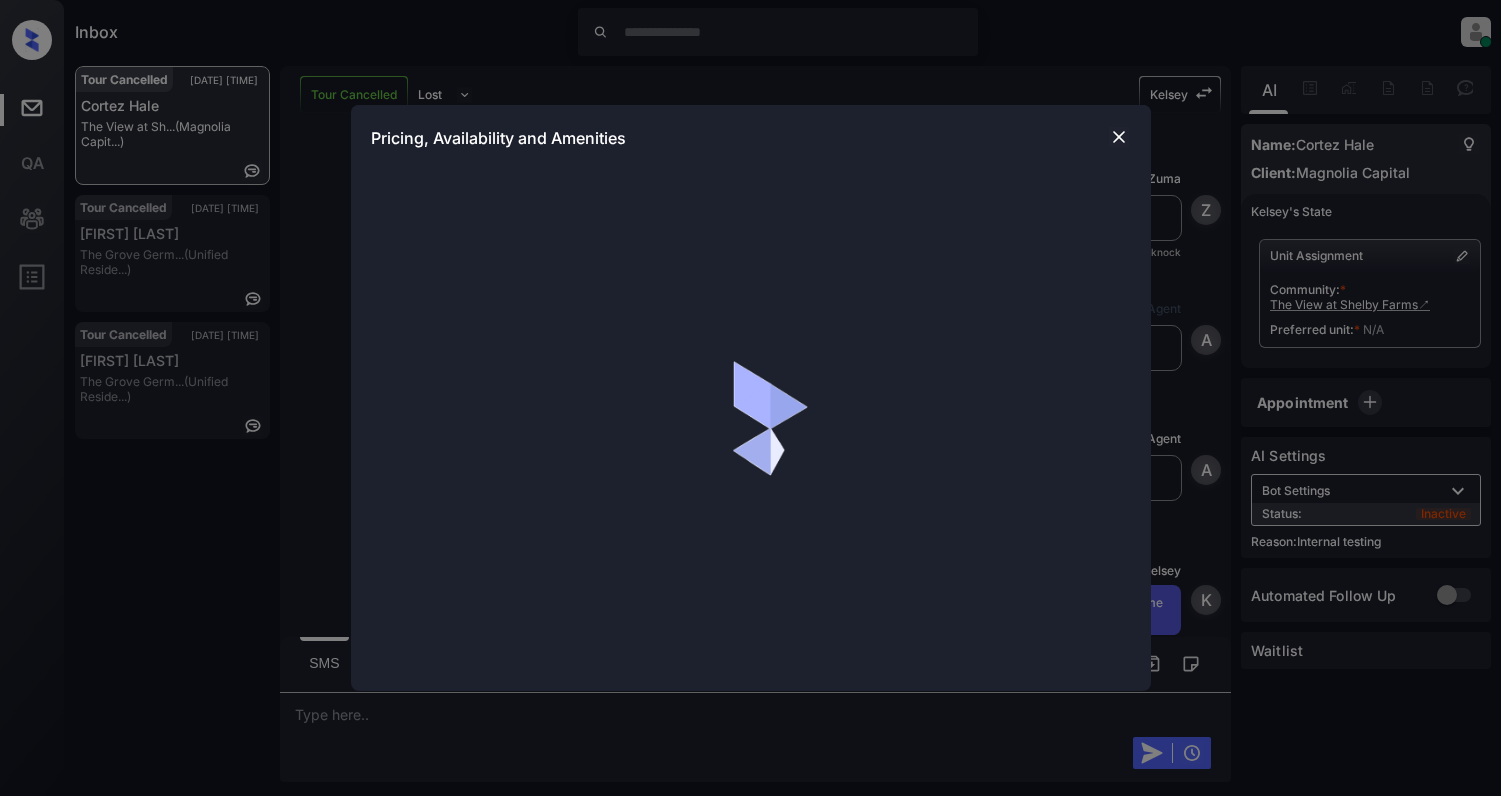 scroll, scrollTop: 0, scrollLeft: 0, axis: both 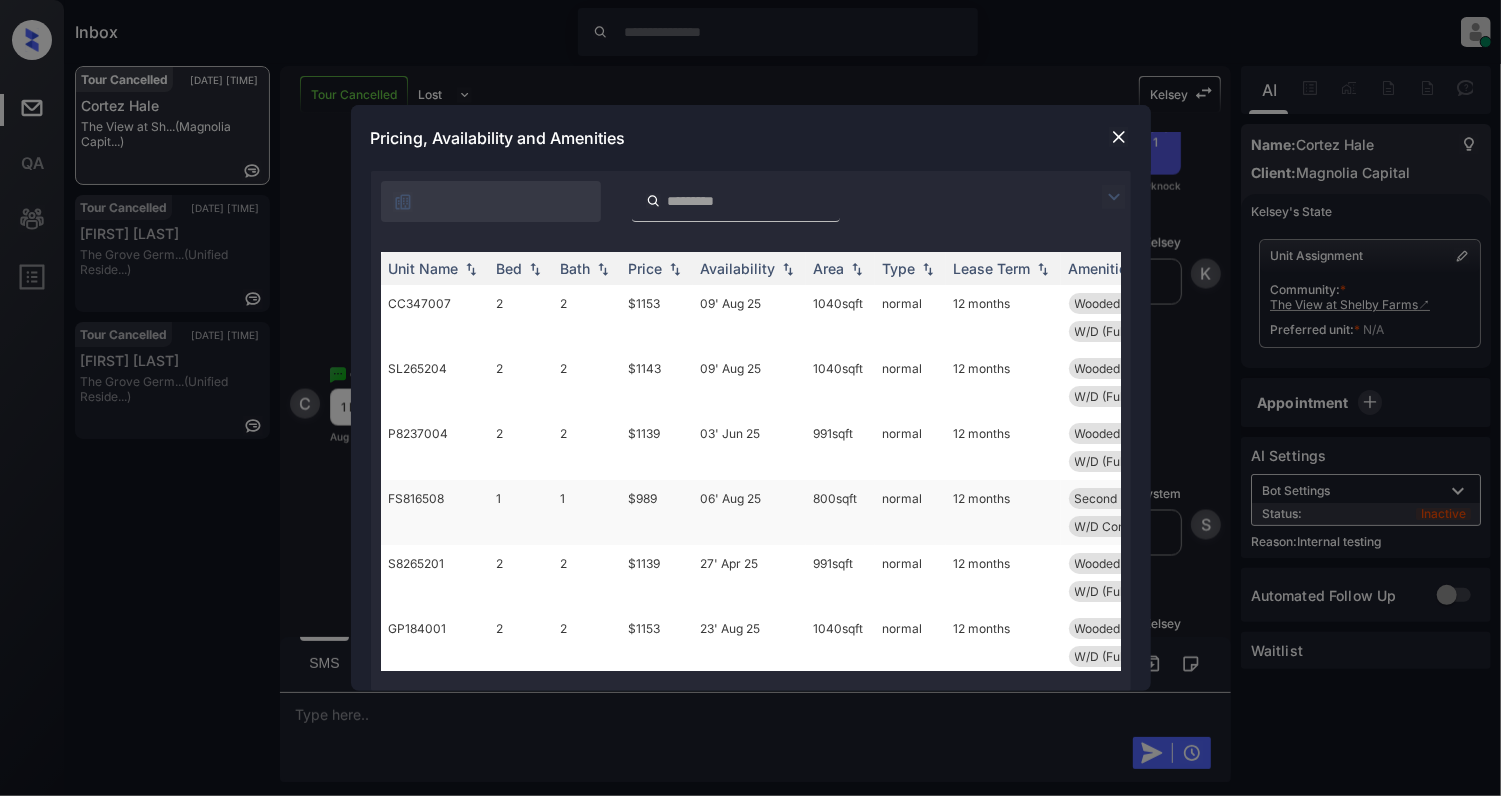 click on "FS816508" at bounding box center [435, 512] 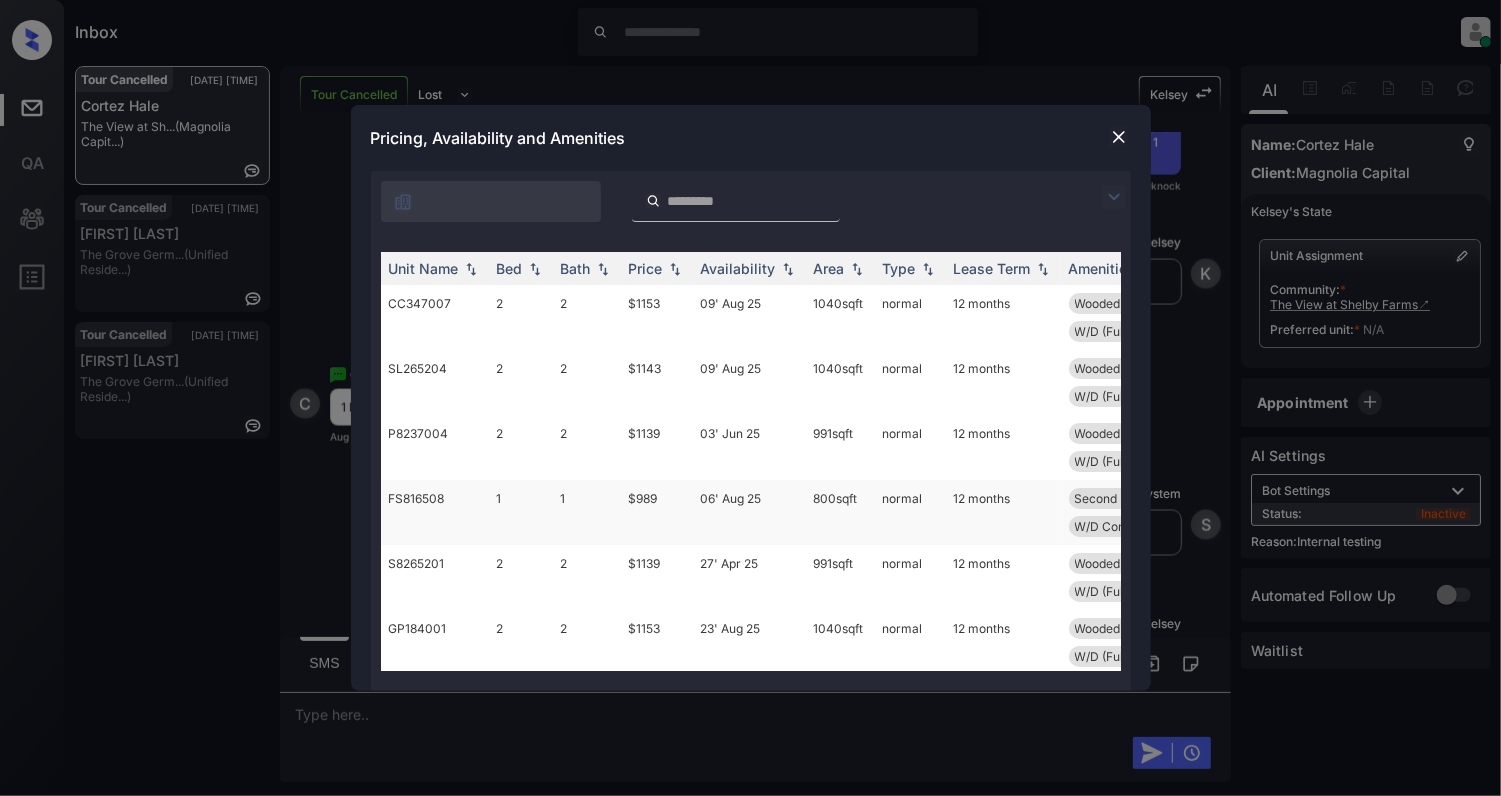 click on "FS816508" at bounding box center [435, 512] 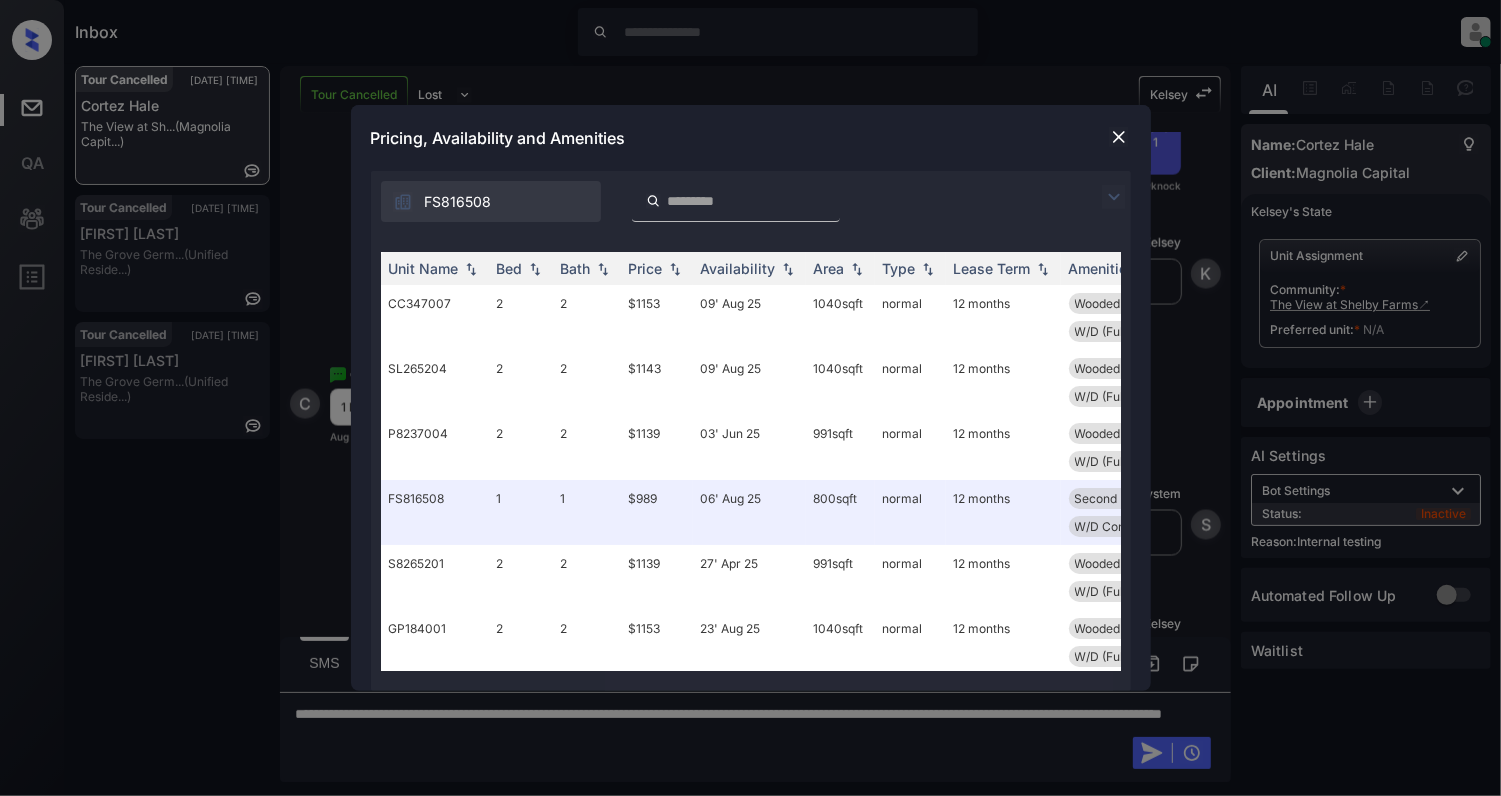 click at bounding box center [1119, 137] 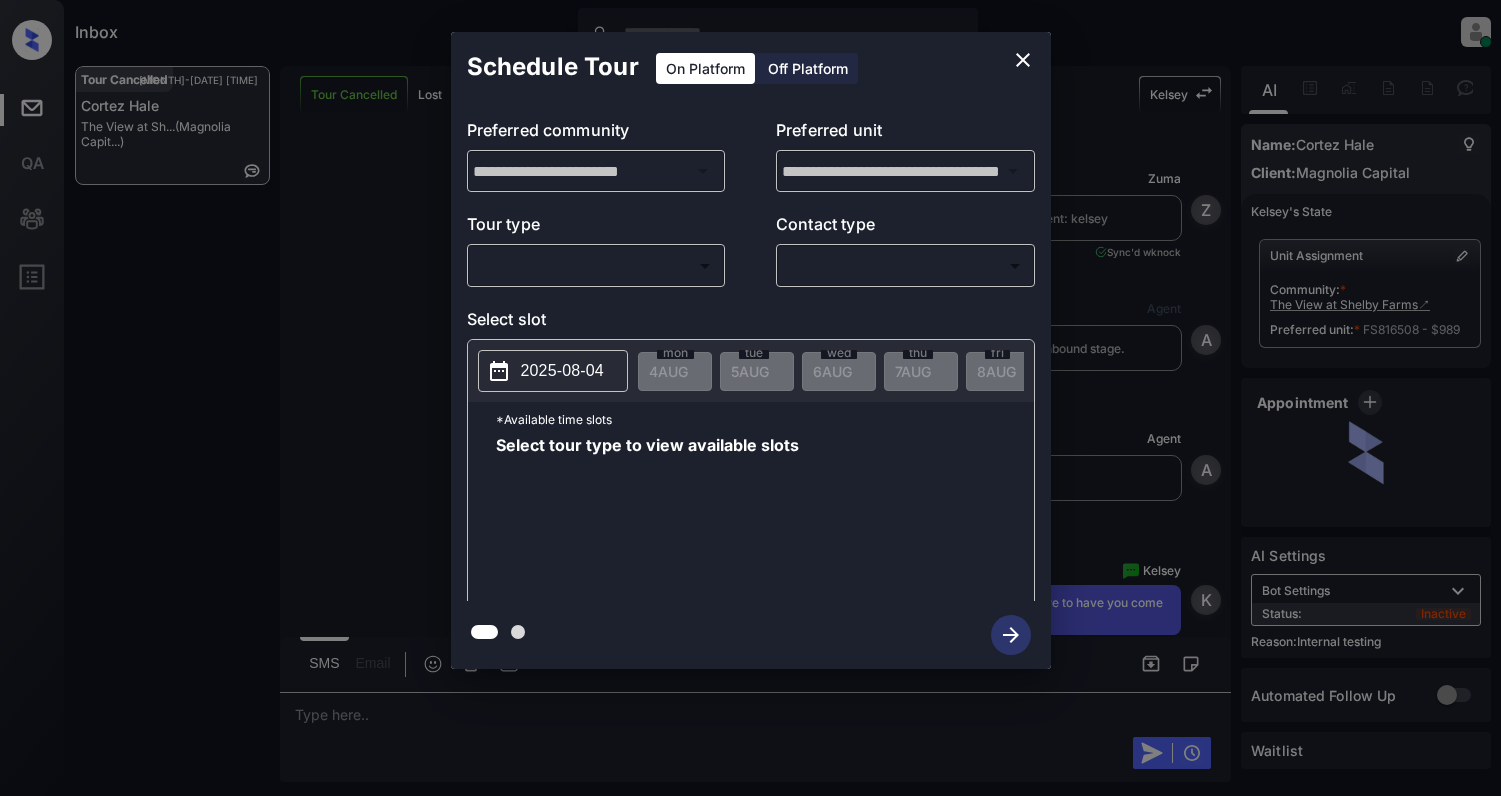 scroll, scrollTop: 0, scrollLeft: 0, axis: both 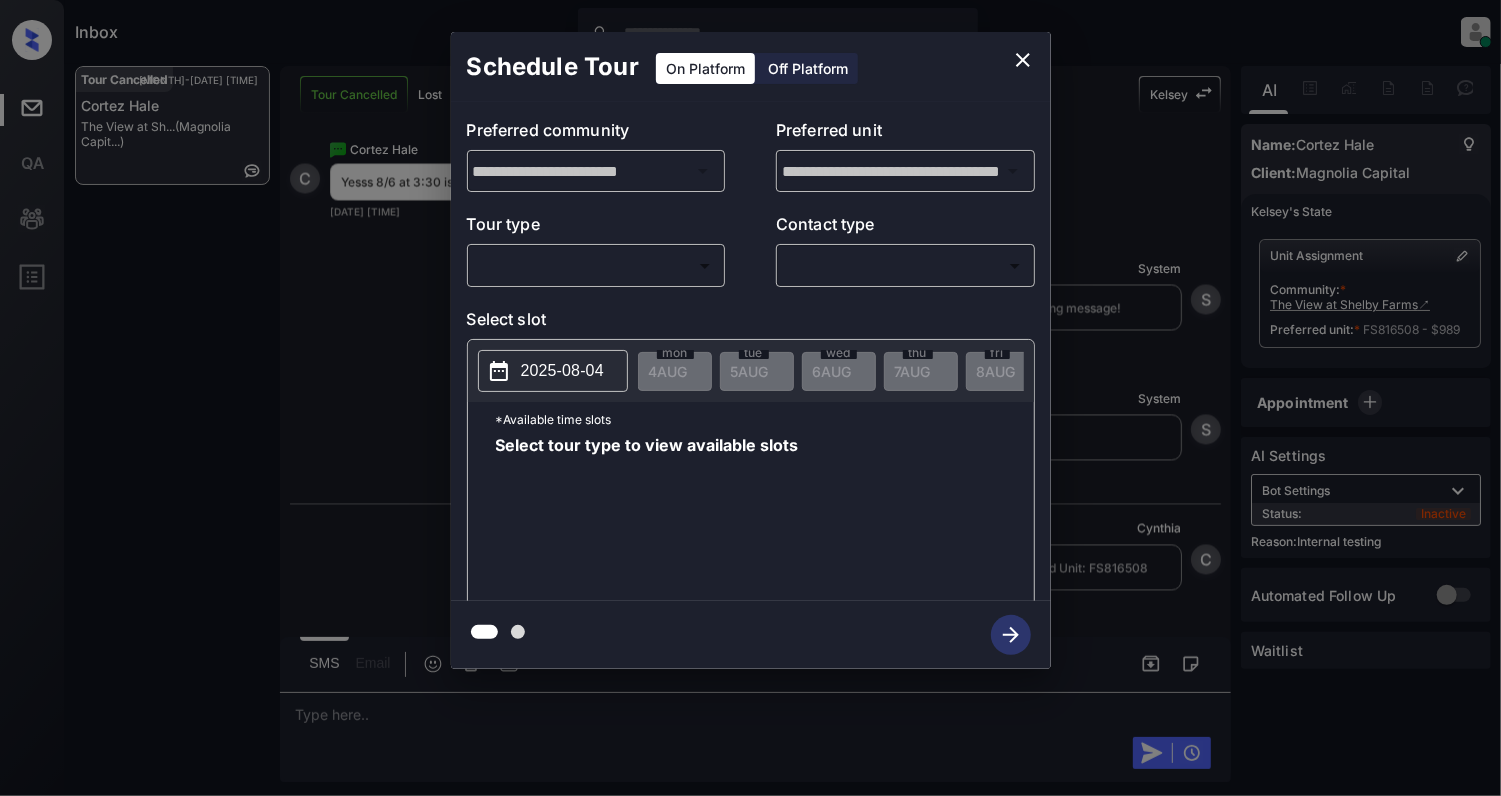 click on "2025-08-04" at bounding box center [553, 371] 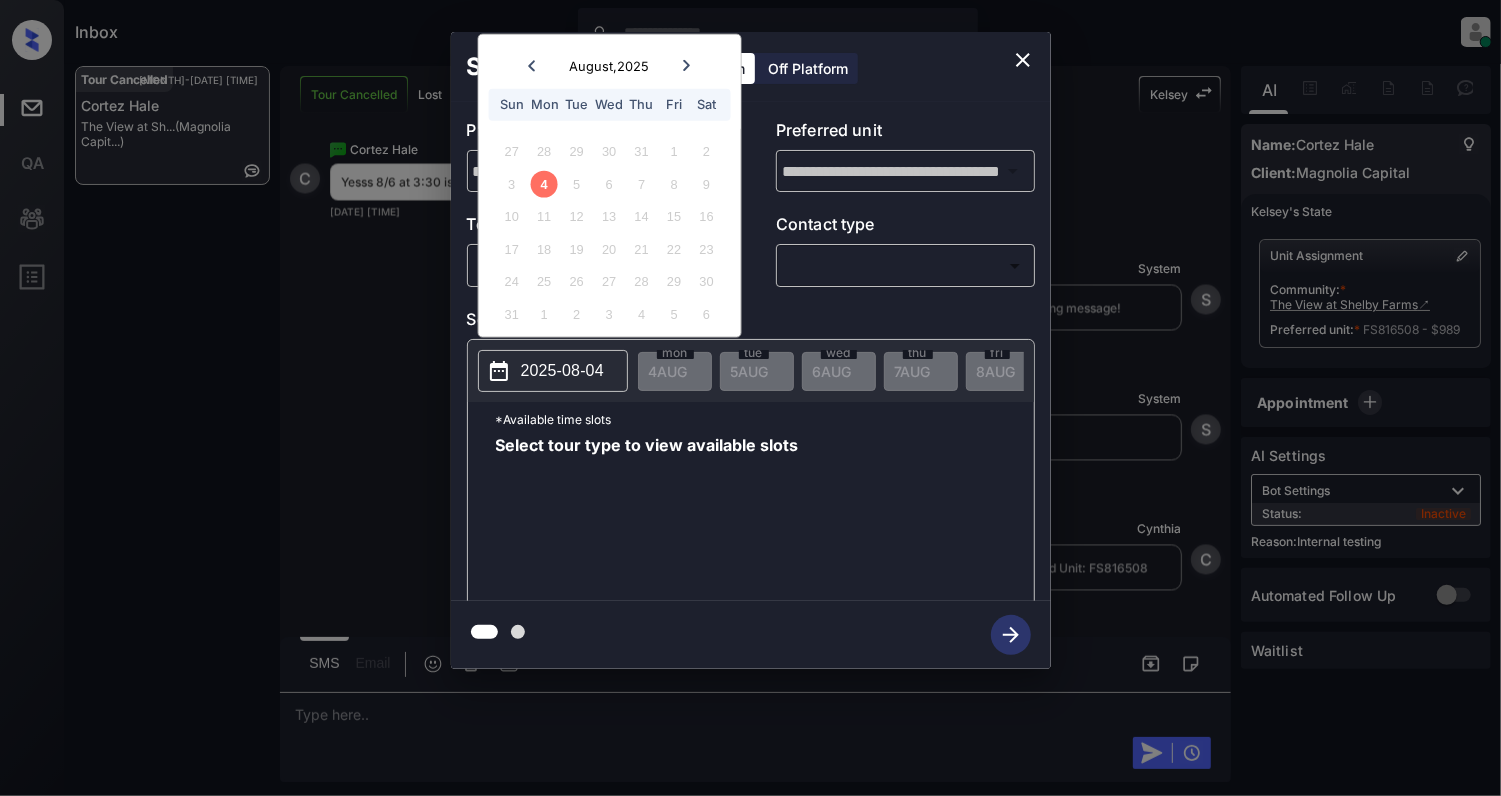drag, startPoint x: 577, startPoint y: 632, endPoint x: 573, endPoint y: 572, distance: 60.133186 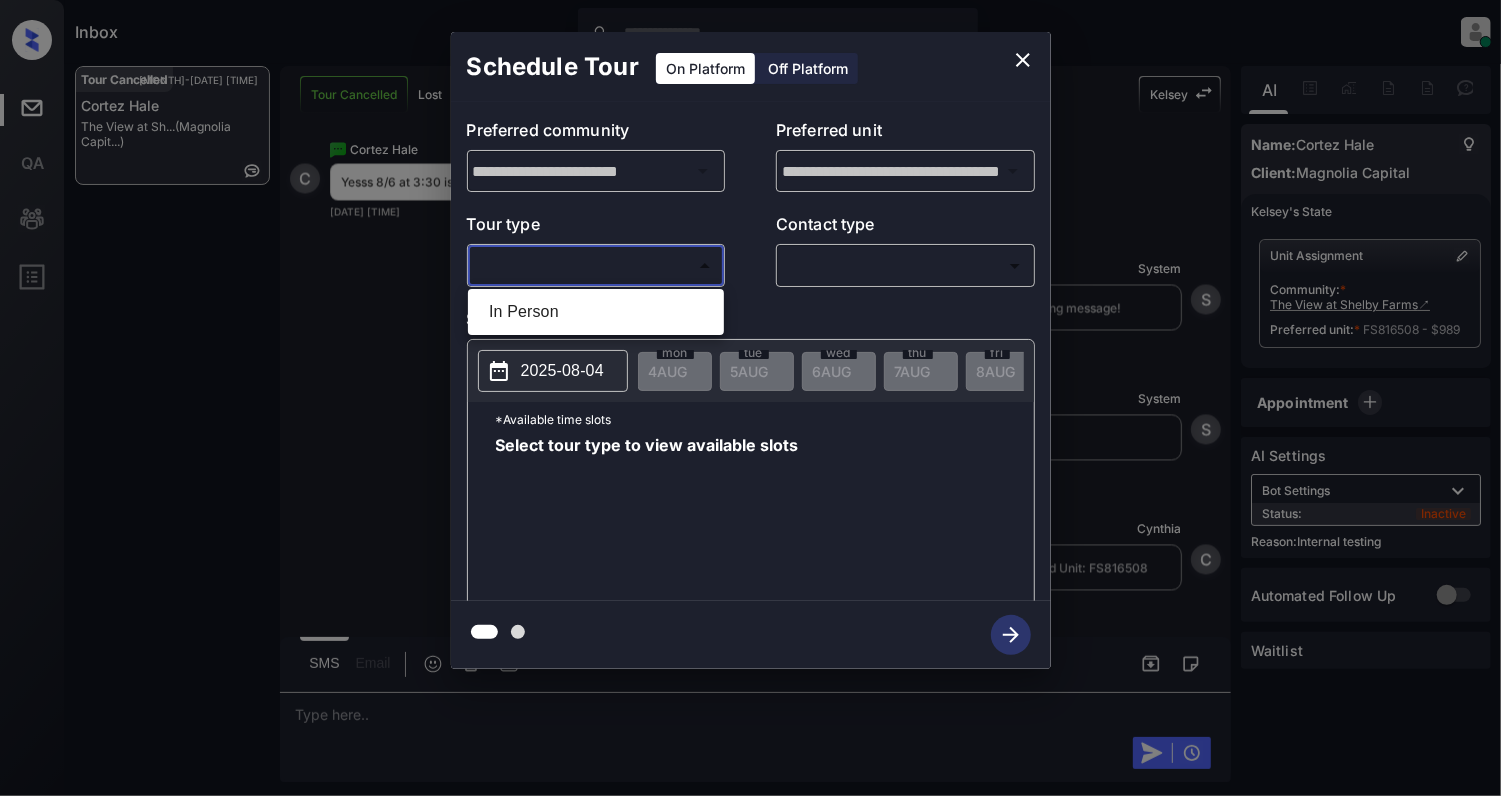 click on "Inbox Cynthia Montañez Online Set yourself   offline Set yourself   on break Profile Switch to  light  mode Sign out Tour Cancelled Aug-04 11:56 am   Cortez Hale The View at Sh...  (Magnolia Capit...) Tour Cancelled Lost Lead Sentiment: Angry Upon sliding the acknowledgement:  Lead will move to lost stage. * ​ SMS and call option will be set to opt out. AFM will be turned off for the lead. Kelsey New Message Zuma Lead transferred to leasing agent: kelsey Aug 03, 2025 12:09 pm  Sync'd w  knock Z New Message Agent Lead created via webhook in Inbound stage. Aug 03, 2025 12:09 pm A New Message Agent AFM Request sent to Kelsey. Aug 03, 2025 12:09 pm A New Message Kelsey Hi . This is Kelsey with The View at Shelby Farms. We’d love to have you come tour with us. What’s a good day and time for you? Aug 03, 2025 12:09 pm   | TemplateAFMSms  Sync'd w  knock K New Message Kelsey Lead archived by Kelsey! Aug 03, 2025 12:09 pm K New Message Cortez Hale Tomorrow after I get off work at 2:30 anytime after that   C S" at bounding box center [750, 398] 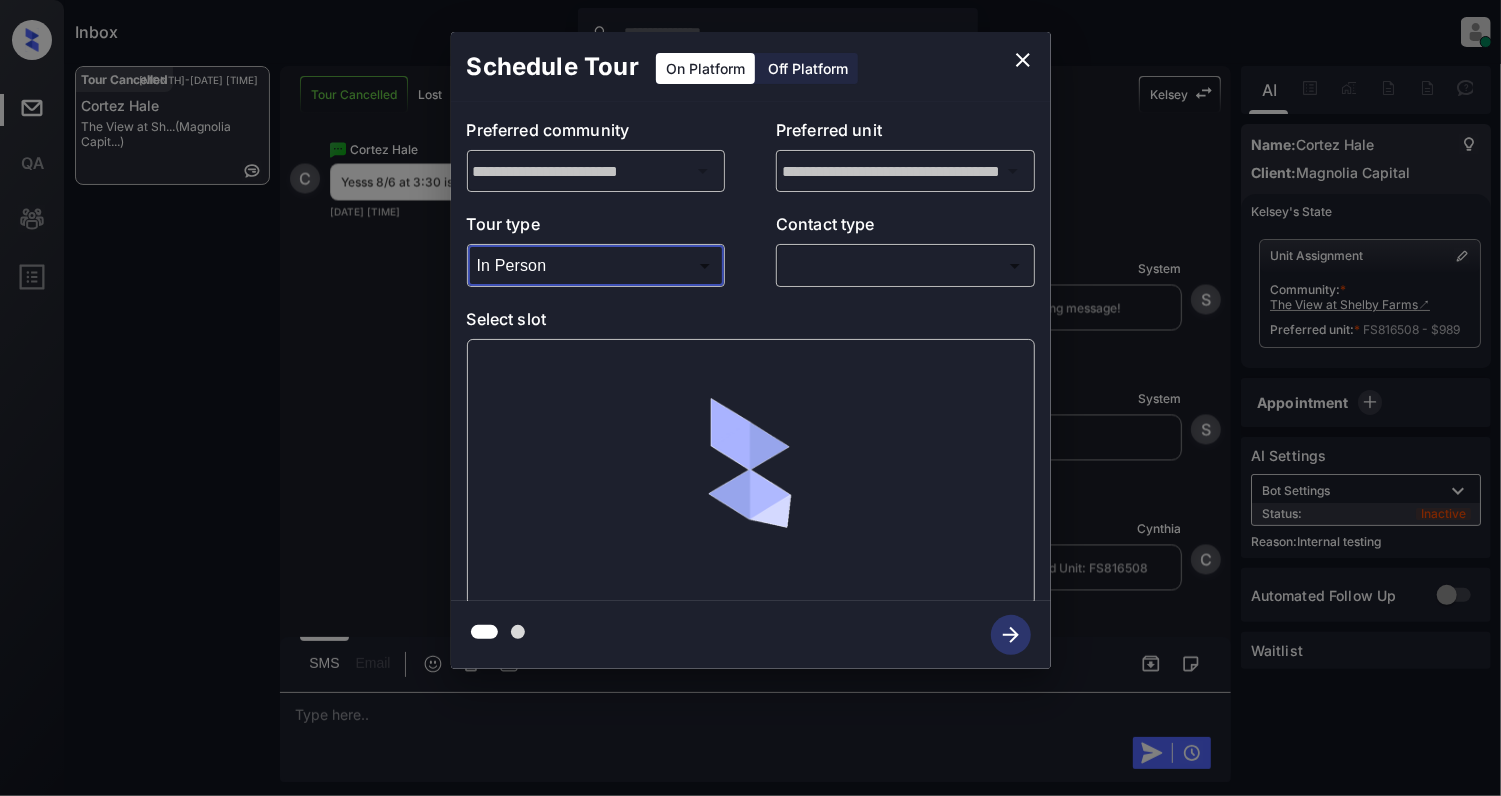 click on "Inbox Cynthia Montañez Online Set yourself   offline Set yourself   on break Profile Switch to  light  mode Sign out Tour Cancelled Aug-04 11:56 am   Cortez Hale The View at Sh...  (Magnolia Capit...) Tour Cancelled Lost Lead Sentiment: Angry Upon sliding the acknowledgement:  Lead will move to lost stage. * ​ SMS and call option will be set to opt out. AFM will be turned off for the lead. Kelsey New Message Zuma Lead transferred to leasing agent: kelsey Aug 03, 2025 12:09 pm  Sync'd w  knock Z New Message Agent Lead created via webhook in Inbound stage. Aug 03, 2025 12:09 pm A New Message Agent AFM Request sent to Kelsey. Aug 03, 2025 12:09 pm A New Message Kelsey Hi . This is Kelsey with The View at Shelby Farms. We’d love to have you come tour with us. What’s a good day and time for you? Aug 03, 2025 12:09 pm   | TemplateAFMSms  Sync'd w  knock K New Message Kelsey Lead archived by Kelsey! Aug 03, 2025 12:09 pm K New Message Cortez Hale Tomorrow after I get off work at 2:30 anytime after that   C S" at bounding box center [750, 398] 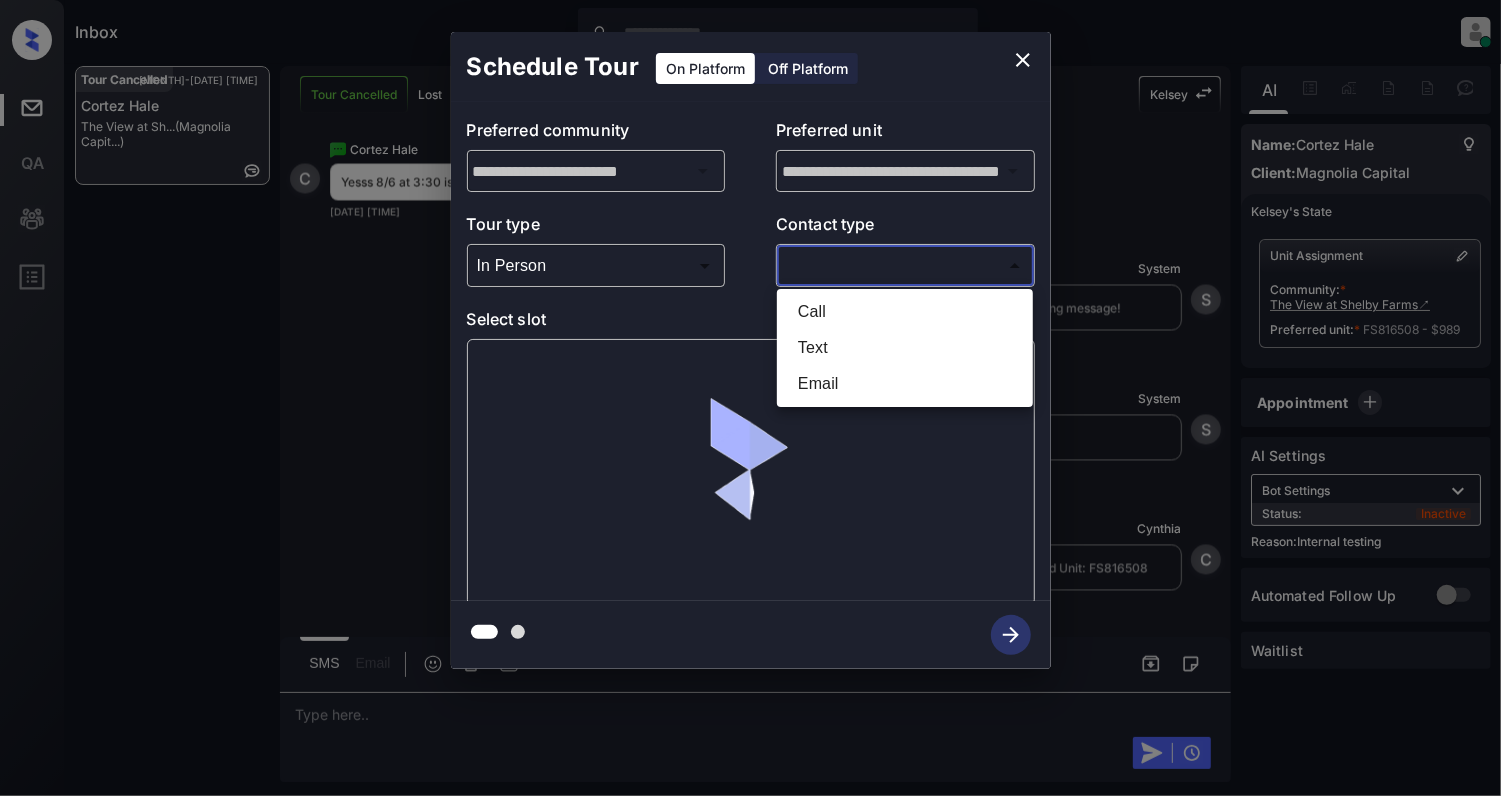 click on "Text" at bounding box center (905, 348) 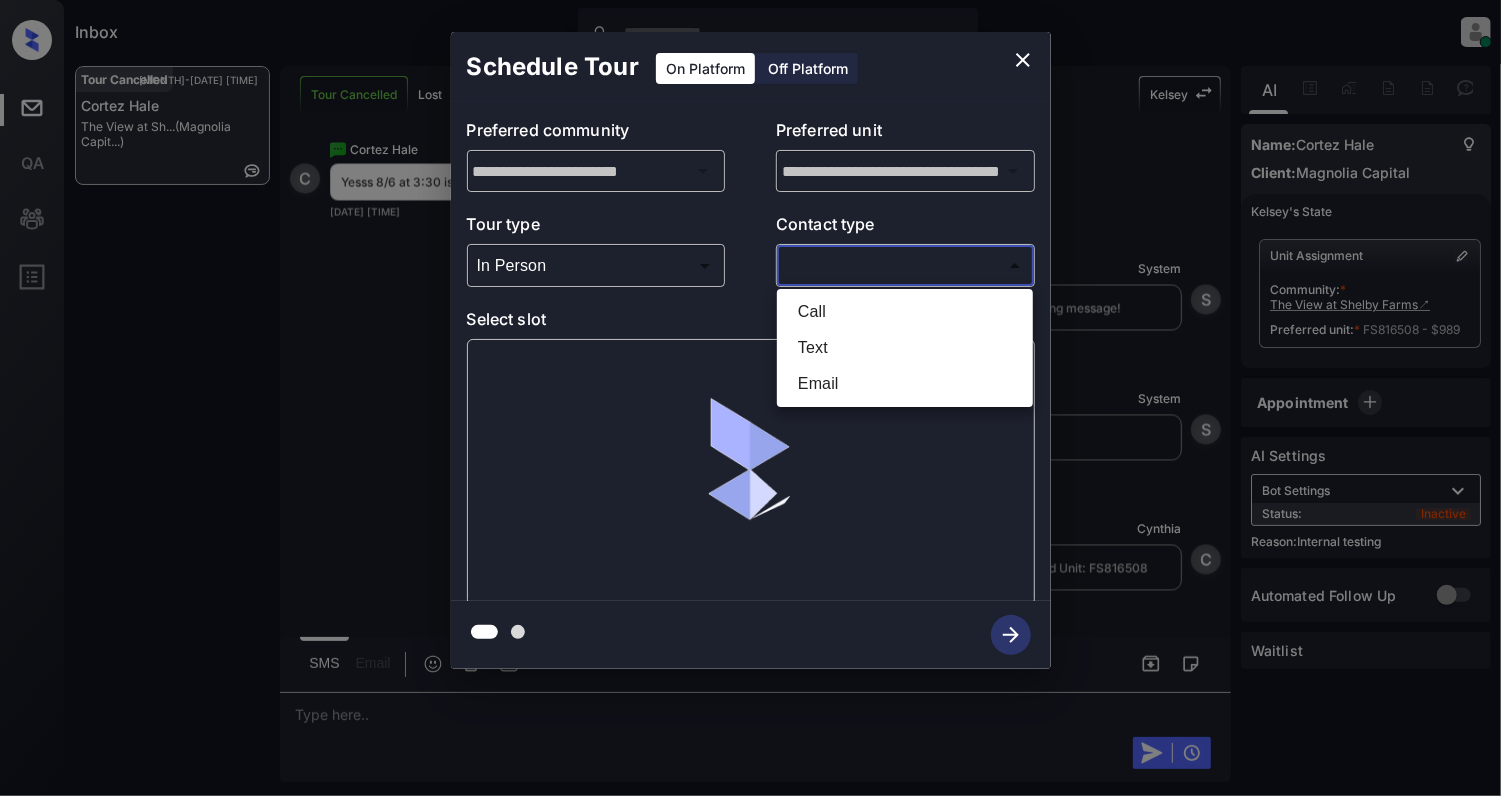 type on "****" 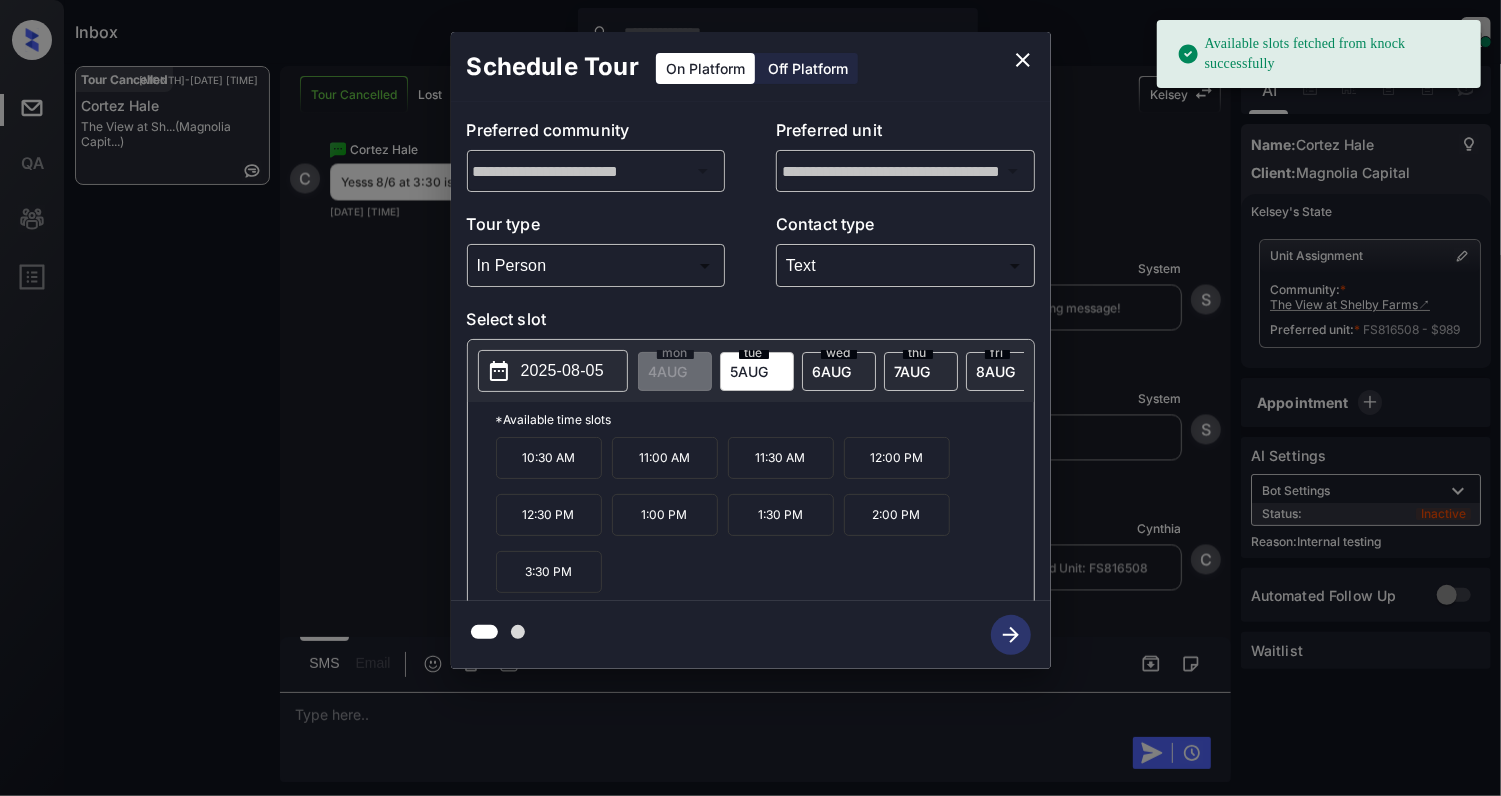 click on "2025-08-05" at bounding box center (553, 371) 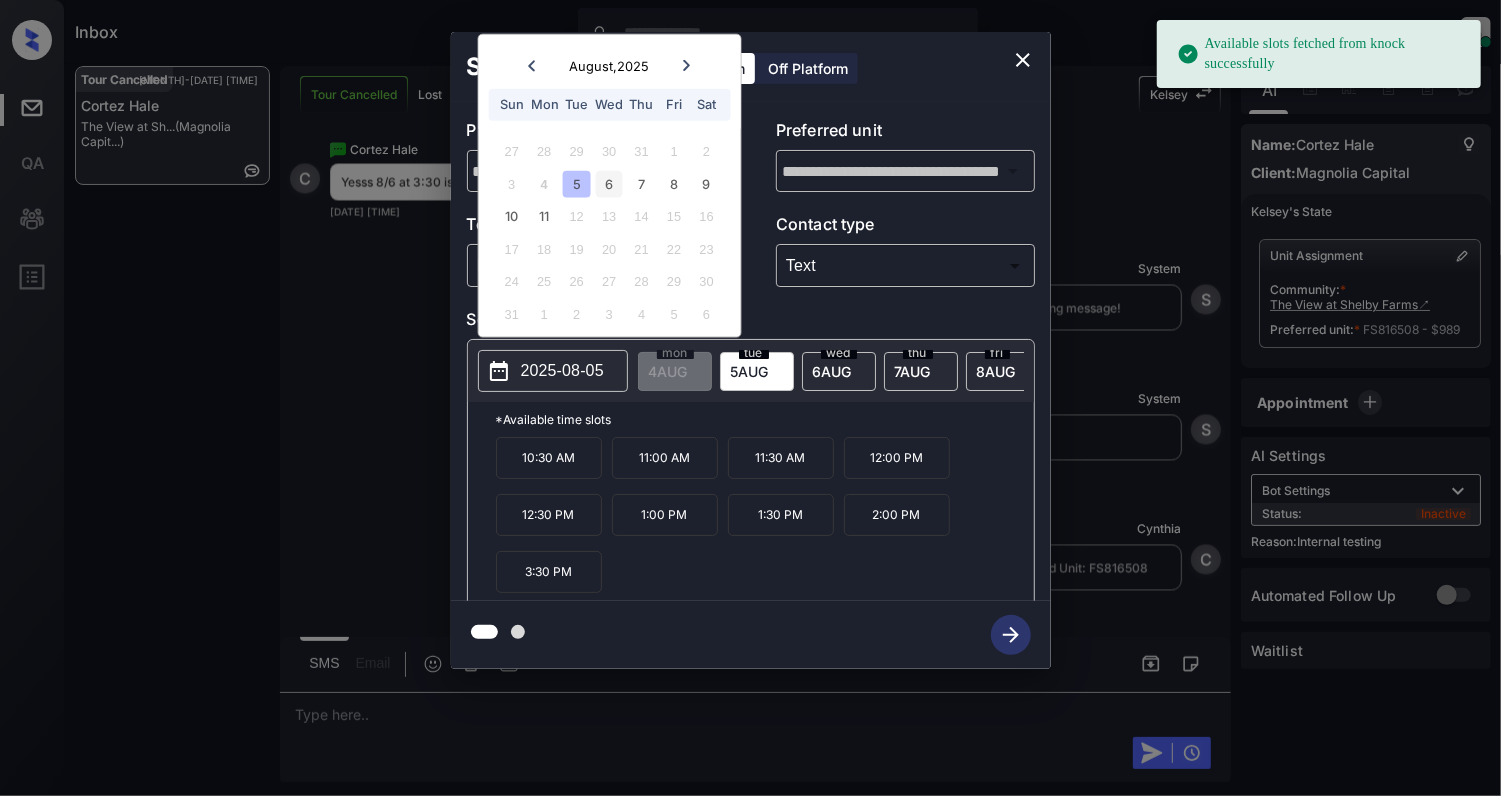 click on "6" at bounding box center [609, 183] 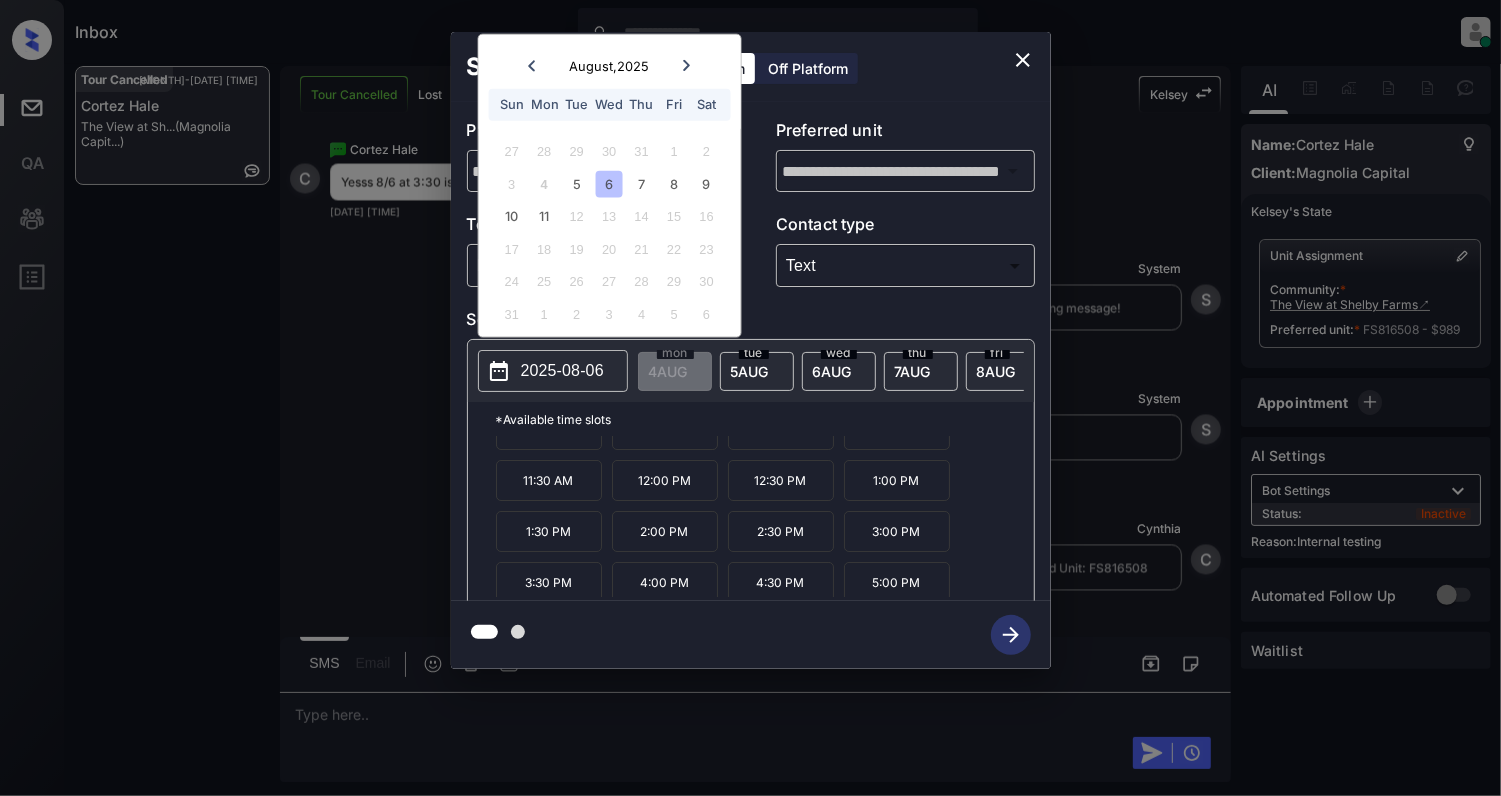 scroll, scrollTop: 36, scrollLeft: 0, axis: vertical 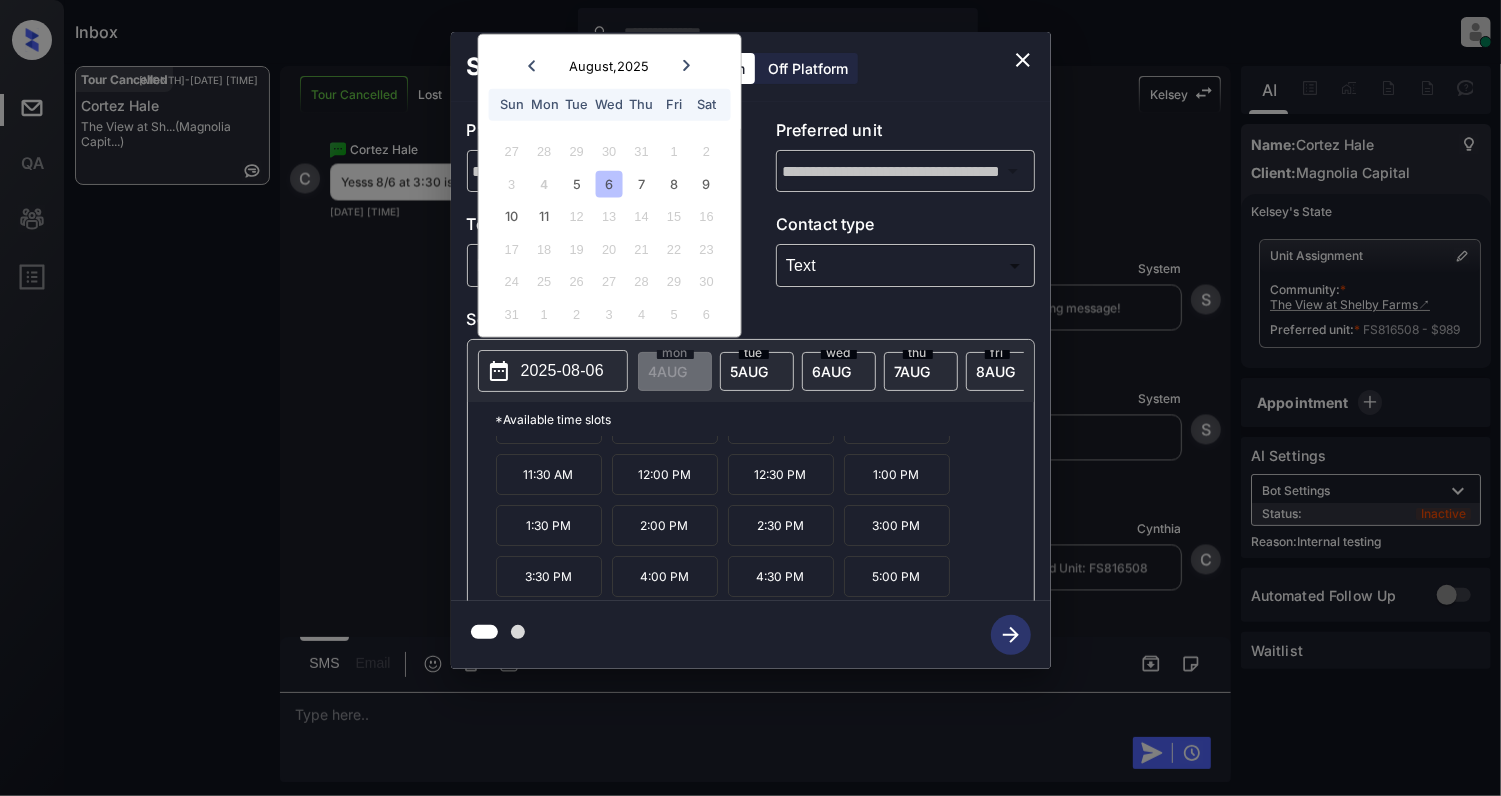 click on "3:30 PM" at bounding box center [549, 576] 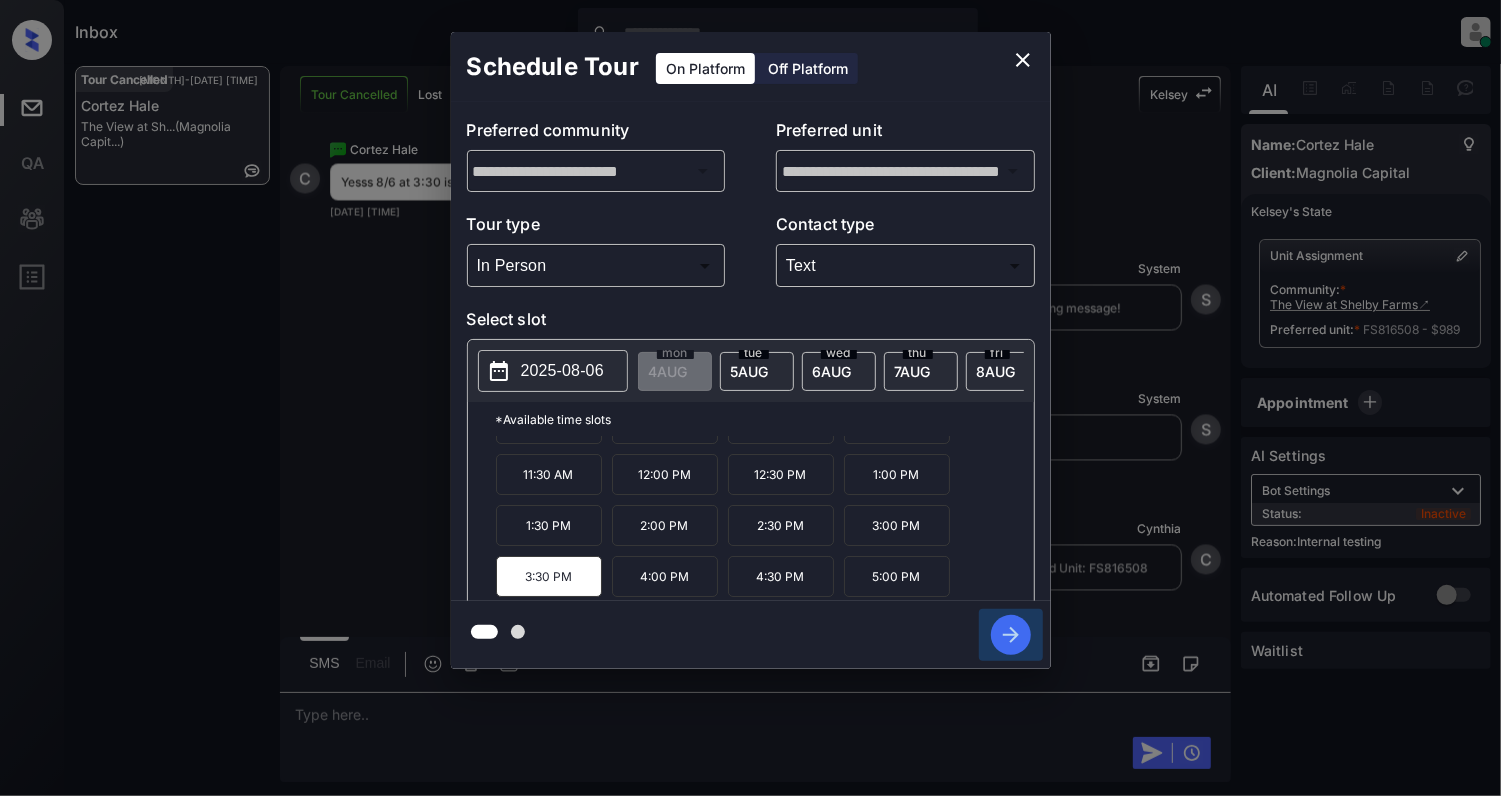 click 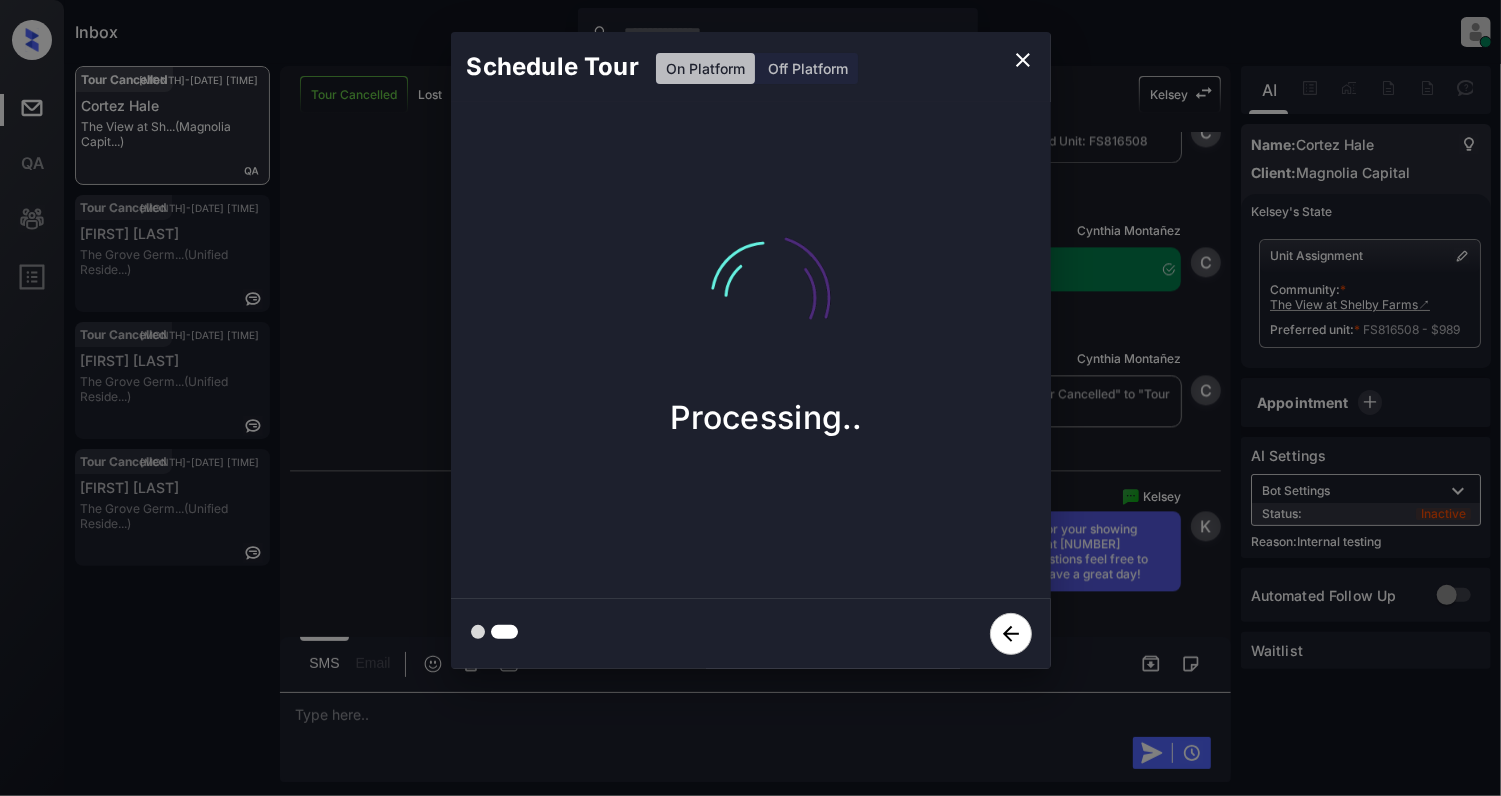 scroll, scrollTop: 11853, scrollLeft: 0, axis: vertical 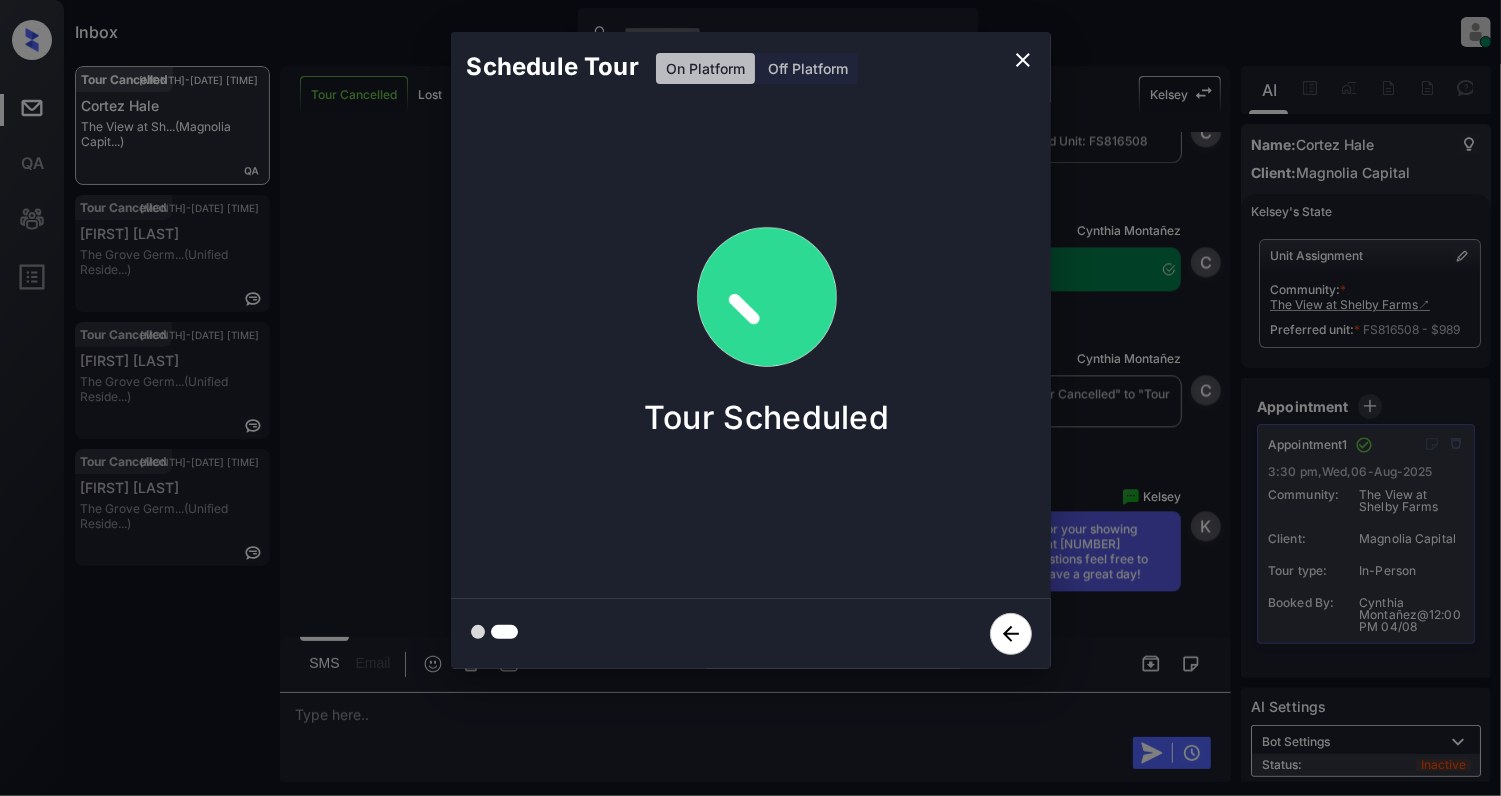 click at bounding box center [1023, 60] 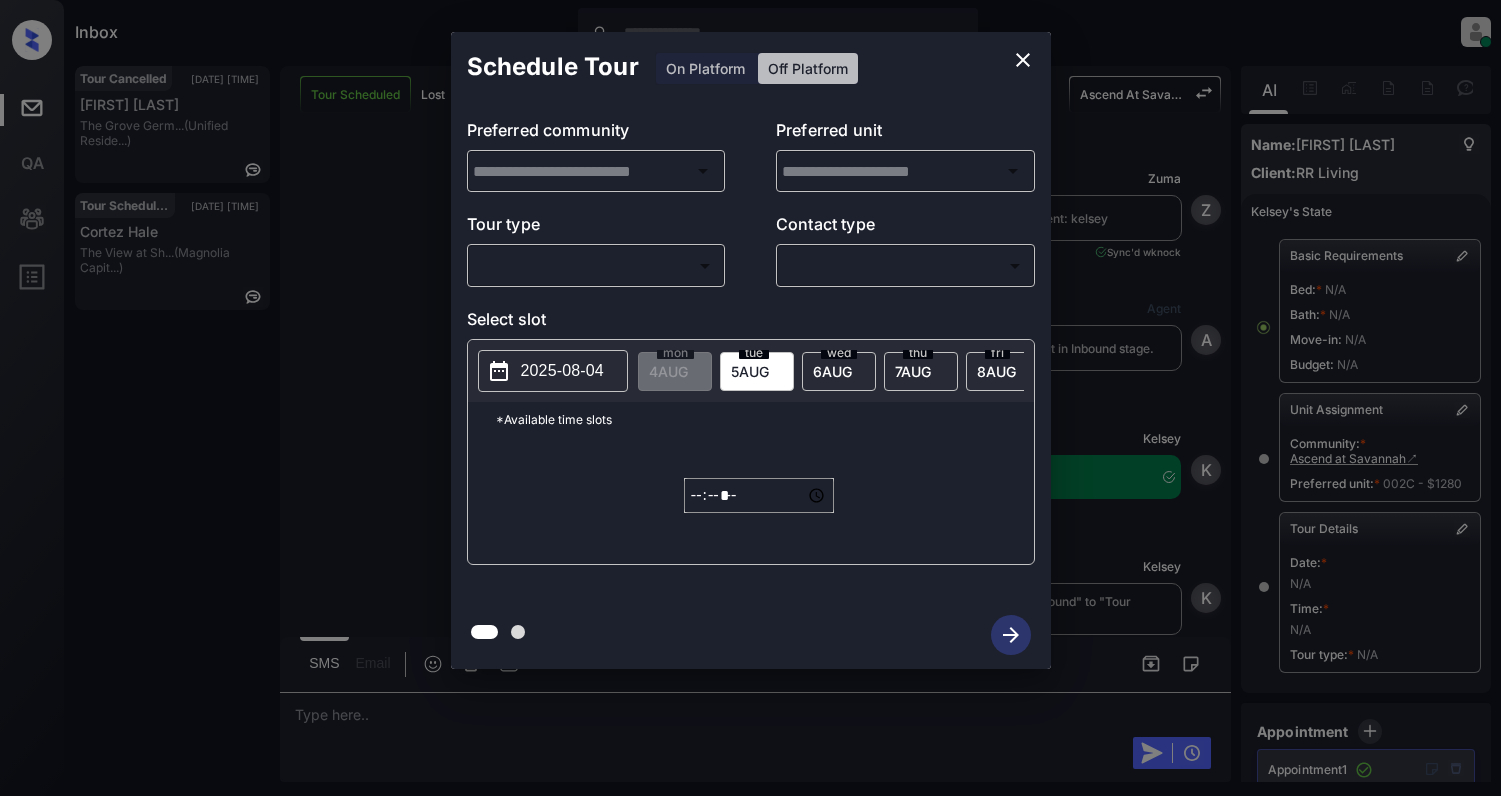 scroll, scrollTop: 0, scrollLeft: 0, axis: both 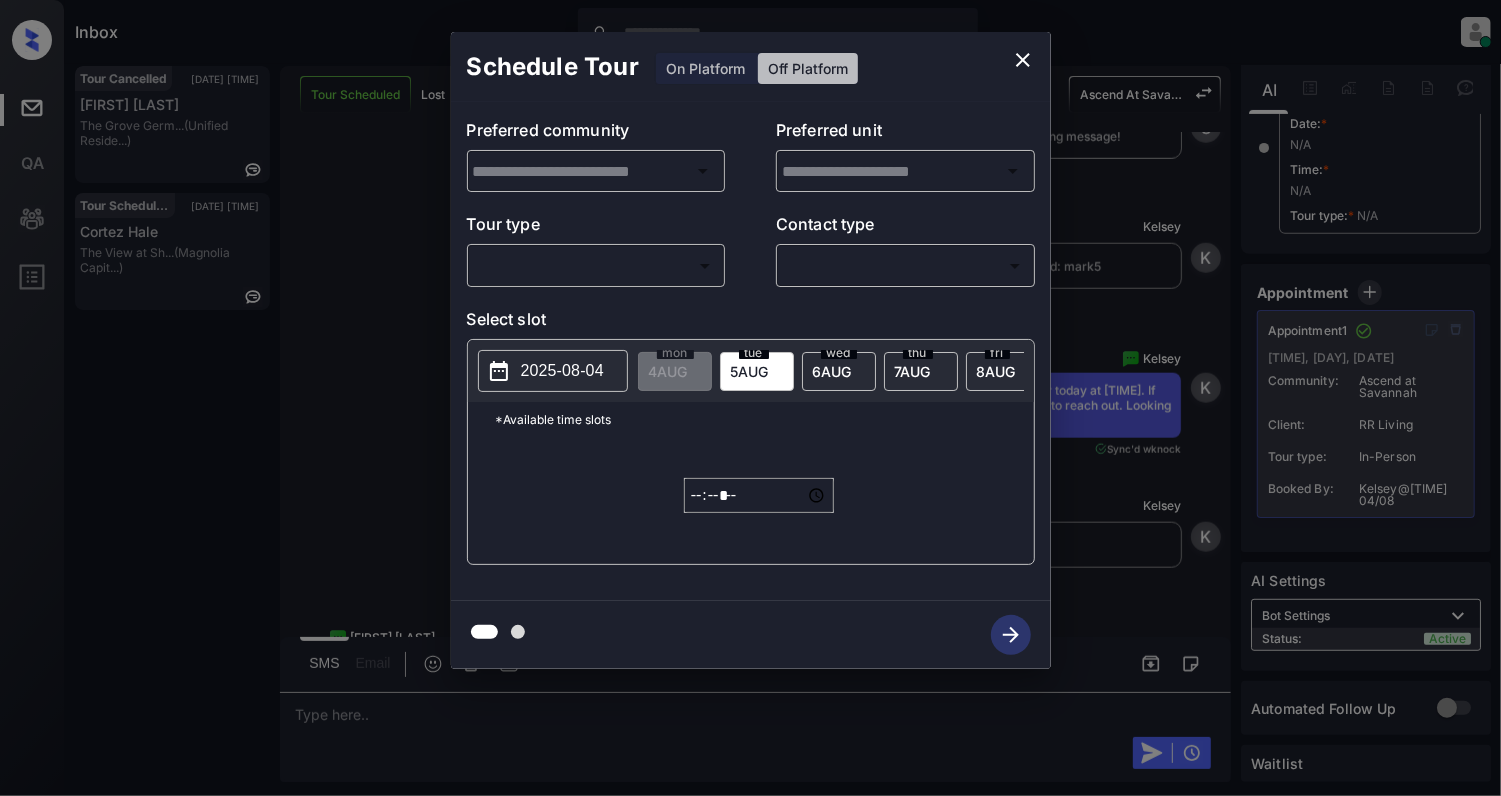 click on "Inbox Cynthia Montañez Online Set yourself   offline Set yourself   on break Profile Switch to  light  mode Sign out Tour Cancelled Aug-04 12:00 pm   Alexandra Fior... The Grove Germ...  (Unified Reside...) Tour Scheduled Aug-04 12:00 pm   Cortez Hale The View at Sh...  (Magnolia Capit...) Tour Scheduled Lost Lead Sentiment: Angry Upon sliding the acknowledgement:  Lead will move to lost stage. * ​ SMS and call option will be set to opt out. AFM will be turned off for the lead. Ascend At Savannah New Message Zuma Lead transferred to leasing agent: kelsey Aug 02, 2025 05:35 am  Sync'd w  knock Z New Message Agent Lead created via zuma-chatbot in Inbound stage. Aug 02, 2025 05:35 am A New Message Kelsey Tour booking successful Aug 02, 2025 05:35 am K New Message Kelsey Lead status changed from "Inbound" to "Tour Scheduled" Aug 02, 2025 05:35 am K New Message Kelsey Aug 02, 2025 05:35 am   | conversationalSms  Sync'd w  knock K New Message Agent Lead transferred to Ascend at Savannah Aug 02, 2025 05:35 am A" at bounding box center [750, 398] 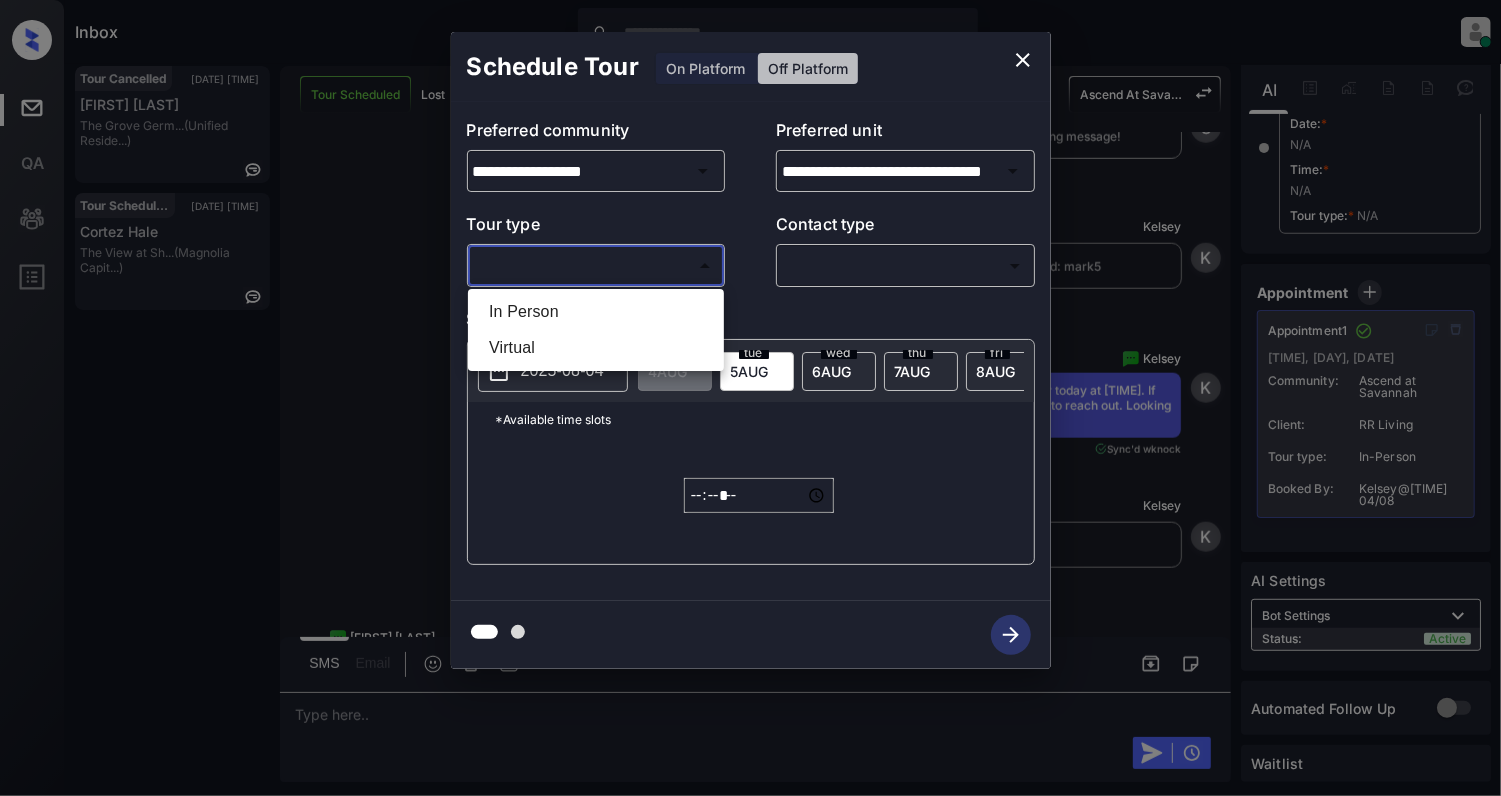 click on "Virtual" at bounding box center [596, 348] 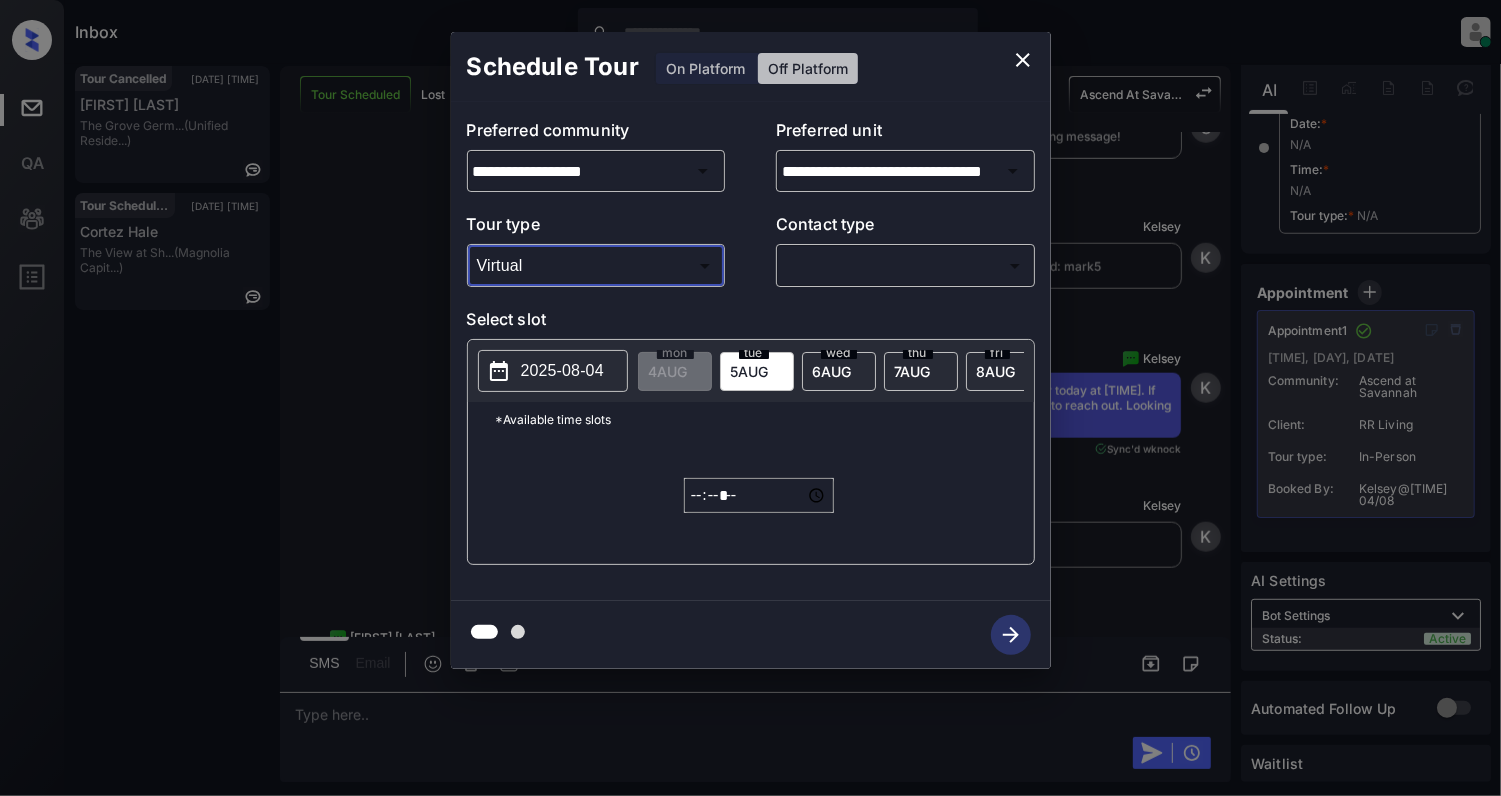click on "Inbox Cynthia Montañez Online Set yourself   offline Set yourself   on break Profile Switch to  light  mode Sign out Tour Cancelled Aug-04 12:00 pm   Alexandra Fior... The Grove Germ...  (Unified Reside...) Tour Scheduled Aug-04 12:00 pm   Cortez Hale The View at Sh...  (Magnolia Capit...) Tour Scheduled Lost Lead Sentiment: Angry Upon sliding the acknowledgement:  Lead will move to lost stage. * ​ SMS and call option will be set to opt out. AFM will be turned off for the lead. Ascend At Savannah New Message Zuma Lead transferred to leasing agent: kelsey Aug 02, 2025 05:35 am  Sync'd w  knock Z New Message Agent Lead created via zuma-chatbot in Inbound stage. Aug 02, 2025 05:35 am A New Message Kelsey Tour booking successful Aug 02, 2025 05:35 am K New Message Kelsey Lead status changed from "Inbound" to "Tour Scheduled" Aug 02, 2025 05:35 am K New Message Kelsey Aug 02, 2025 05:35 am   | conversationalSms  Sync'd w  knock K New Message Agent Lead transferred to Ascend at Savannah Aug 02, 2025 05:35 am A" at bounding box center (750, 398) 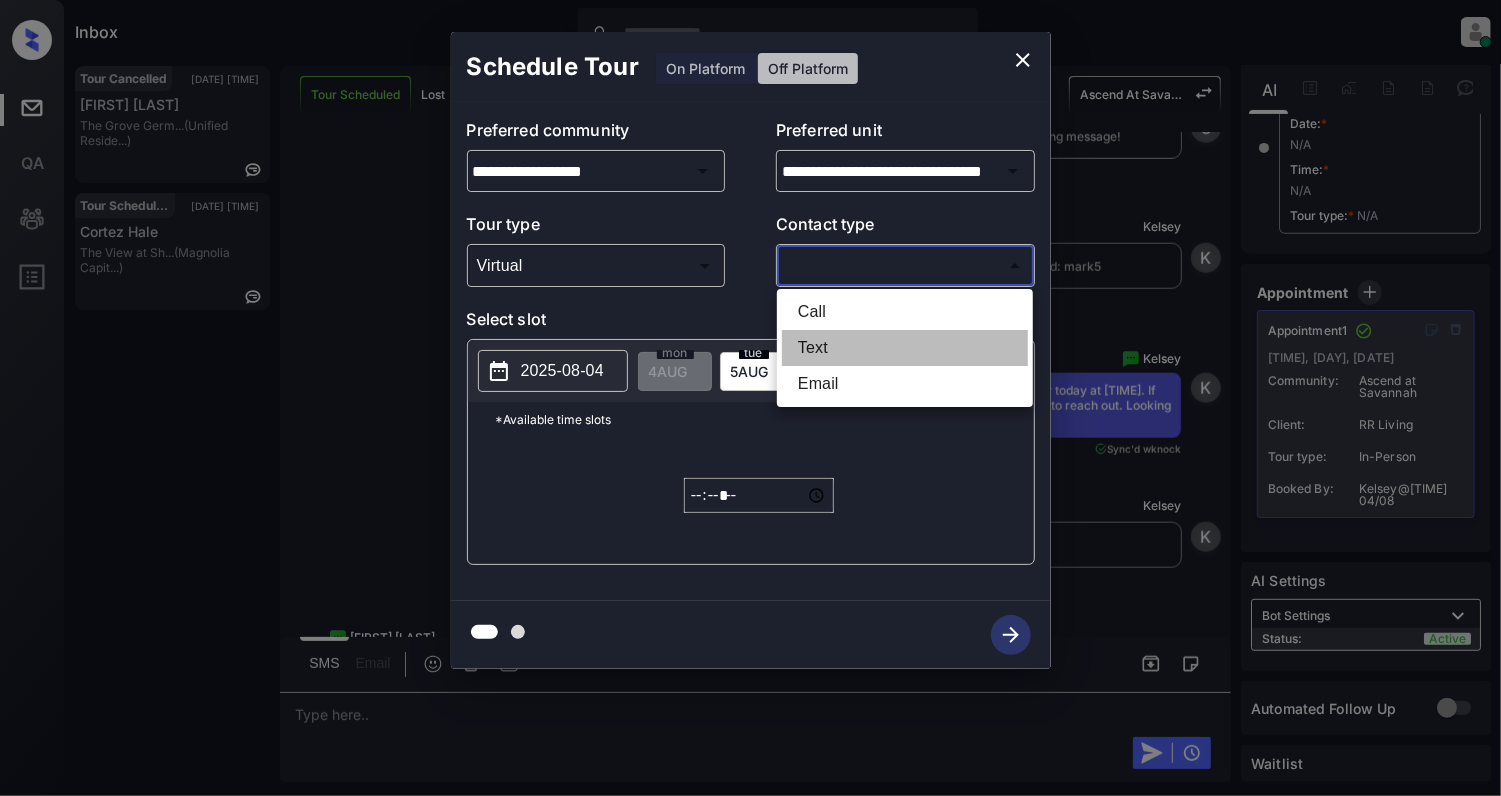 click on "Text" at bounding box center (905, 348) 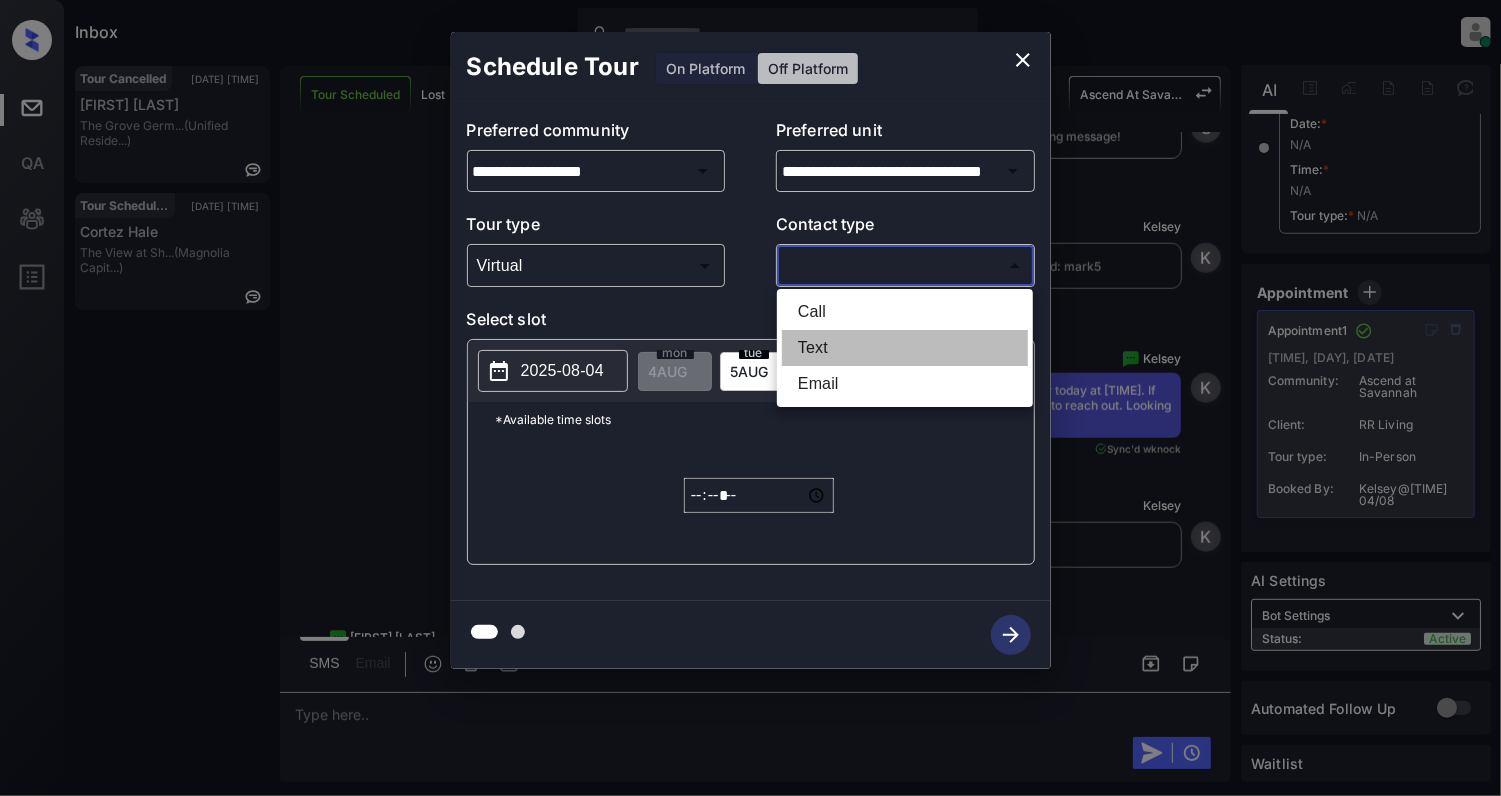 type on "****" 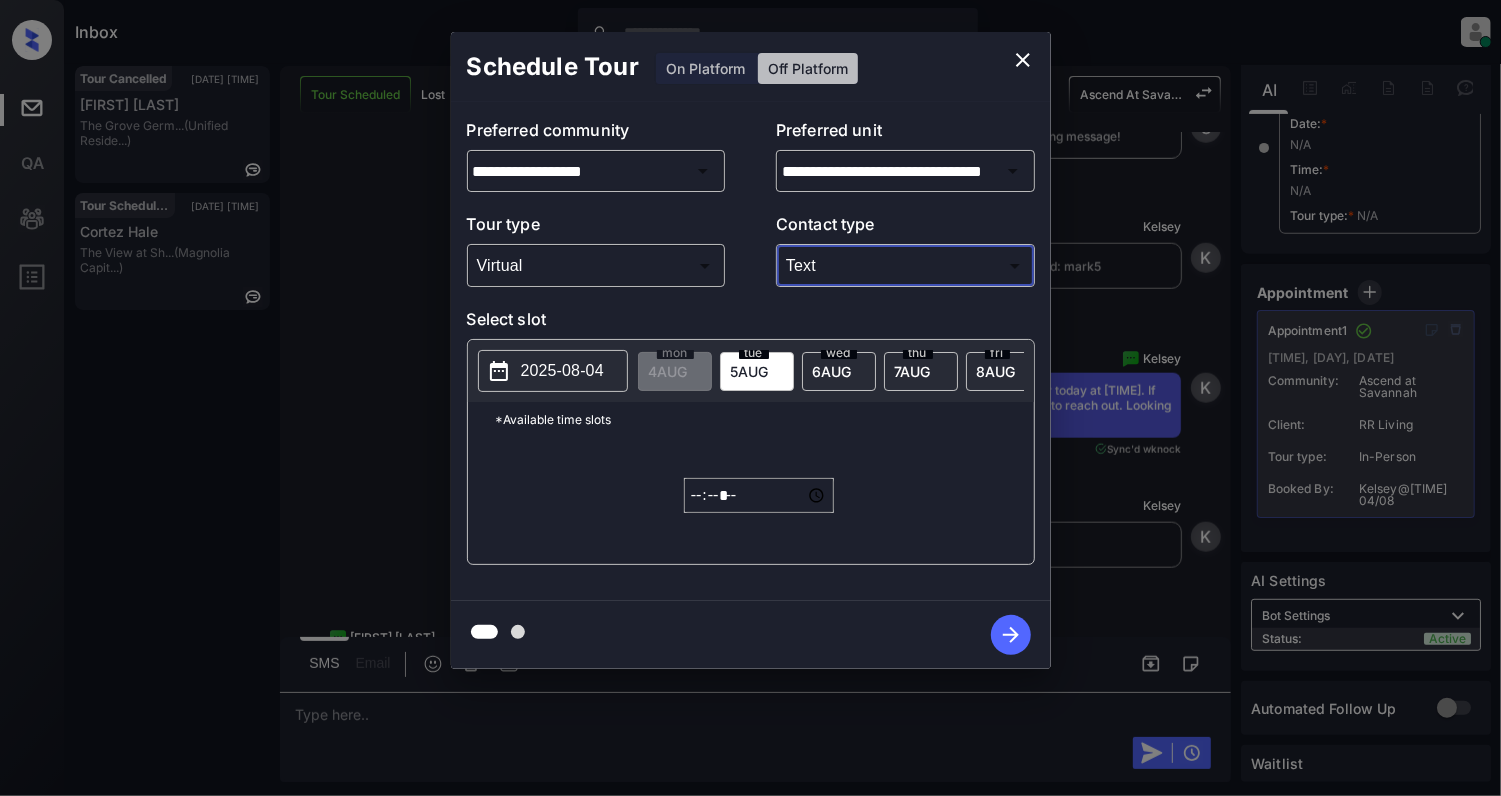 click 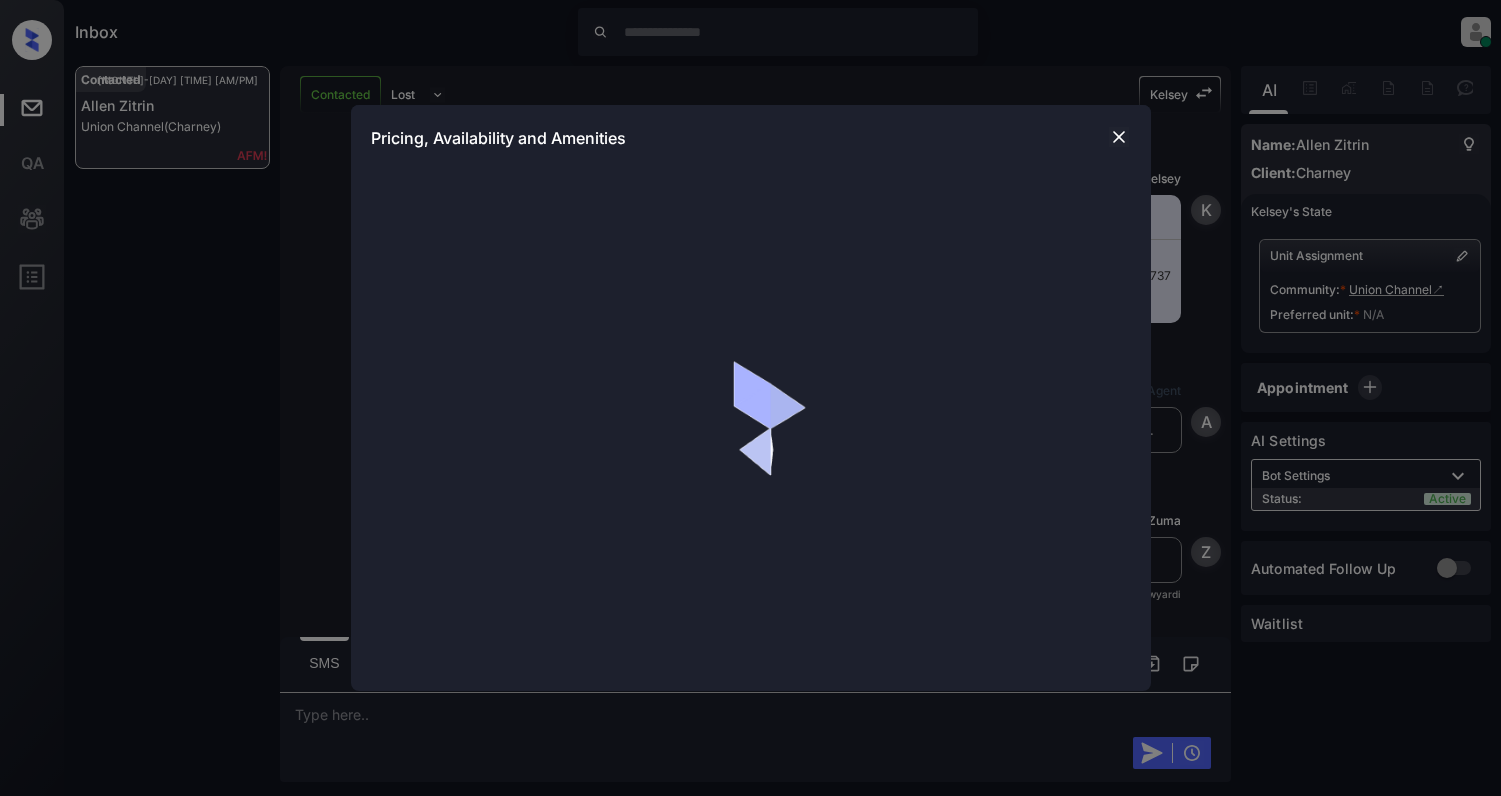 scroll, scrollTop: 0, scrollLeft: 0, axis: both 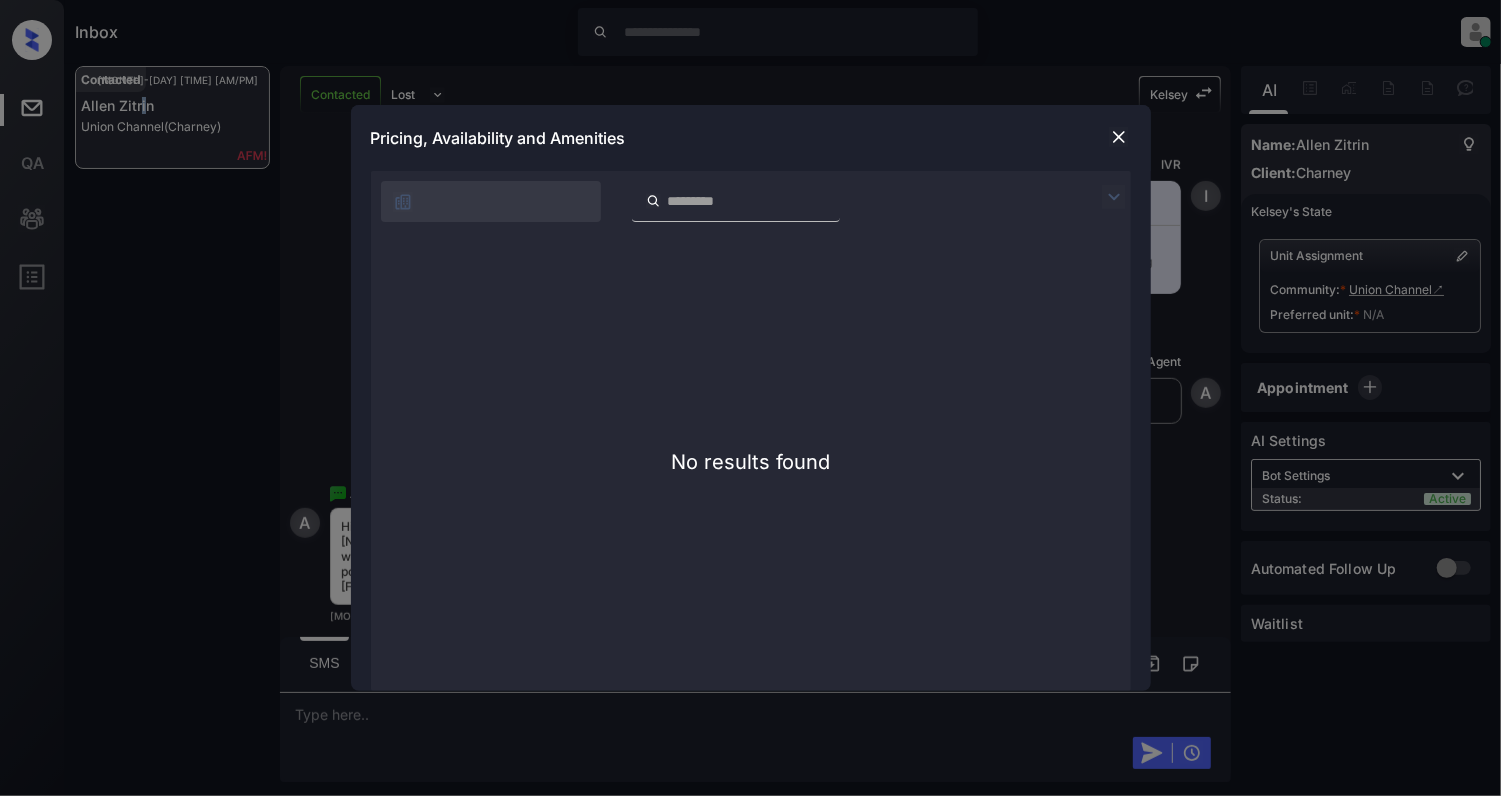 click at bounding box center [1119, 137] 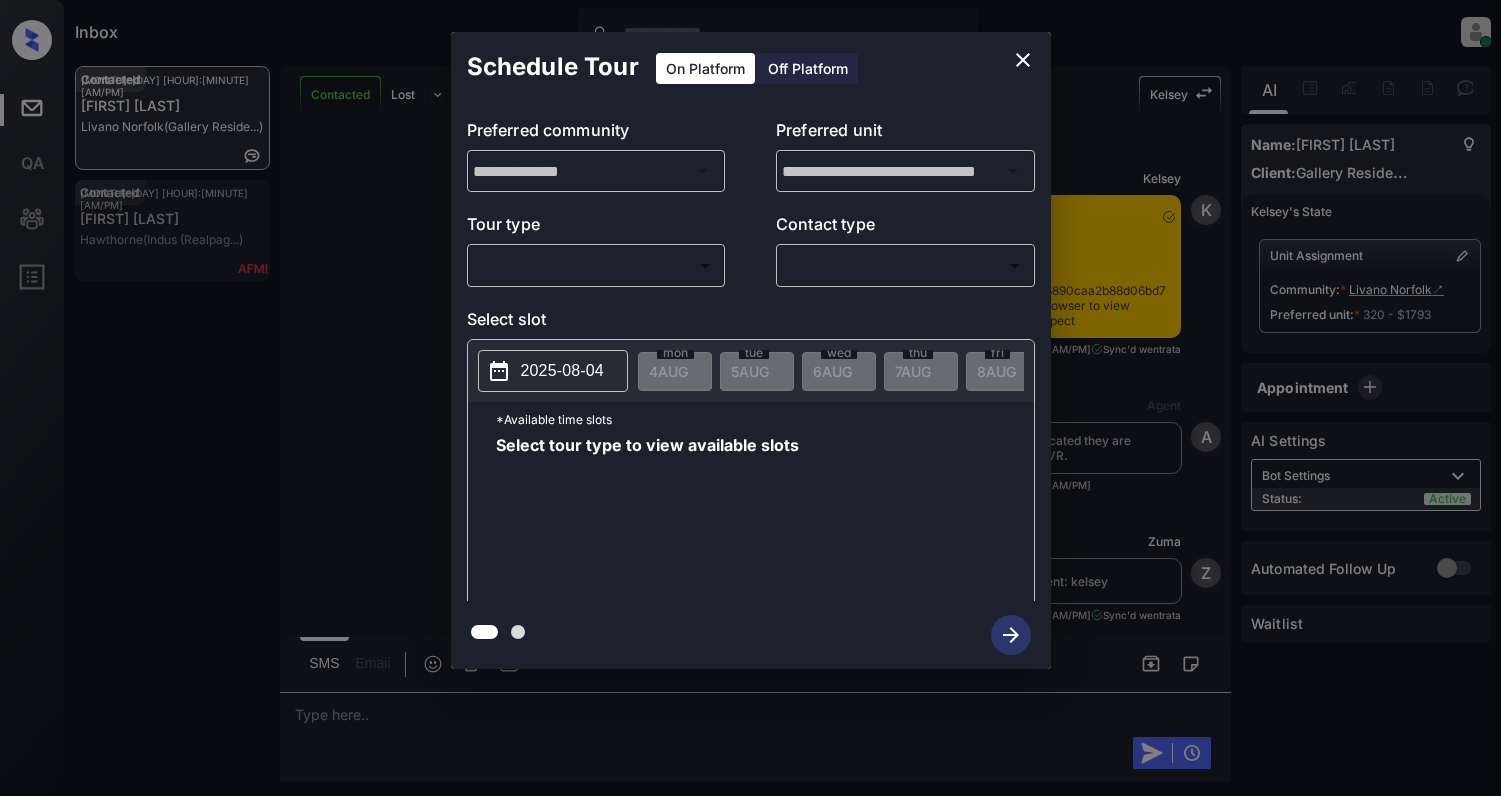 scroll, scrollTop: 0, scrollLeft: 0, axis: both 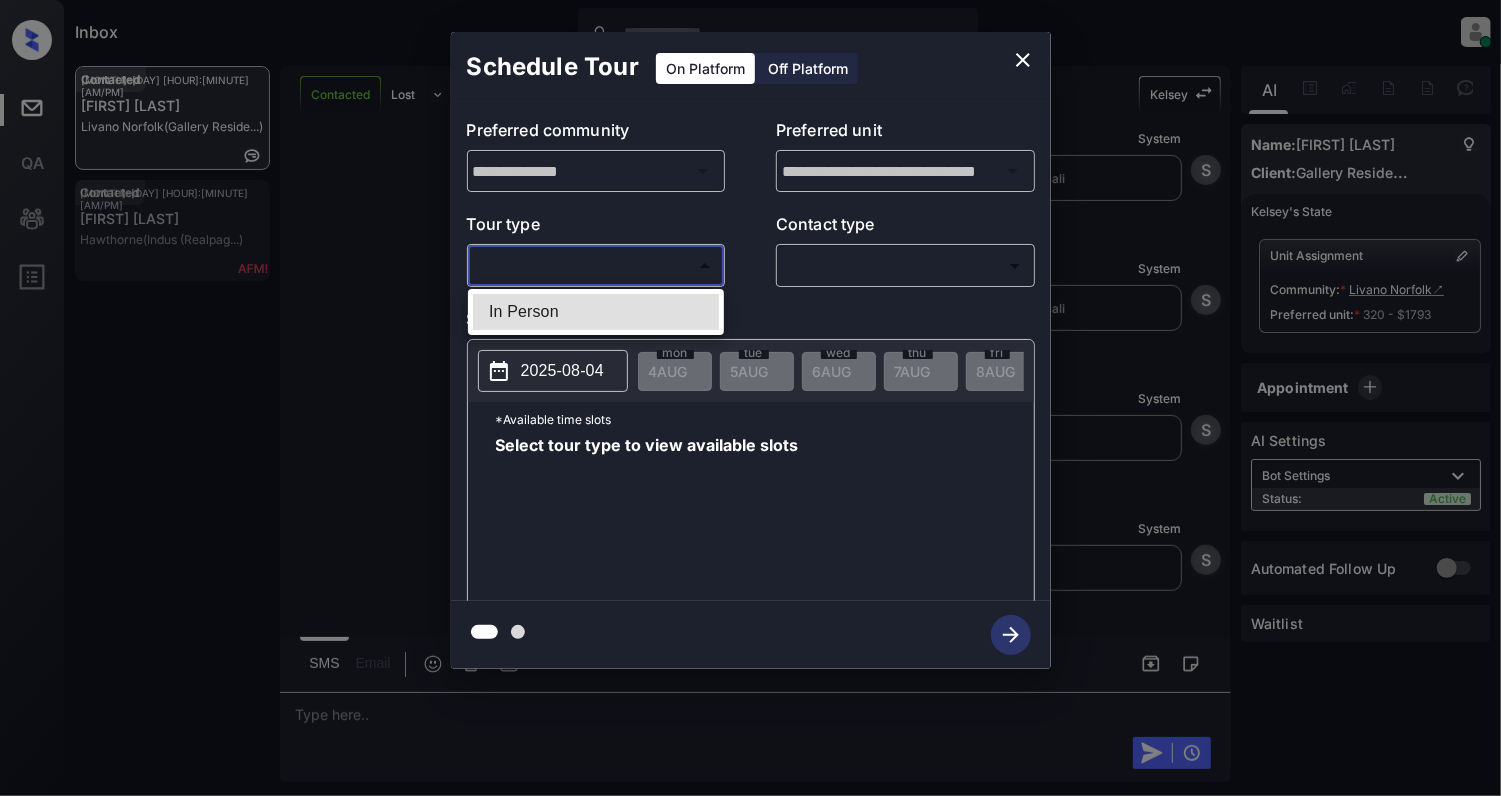 click on "Inbox [FIRST] [LAST] Online Set yourself   offline Set yourself   on break Profile Switch to  light  mode Sign out Contacted [MONTH]-[DAY] [HOUR]:[MINUTE] [AM/PM]   [FIRST] [LAST]  [CITY]  (Gallery Reside...) Contacted [MONTH]-[DAY] [HOUR]:[MINUTE] [AM/PM]   [FIRST] [LAST]  [CITY]  (Indus (Realpag...) Contacted Lost Lead Sentiment: Angry Upon sliding the acknowledgement:  Lead will move to lost stage. * ​ SMS and call option will be set to opt out. [FIRST] New Message [FIRST] Notes Note:  https://conversation.getzuma.com/6890caa2b88d06bd78e170f1  - Paste this link into your browser to view [FIRST]’s conversation with the prospect [MONTH] [DAY], [YEAR] [HOUR]:[MINUTE] [AM/PM]  Sync'd w  entrata [FIRST] New Message Agent Lead created because they indicated they are interested in leasing via Zuma IVR. [MONTH] [DAY], [YEAR] [HOUR]:[MINUTE] [AM/PM] [FIRST] New Message Zuma Lead transferred to leasing agent: [FIRST] [MONTH] [DAY], [YEAR] [HOUR]:[MINUTE] [AM/PM]  Sync'd w  entrata [FIRST] New Message Agent AFM Request sent to [FIRST]." at bounding box center [750, 398] 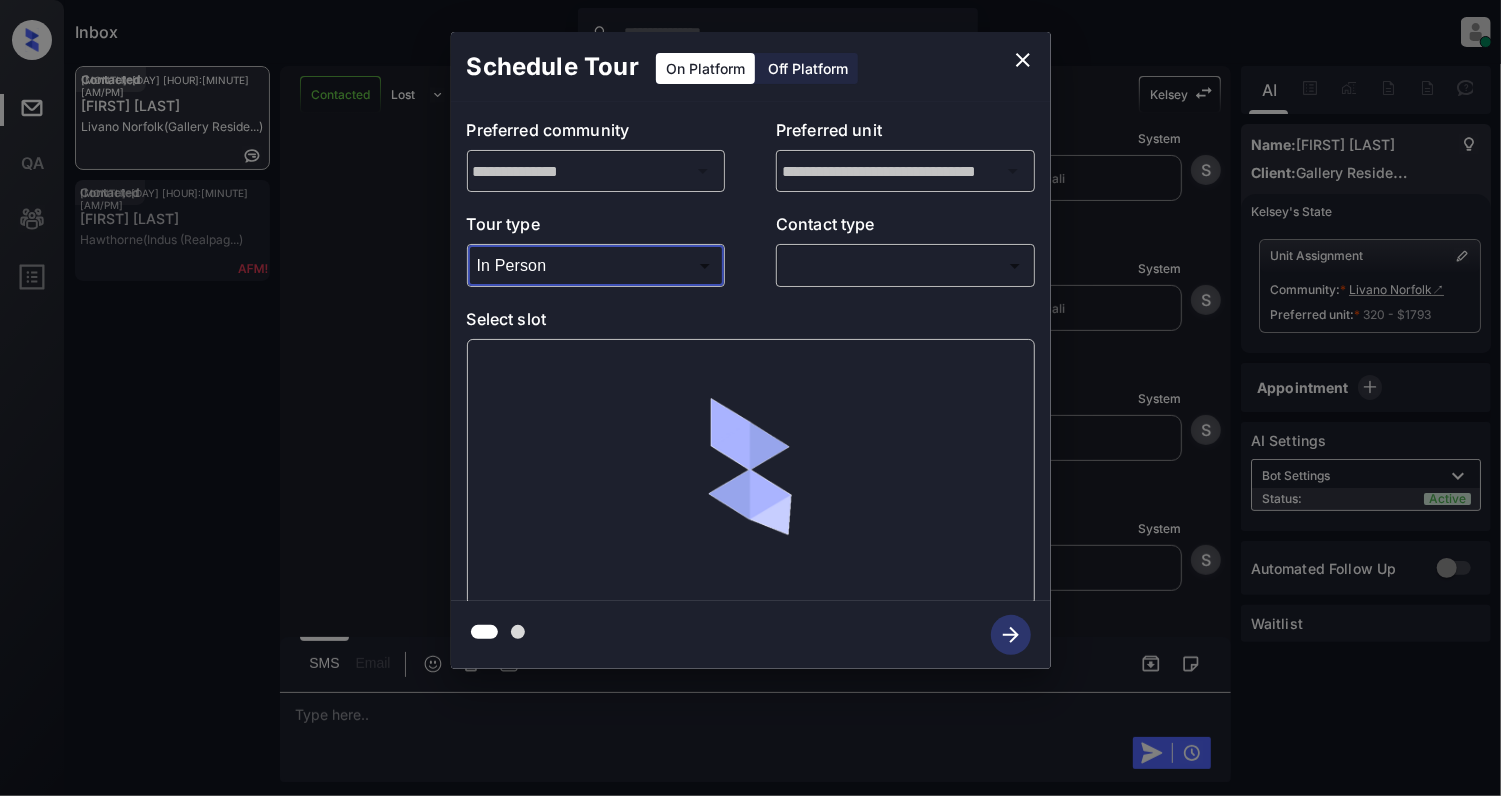 click on "Inbox [FIRST] [LAST] Online Set yourself   offline Set yourself   on break Profile Switch to  light  mode Sign out Contacted [MONTH]-[DAY] [HOUR]:[MINUTE] [AM/PM]   [FIRST] [LAST]  [CITY]  (Gallery Reside...) Contacted [MONTH]-[DAY] [HOUR]:[MINUTE] [AM/PM]   [FIRST] [LAST]  [CITY]  (Indus (Realpag...) Contacted Lost Lead Sentiment: Angry Upon sliding the acknowledgement:  Lead will move to lost stage. * ​ SMS and call option will be set to opt out. [FIRST] New Message [FIRST] Notes Note:  https://conversation.getzuma.com/6890caa2b88d06bd78e170f1  - Paste this link into your browser to view [FIRST]’s conversation with the prospect [MONTH] [DAY], [YEAR] [HOUR]:[MINUTE] [AM/PM]  Sync'd w  entrata [FIRST] New Message Agent Lead created because they indicated they are interested in leasing via Zuma IVR. [MONTH] [DAY], [YEAR] [HOUR]:[MINUTE] [AM/PM] [FIRST] New Message Zuma Lead transferred to leasing agent: [FIRST] [MONTH] [DAY], [YEAR] [HOUR]:[MINUTE] [AM/PM]  Sync'd w  entrata [FIRST] New Message Agent AFM Request sent to [FIRST]." at bounding box center [750, 398] 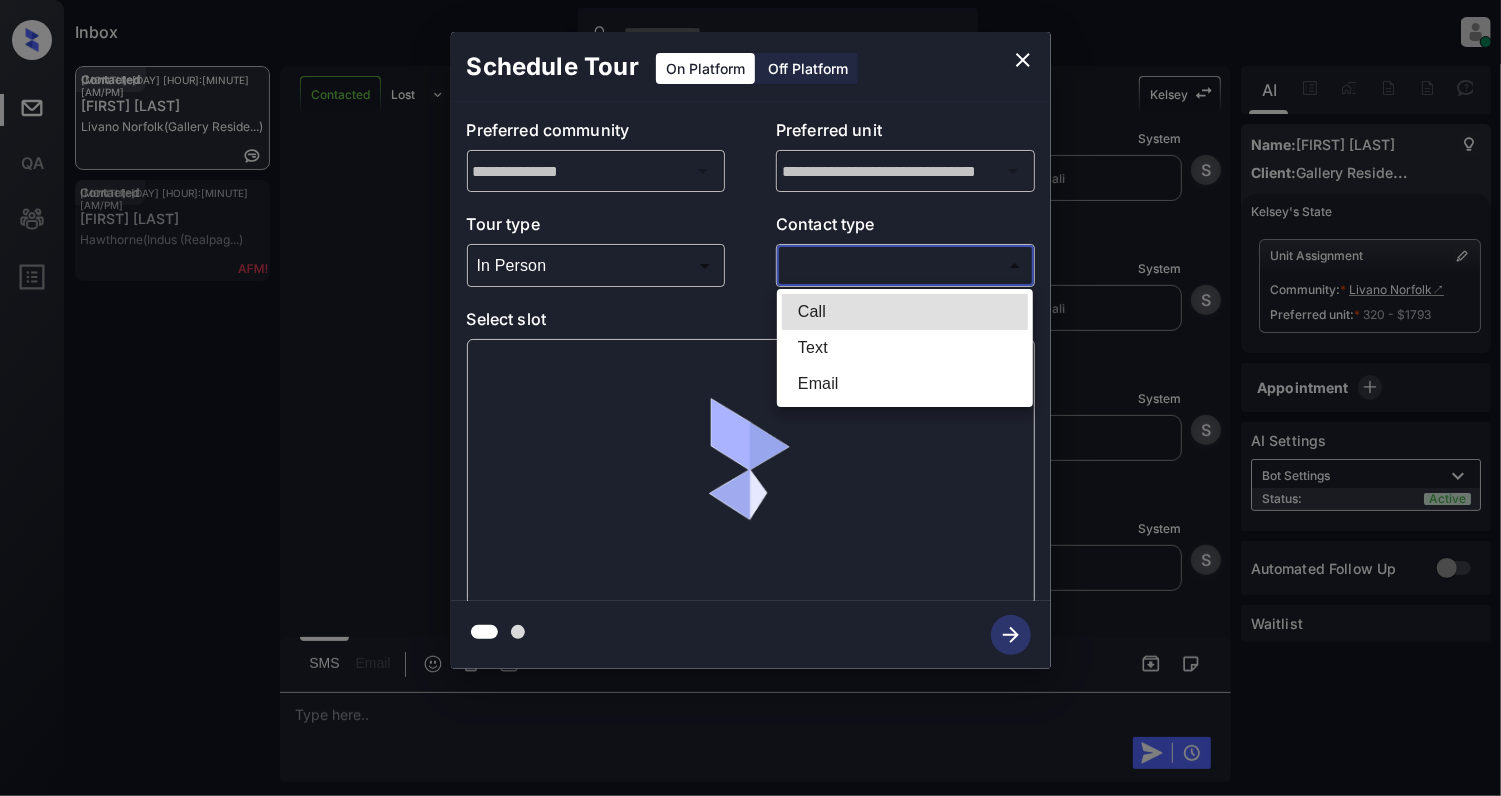 click on "Text" at bounding box center [905, 348] 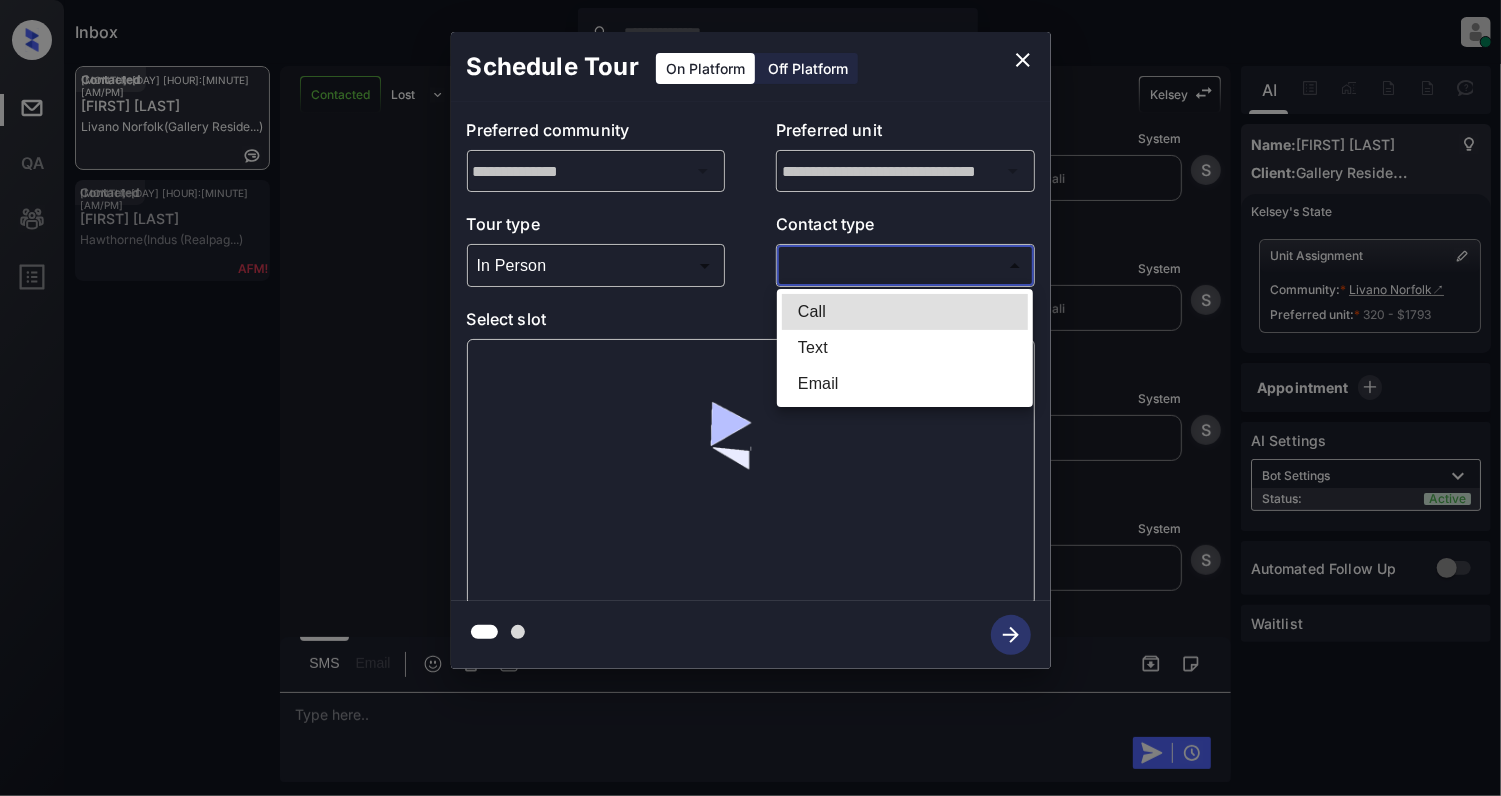 type on "****" 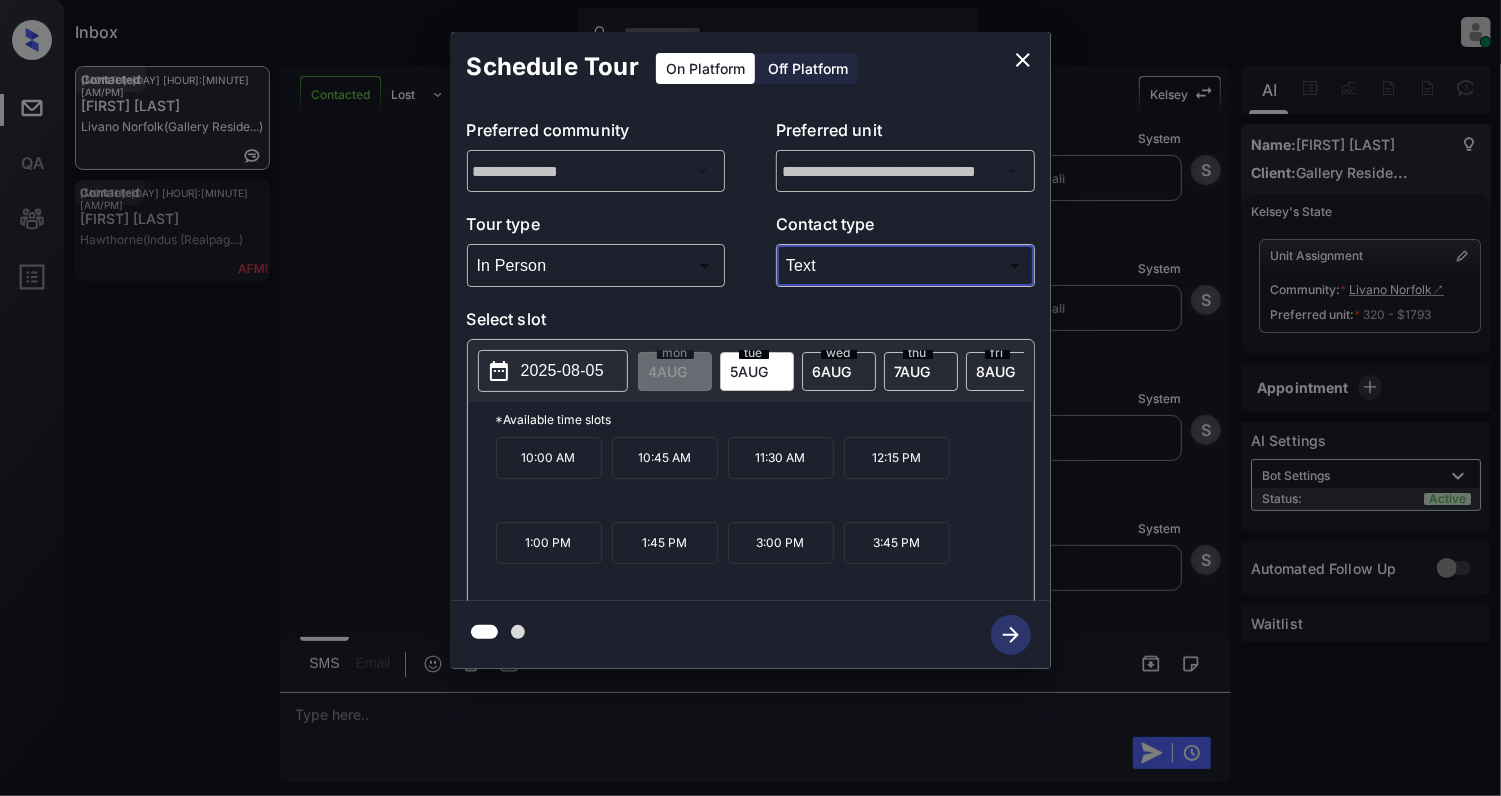 click on "2025-08-05" at bounding box center (562, 371) 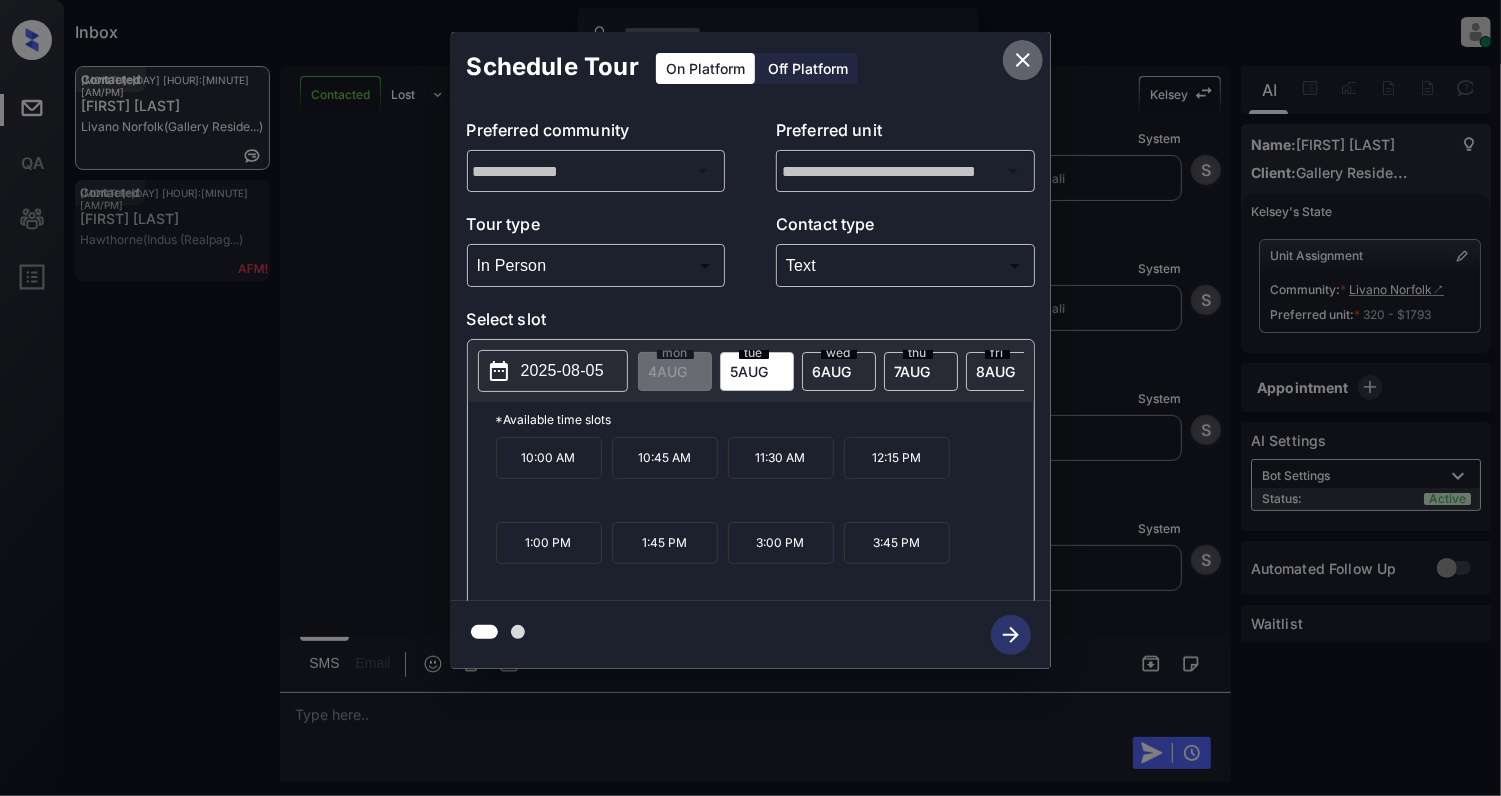 click 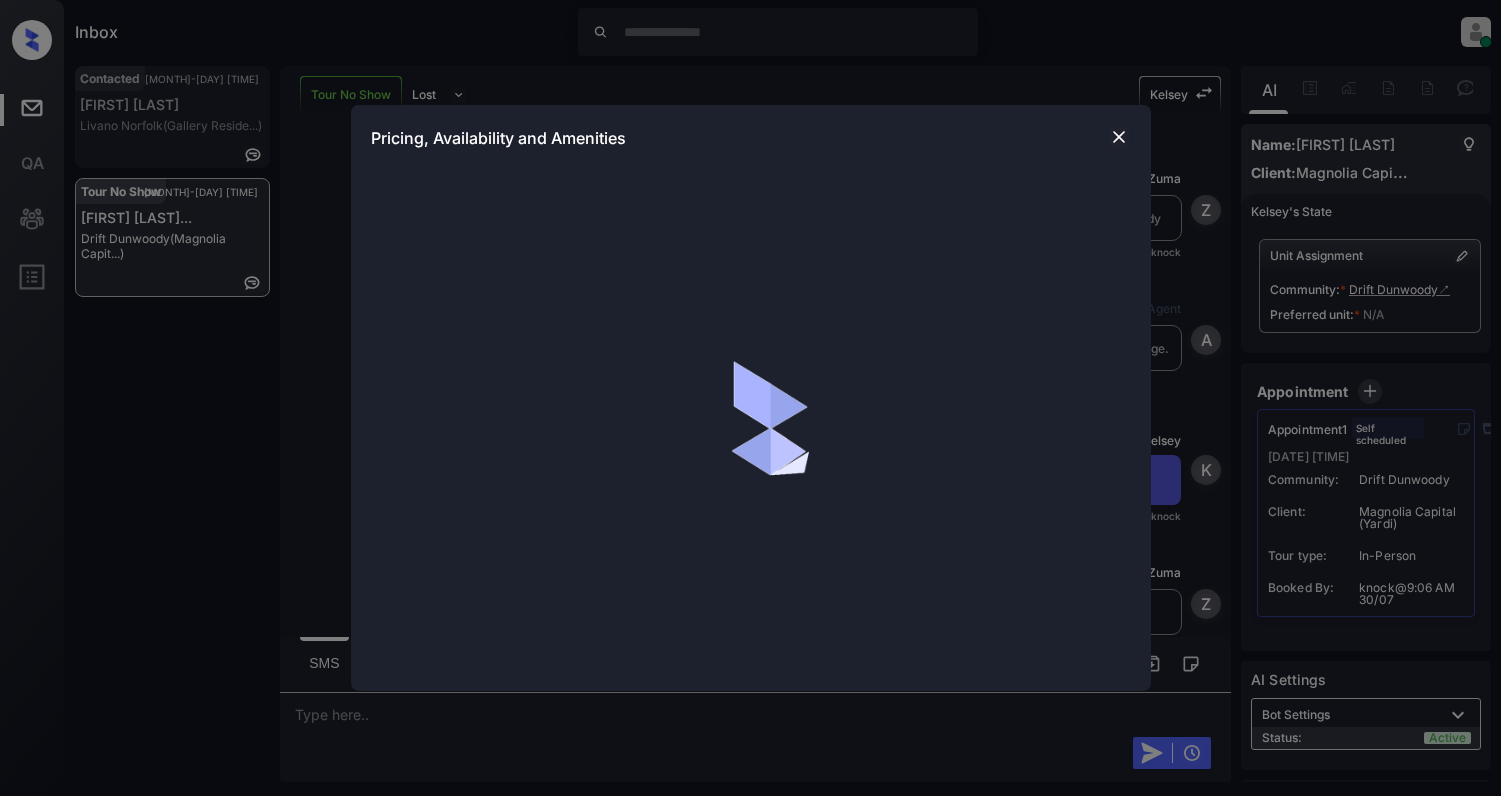 scroll, scrollTop: 0, scrollLeft: 0, axis: both 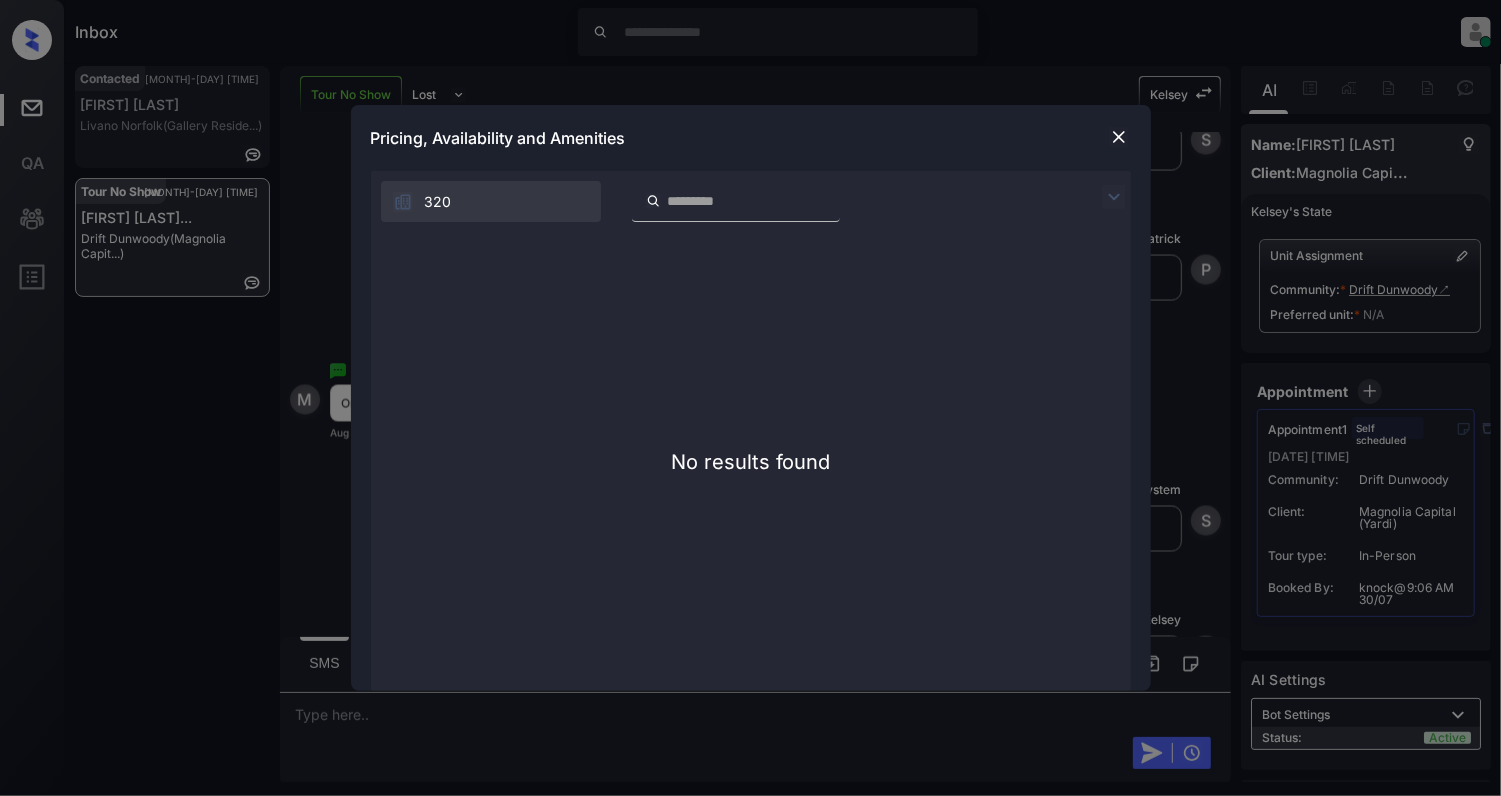 click at bounding box center (1119, 137) 